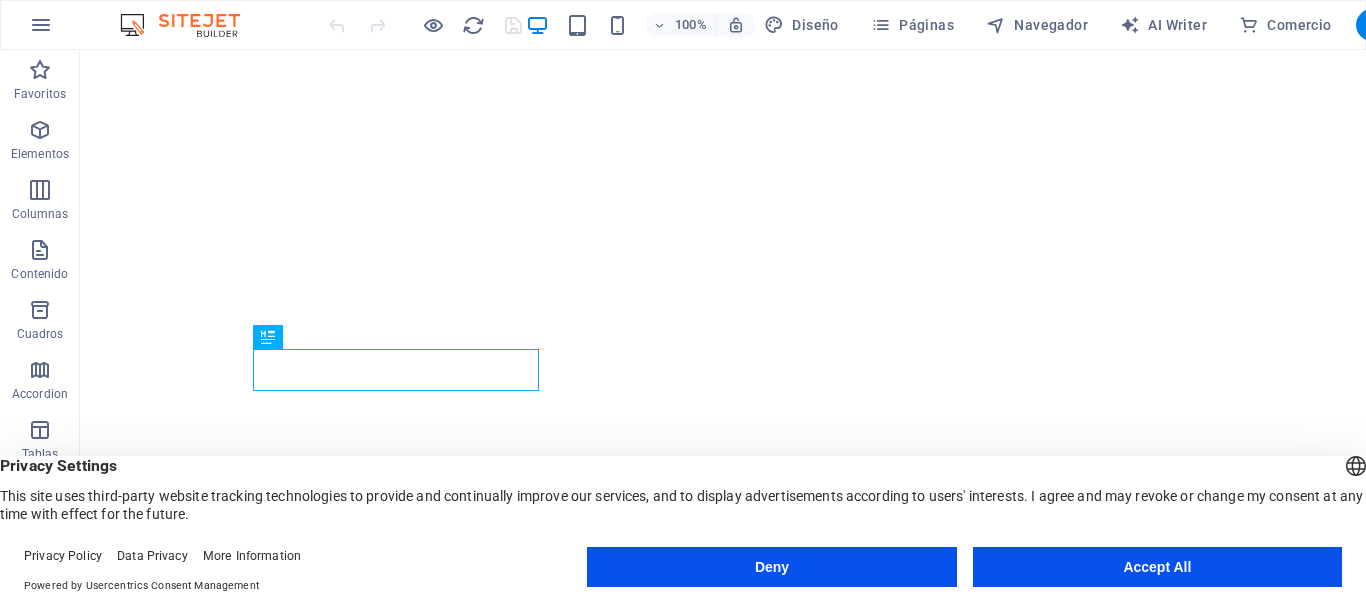 scroll, scrollTop: 0, scrollLeft: 0, axis: both 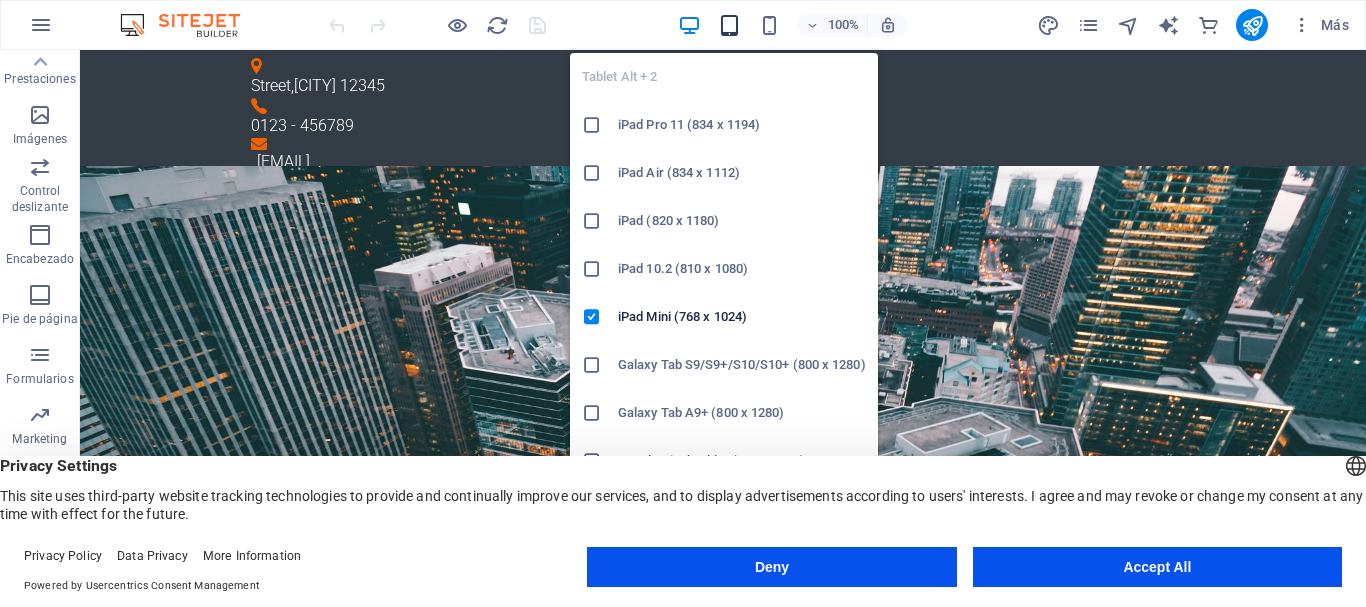 click at bounding box center [729, 25] 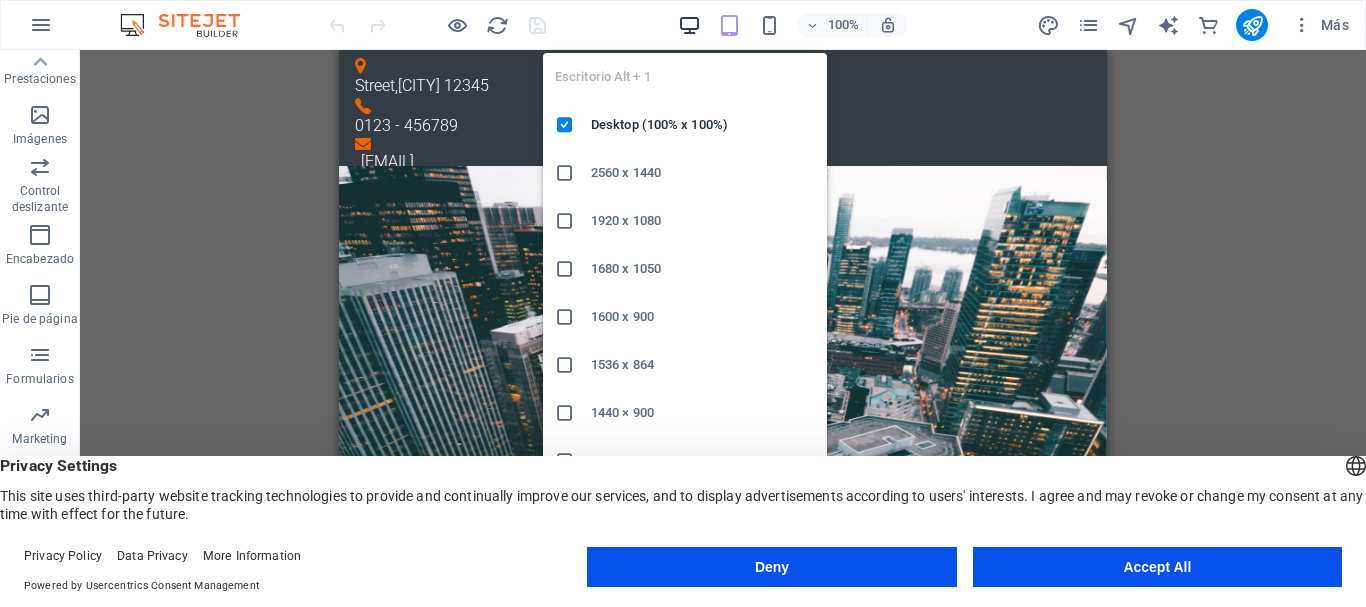 click at bounding box center [689, 25] 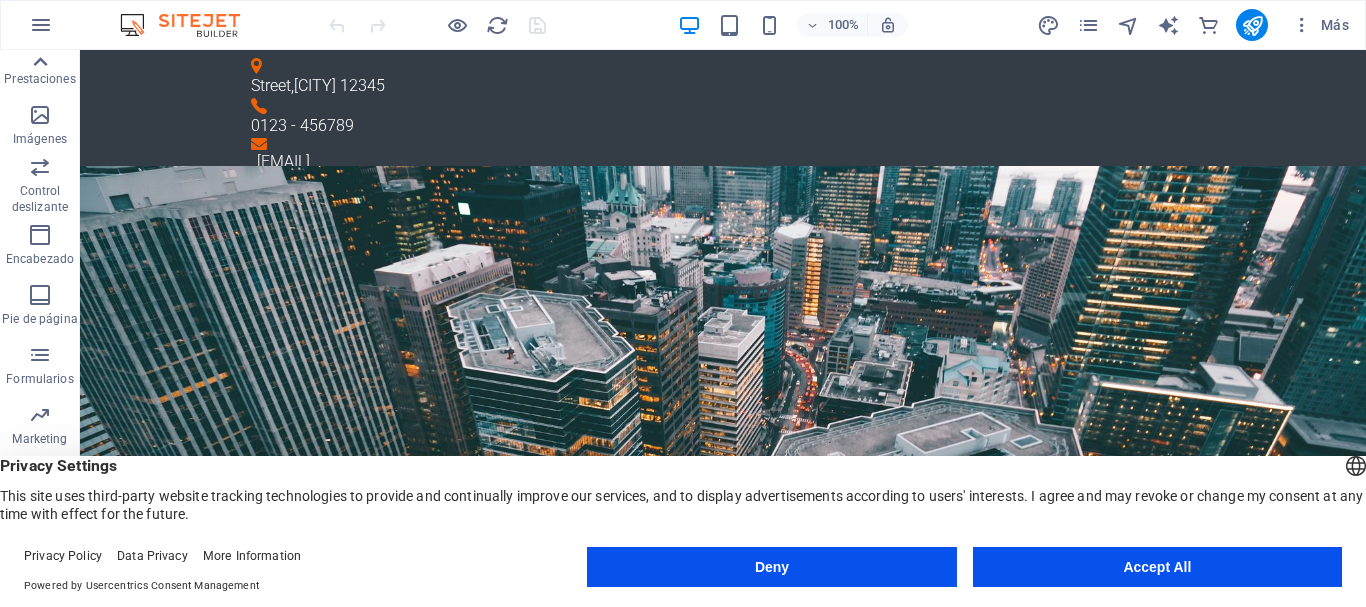 click 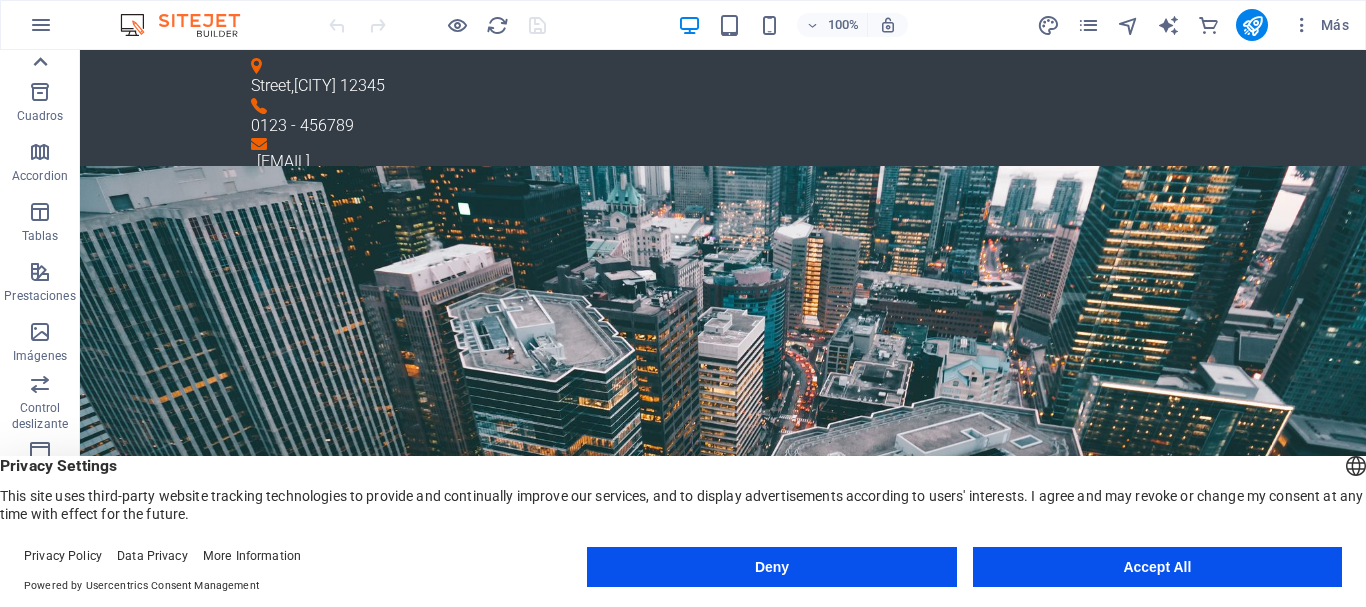 scroll, scrollTop: 0, scrollLeft: 0, axis: both 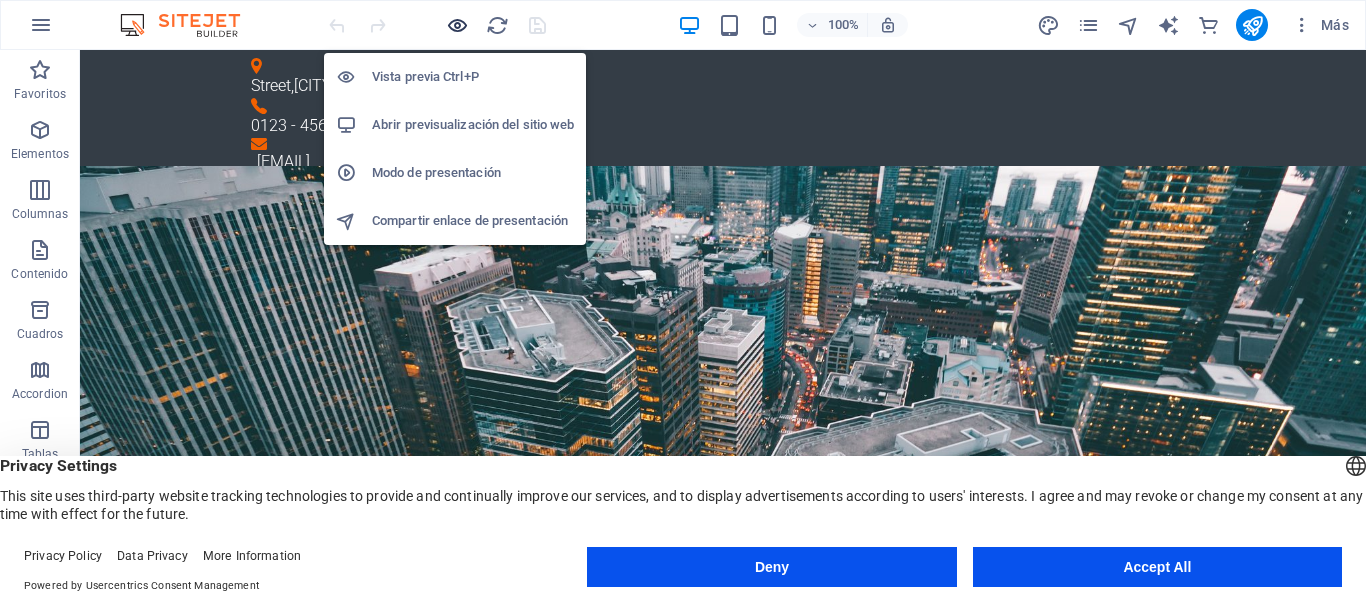click at bounding box center (457, 25) 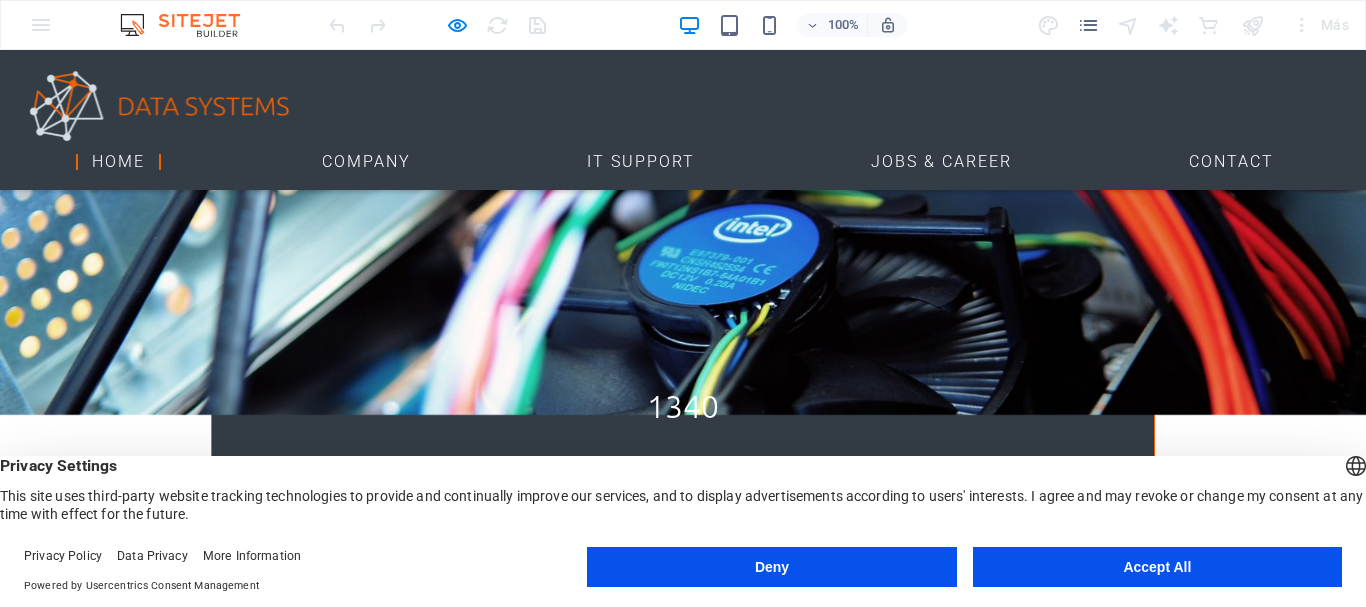 scroll, scrollTop: 4001, scrollLeft: 0, axis: vertical 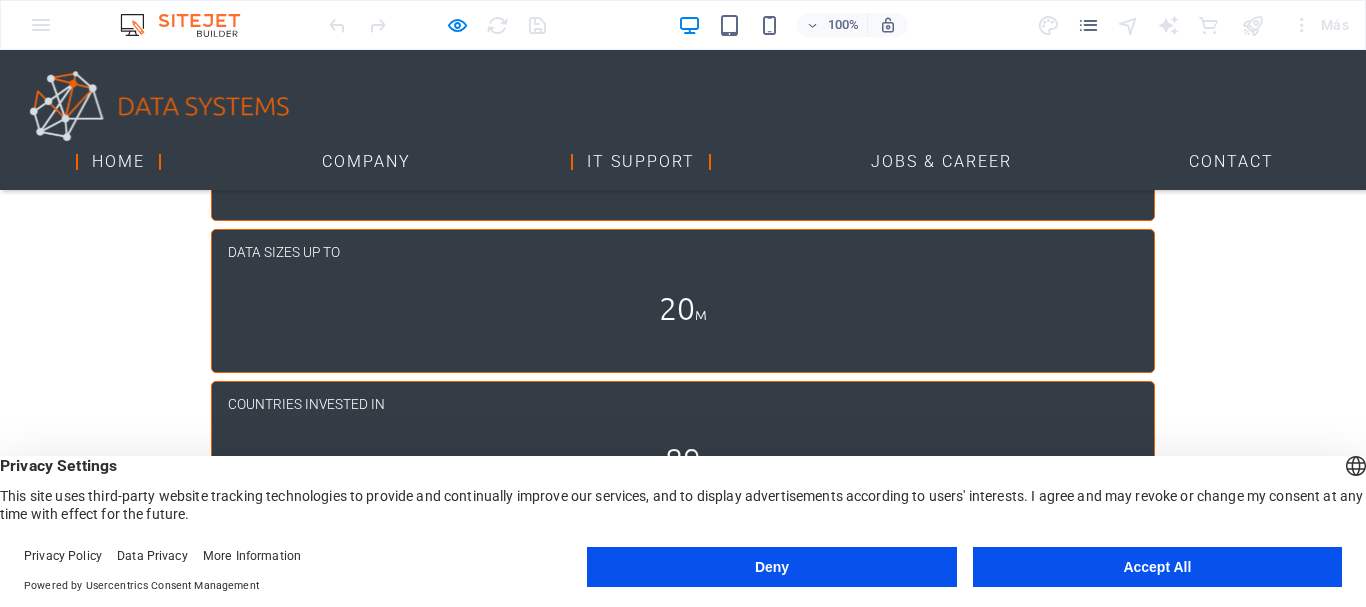 click on "IT Support" at bounding box center [641, 162] 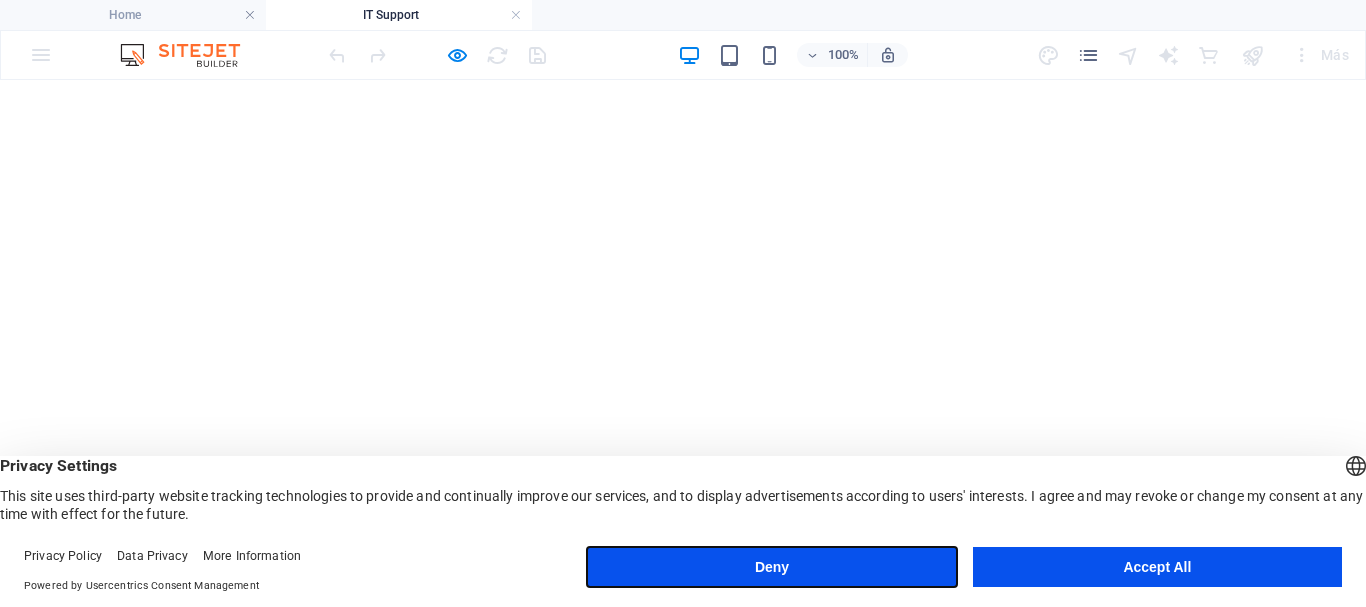 click on "Deny" at bounding box center [771, 567] 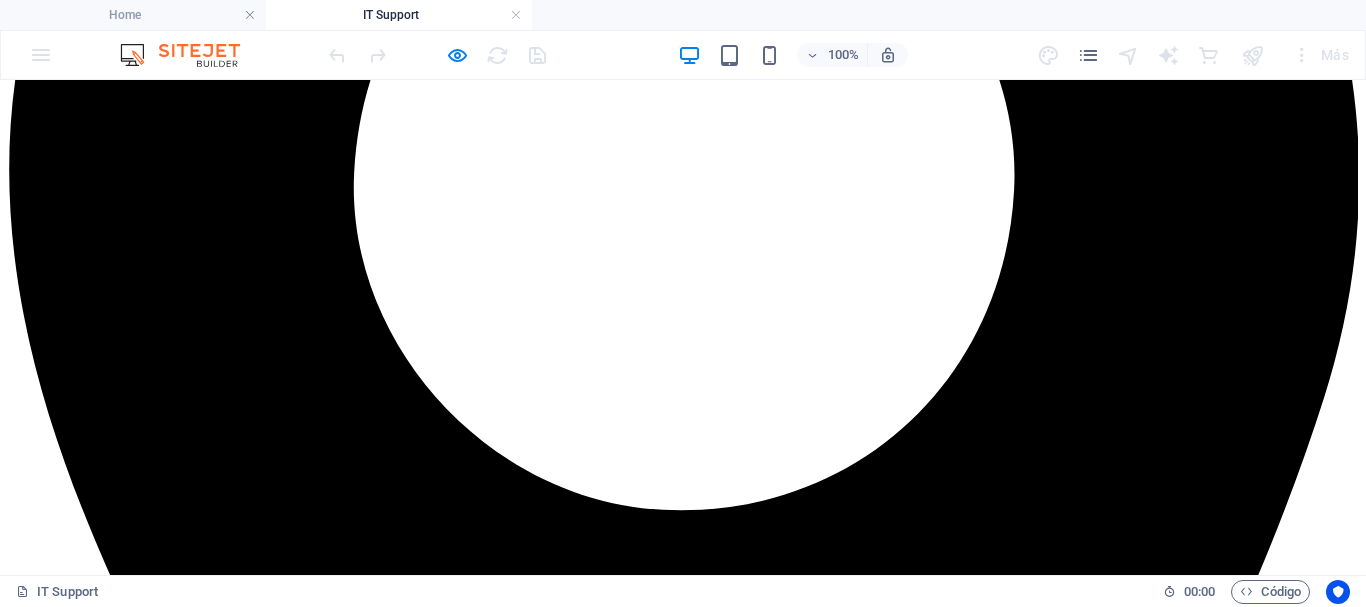 scroll, scrollTop: 0, scrollLeft: 0, axis: both 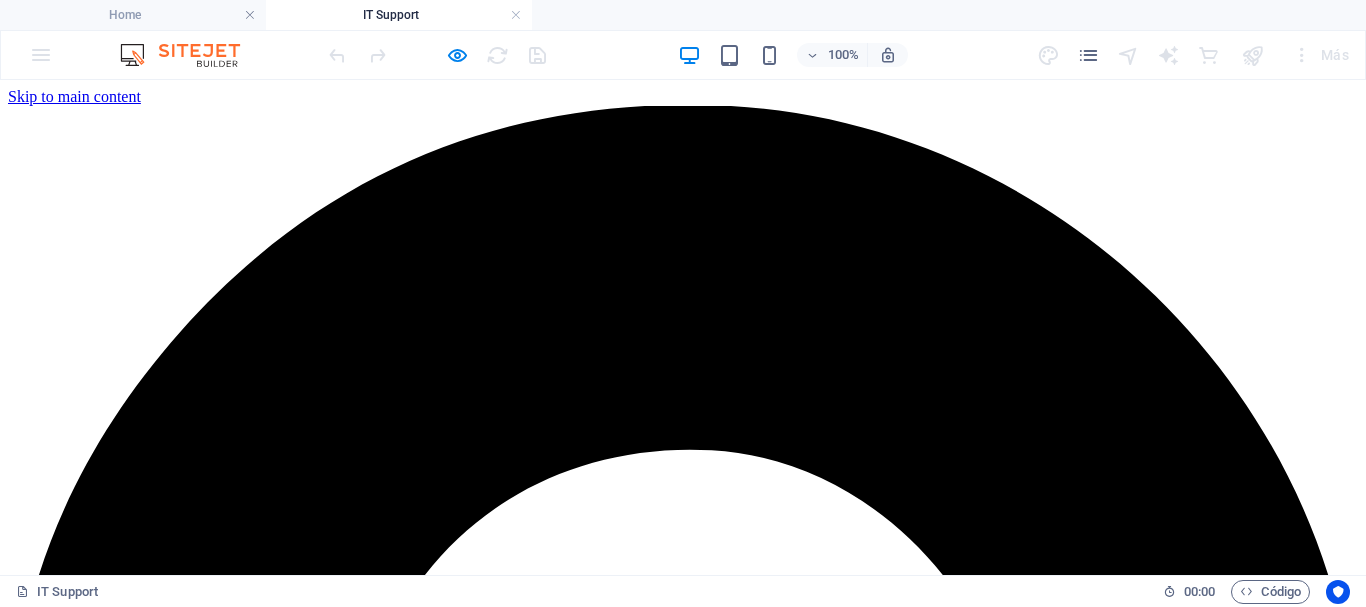 click at bounding box center (190, 55) 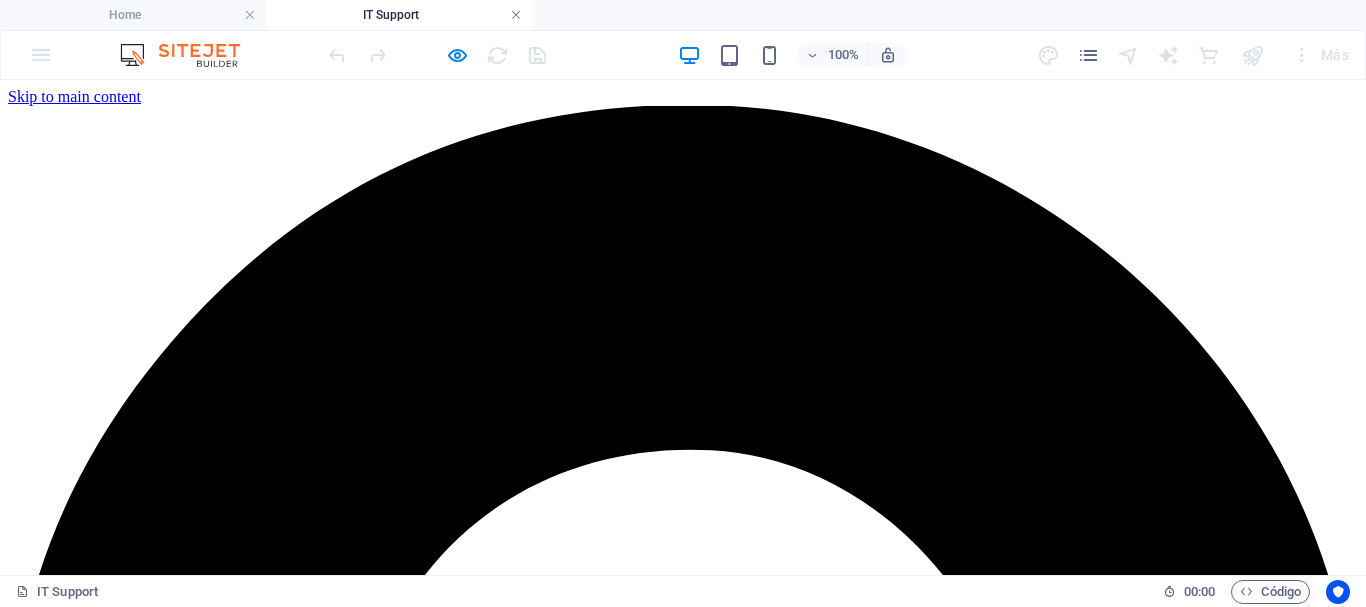 click at bounding box center (516, 15) 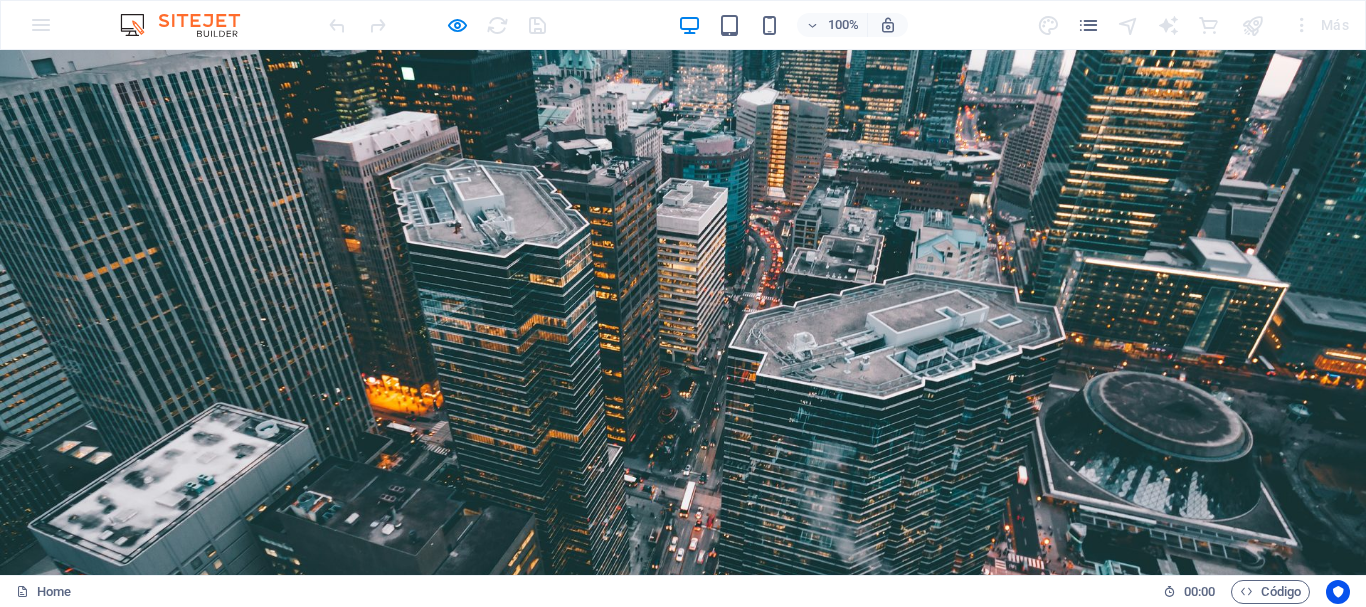 scroll, scrollTop: 400, scrollLeft: 0, axis: vertical 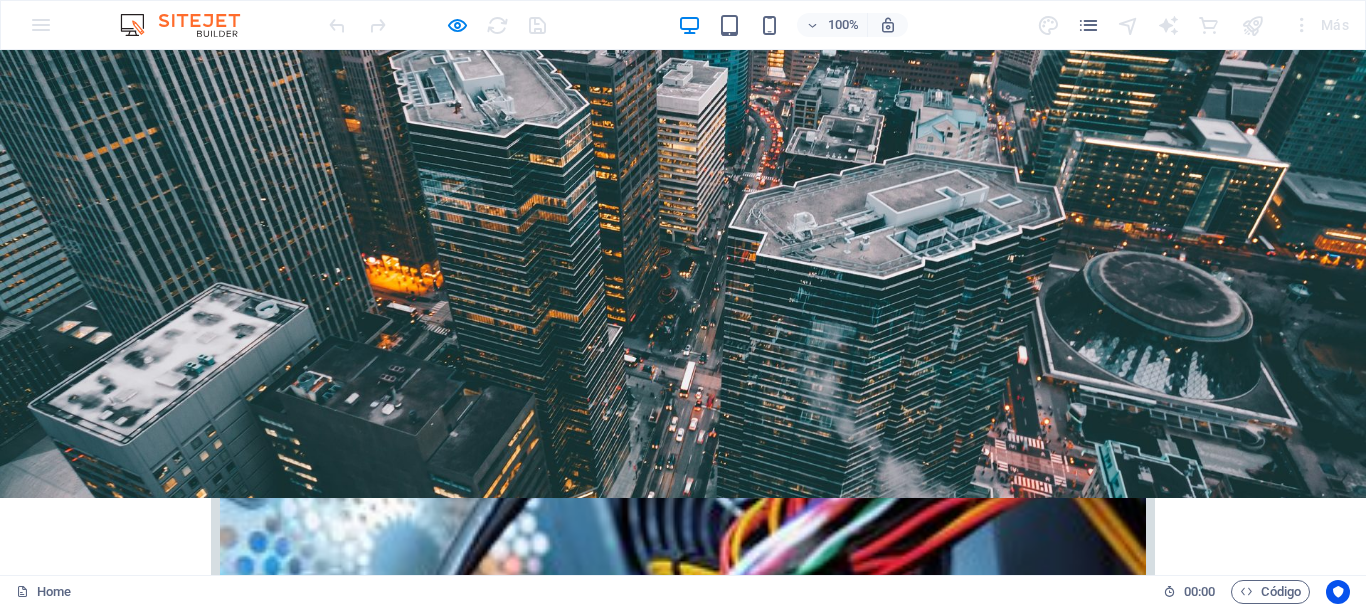 click on "Learn more" at bounding box center [683, 2369] 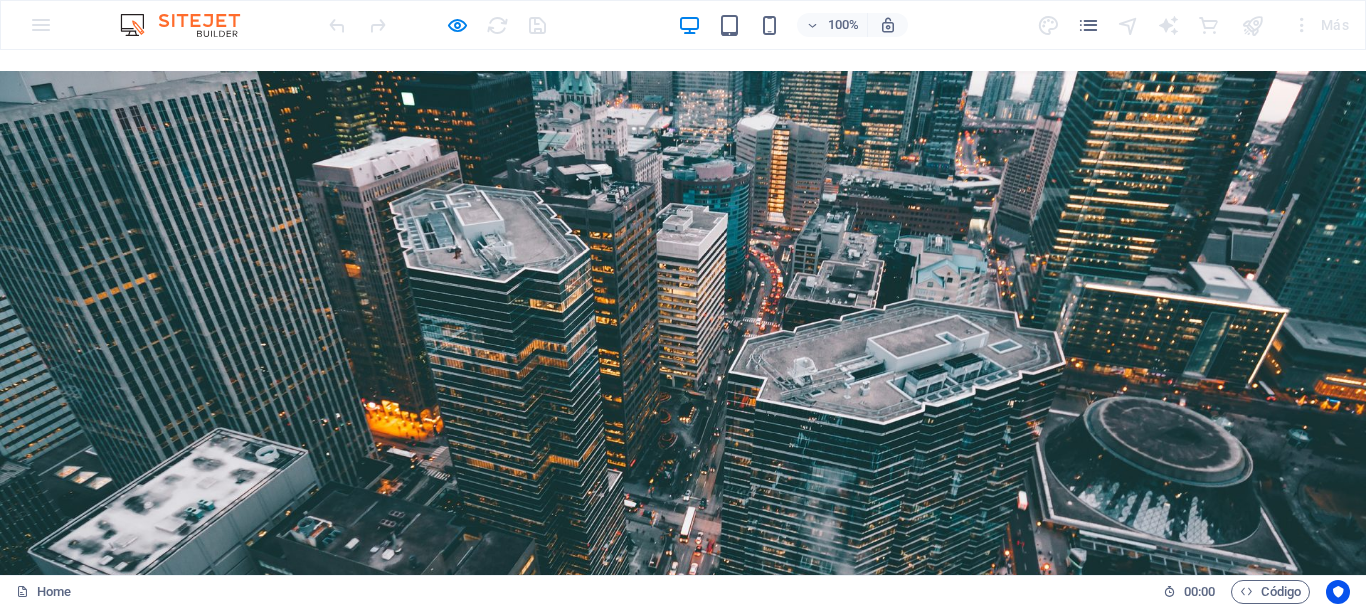 scroll, scrollTop: 0, scrollLeft: 0, axis: both 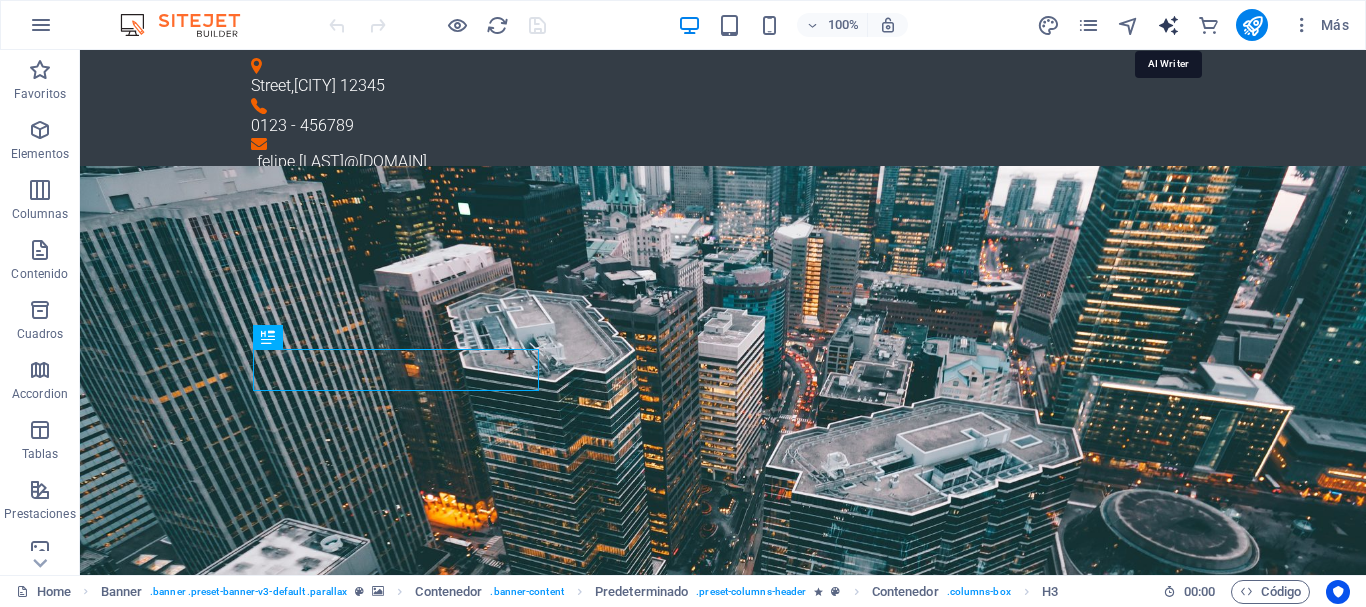 click at bounding box center [1168, 25] 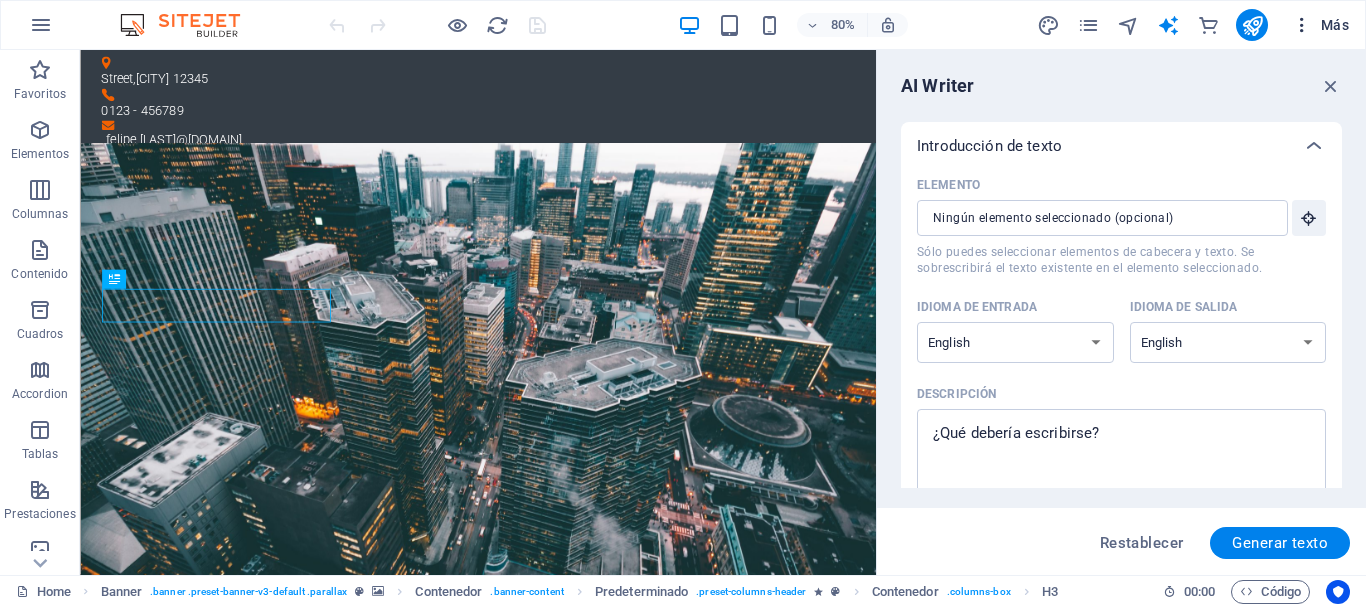 click at bounding box center (1302, 25) 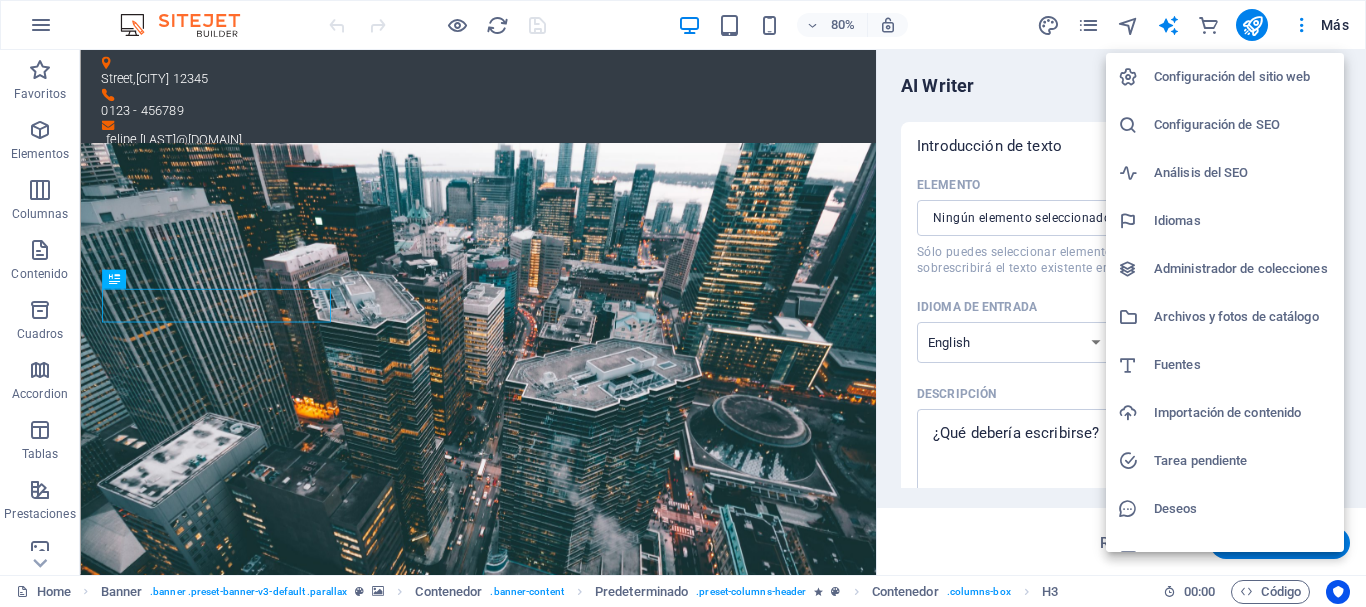 click on "Configuración del sitio web" at bounding box center (1243, 77) 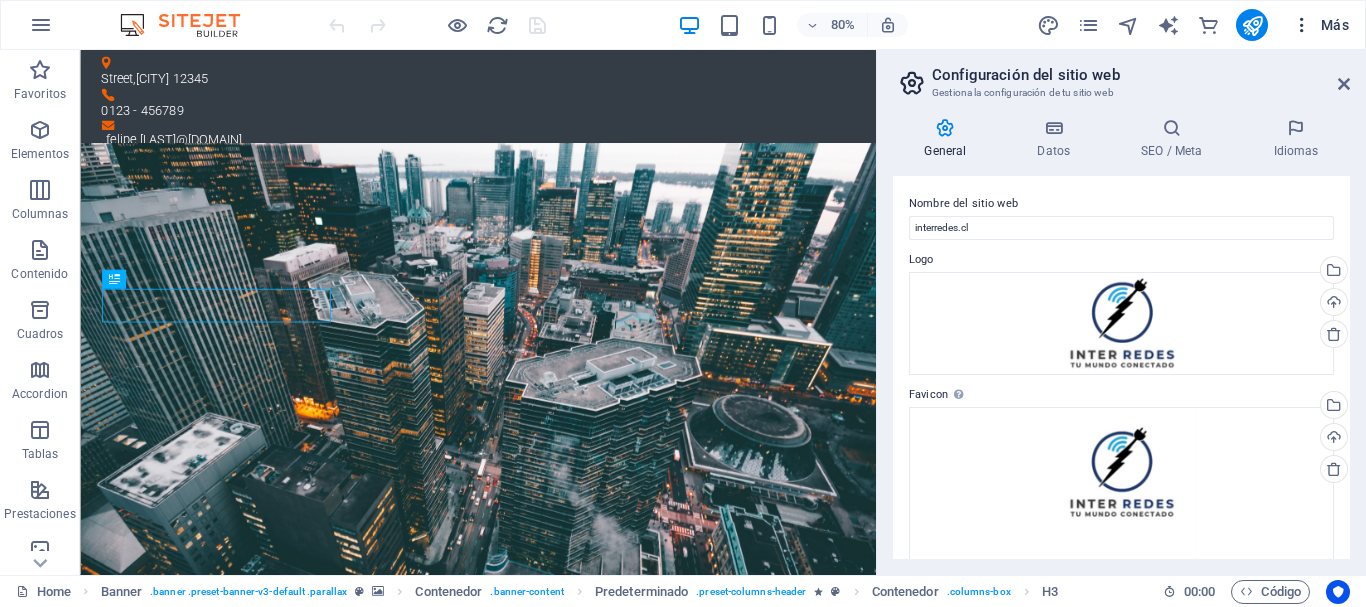 click at bounding box center (1302, 25) 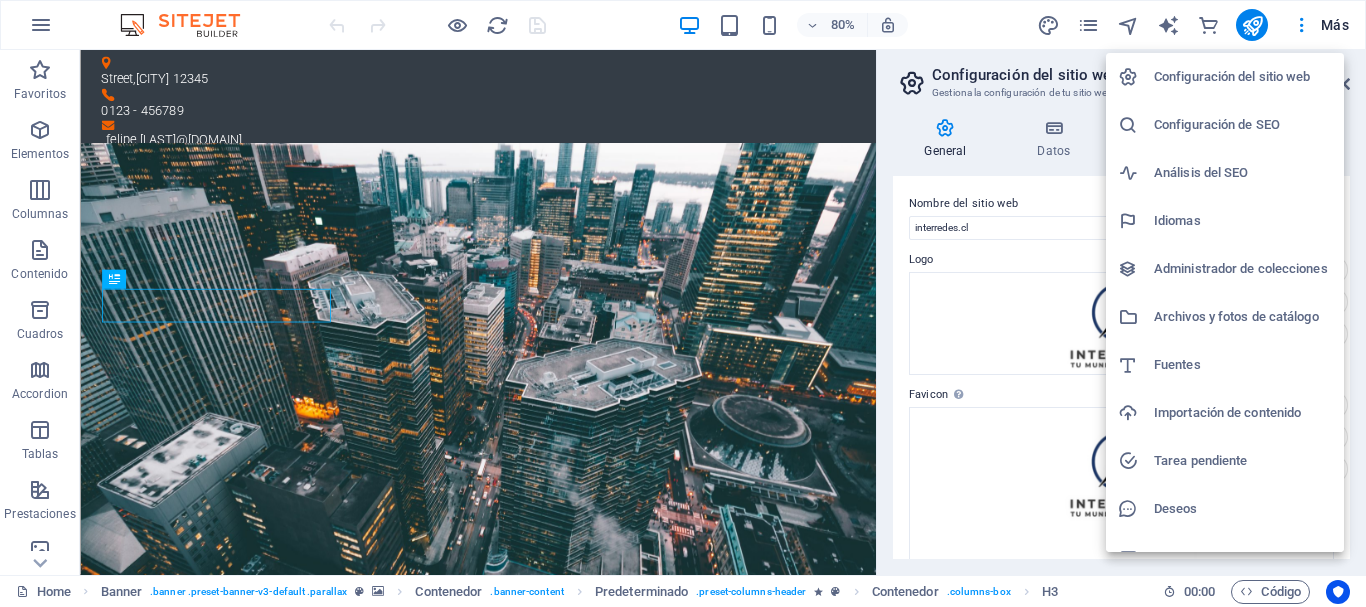 click on "Configuración de SEO" at bounding box center (1243, 125) 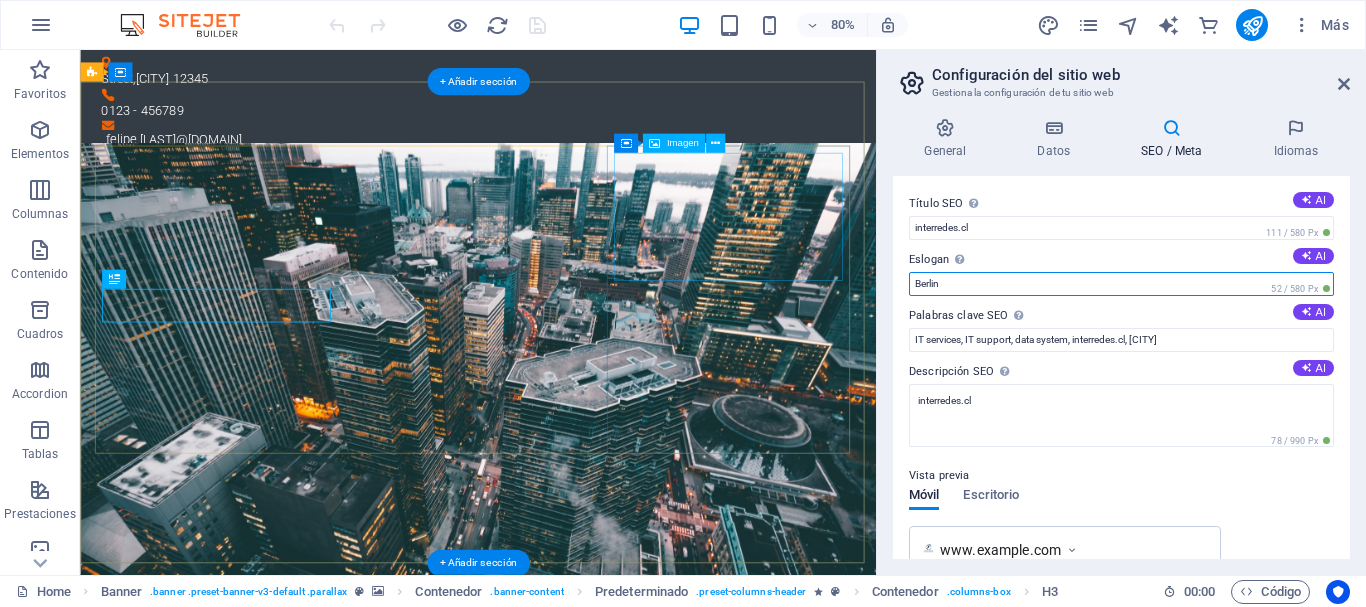 drag, startPoint x: 1049, startPoint y: 332, endPoint x: 1000, endPoint y: 331, distance: 49.010204 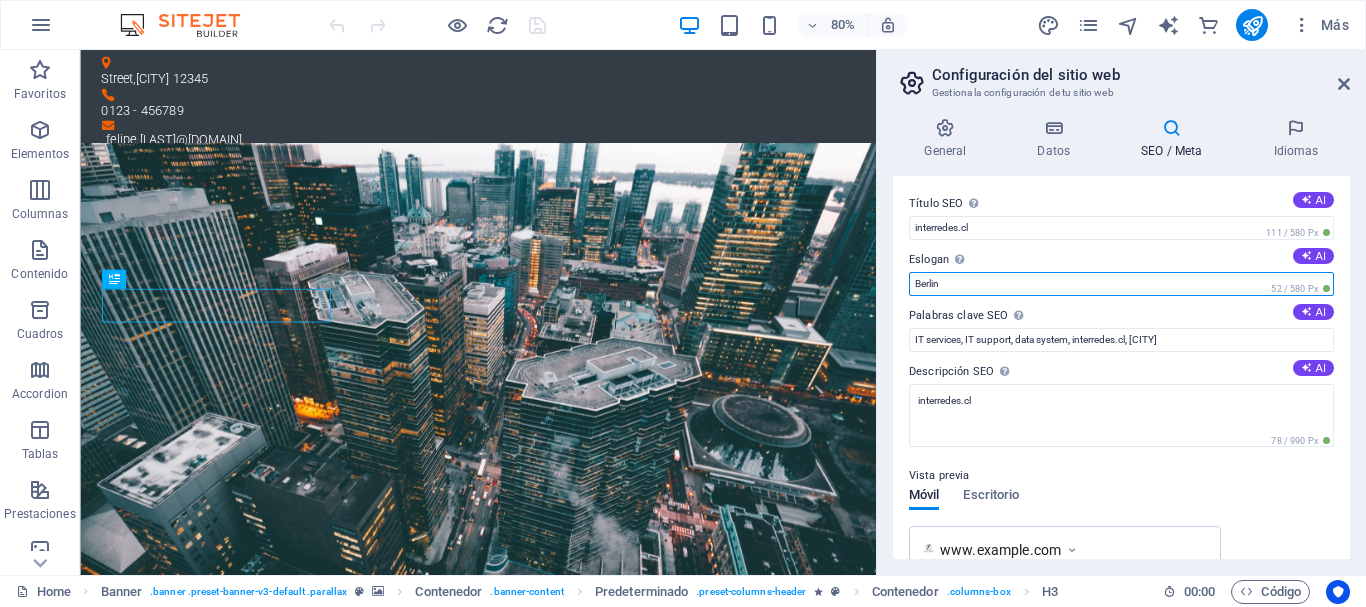 click on "Berlin" at bounding box center (1121, 284) 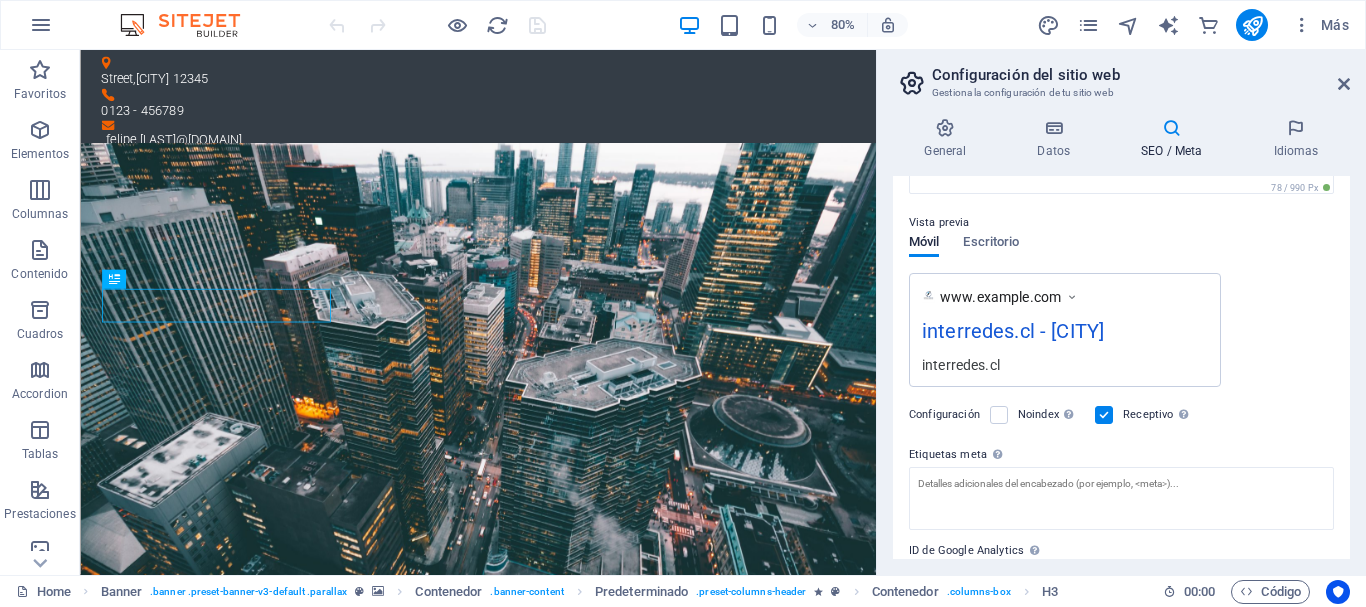 scroll, scrollTop: 0, scrollLeft: 0, axis: both 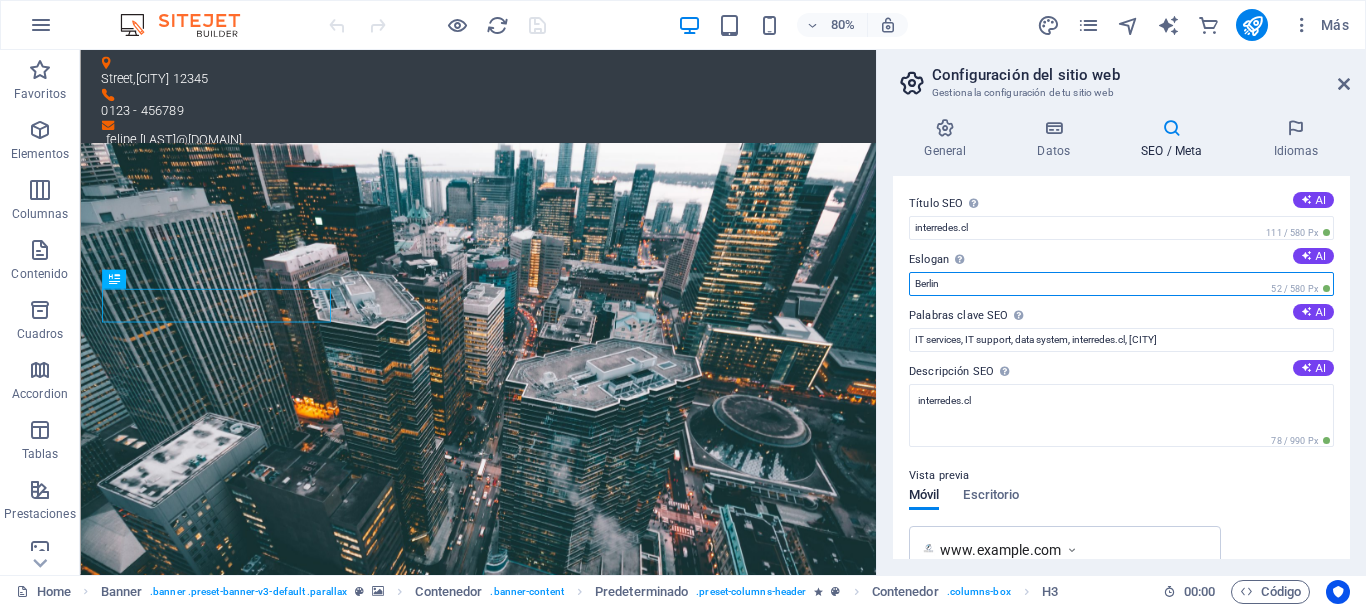 drag, startPoint x: 969, startPoint y: 281, endPoint x: 880, endPoint y: 281, distance: 89 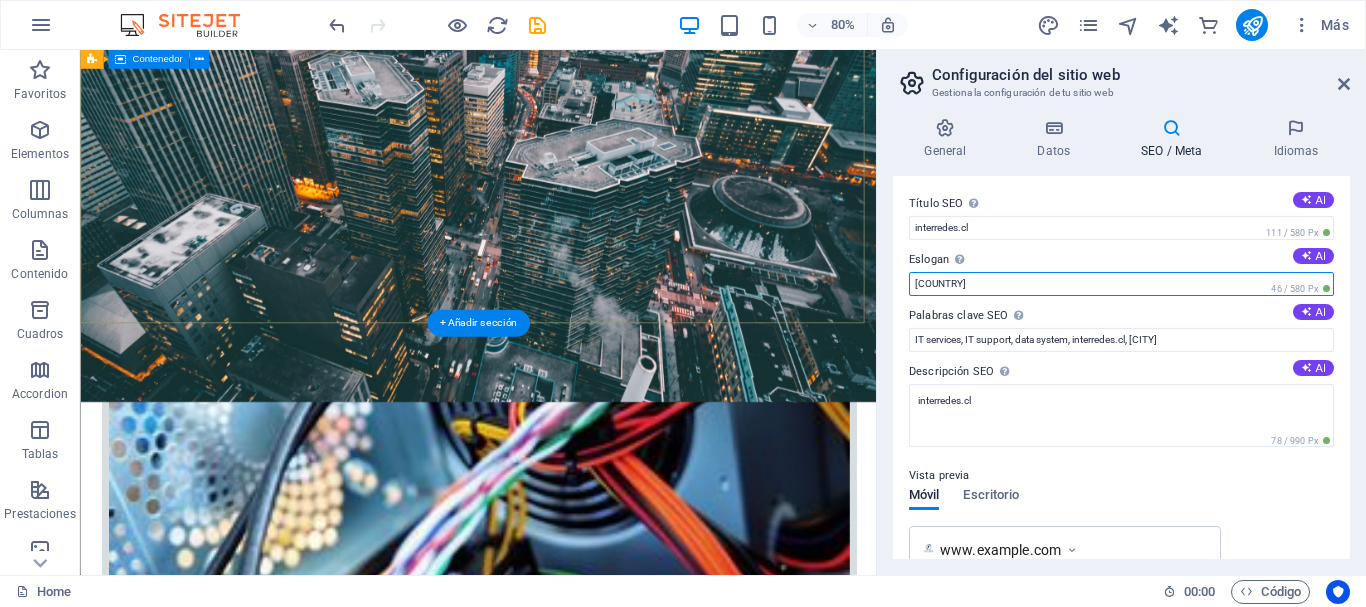 scroll, scrollTop: 0, scrollLeft: 0, axis: both 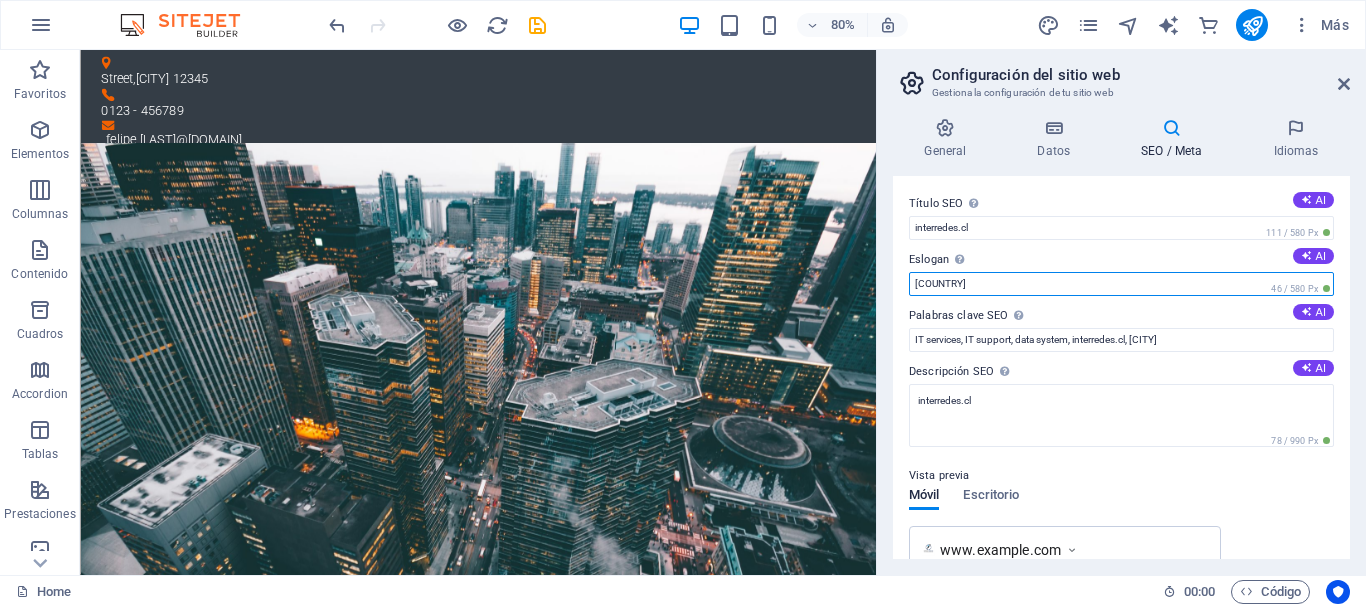 type on "Chile" 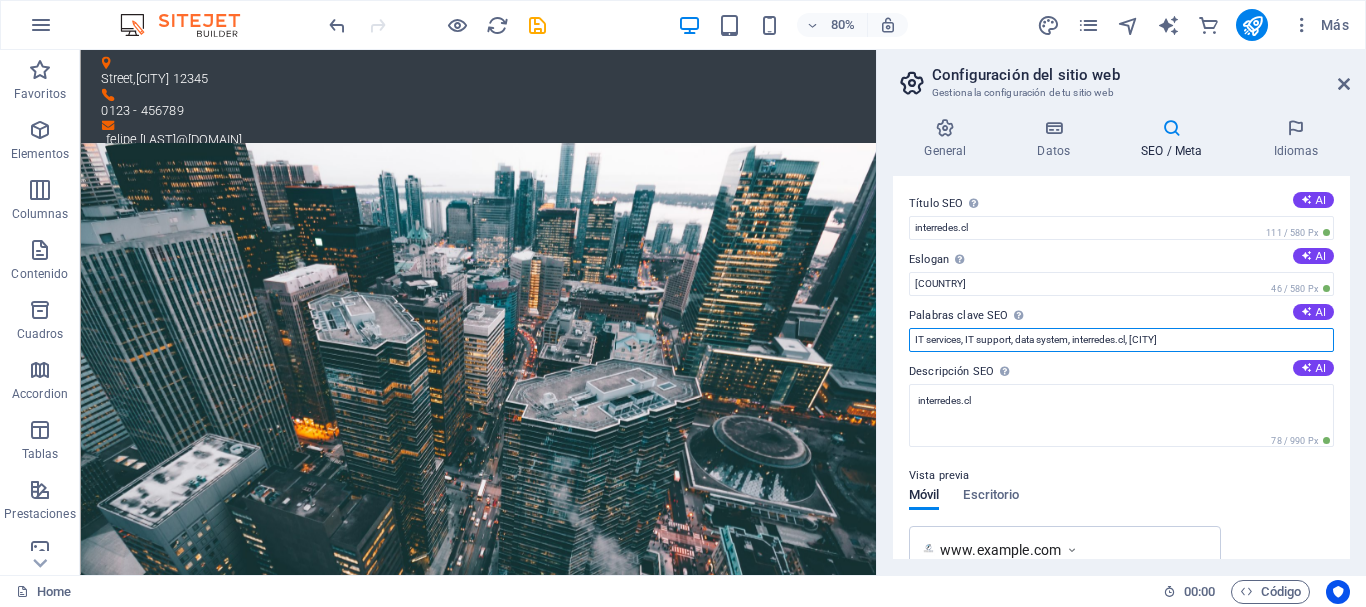 drag, startPoint x: 1202, startPoint y: 337, endPoint x: 1136, endPoint y: 357, distance: 68.96376 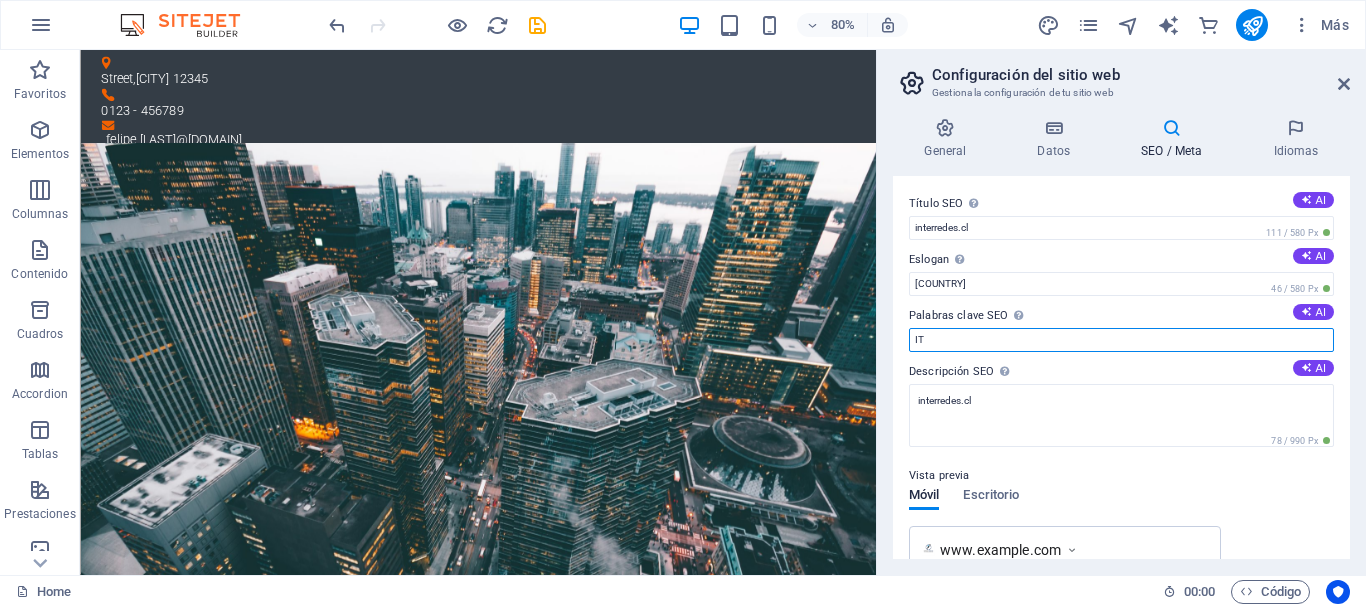 type on "I" 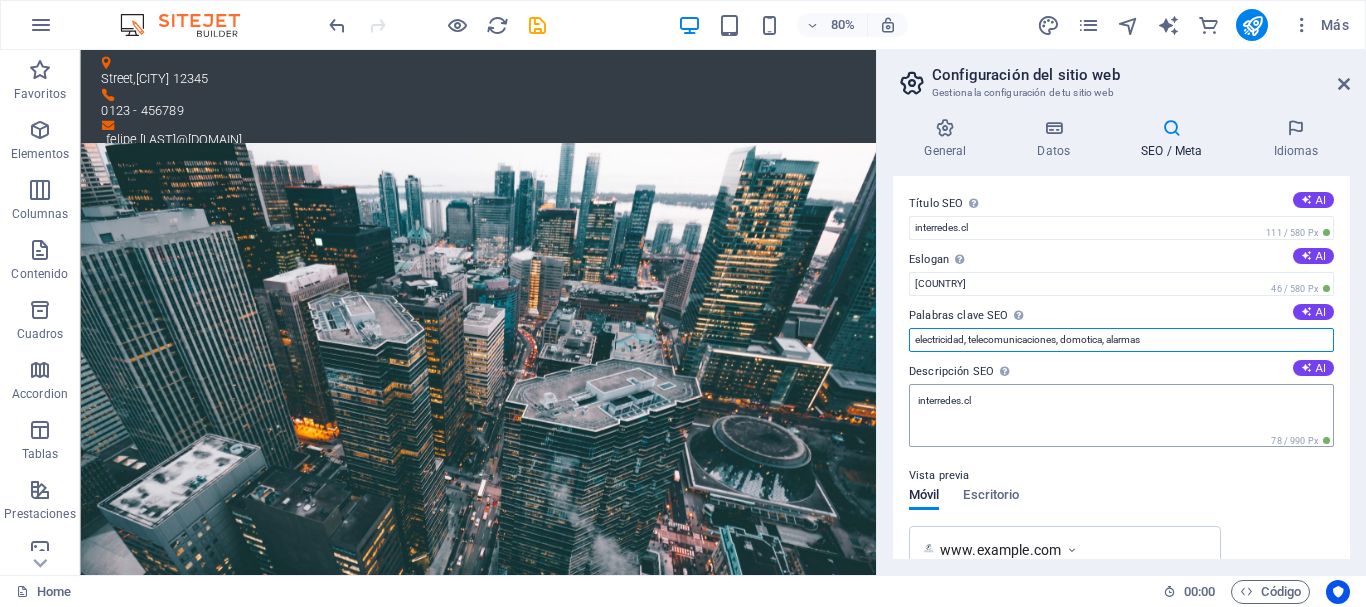 type on "electricidad, telecomunicaciones, domotica, alarmas" 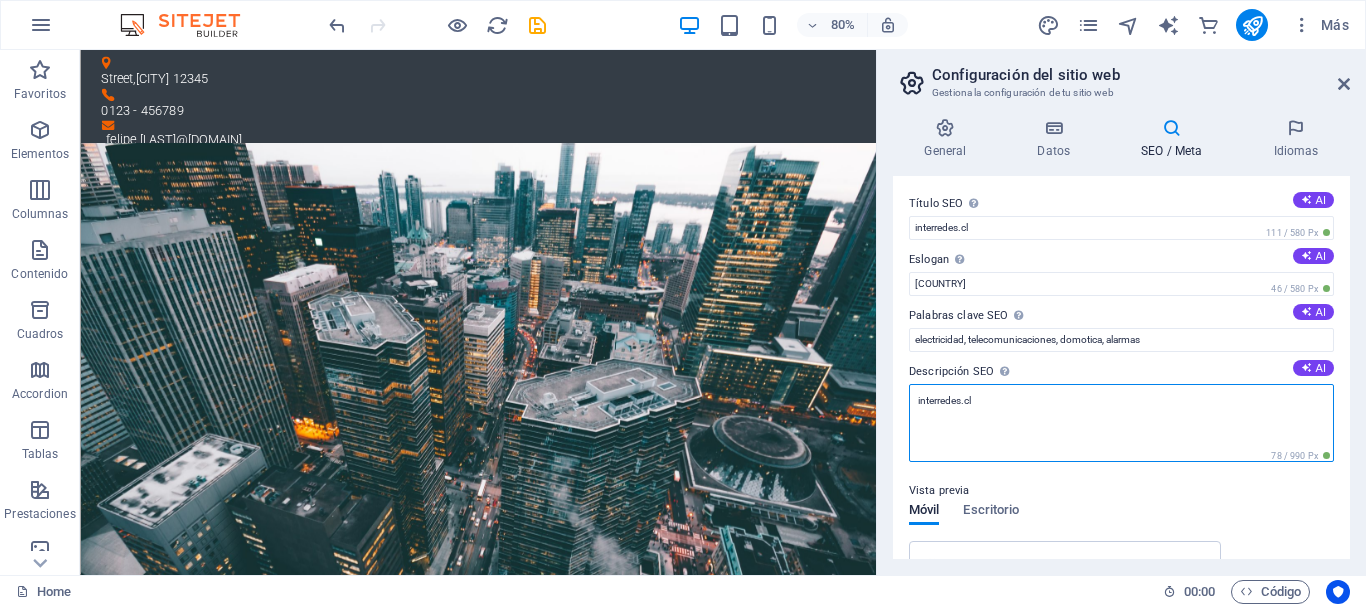 drag, startPoint x: 1069, startPoint y: 453, endPoint x: 1058, endPoint y: 491, distance: 39.56008 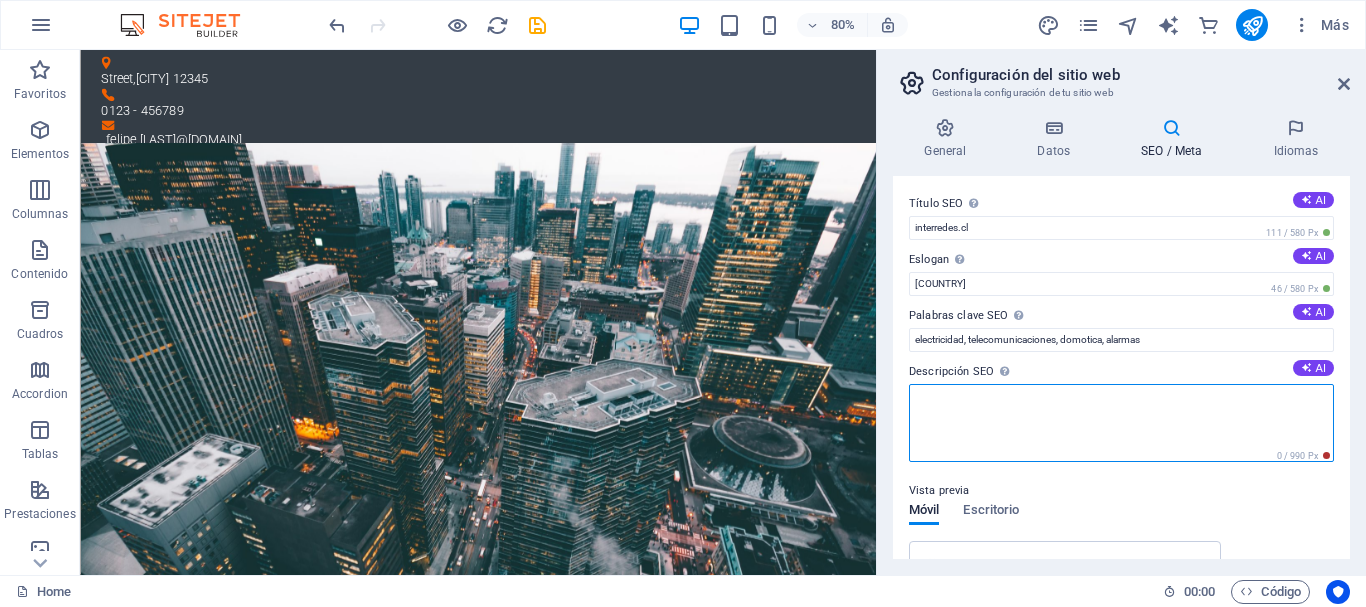 click on "Descripción SEO Describe el contenido de tu sitio web - ¡crucial para los buscadores y SEO! AI" at bounding box center [1121, 423] 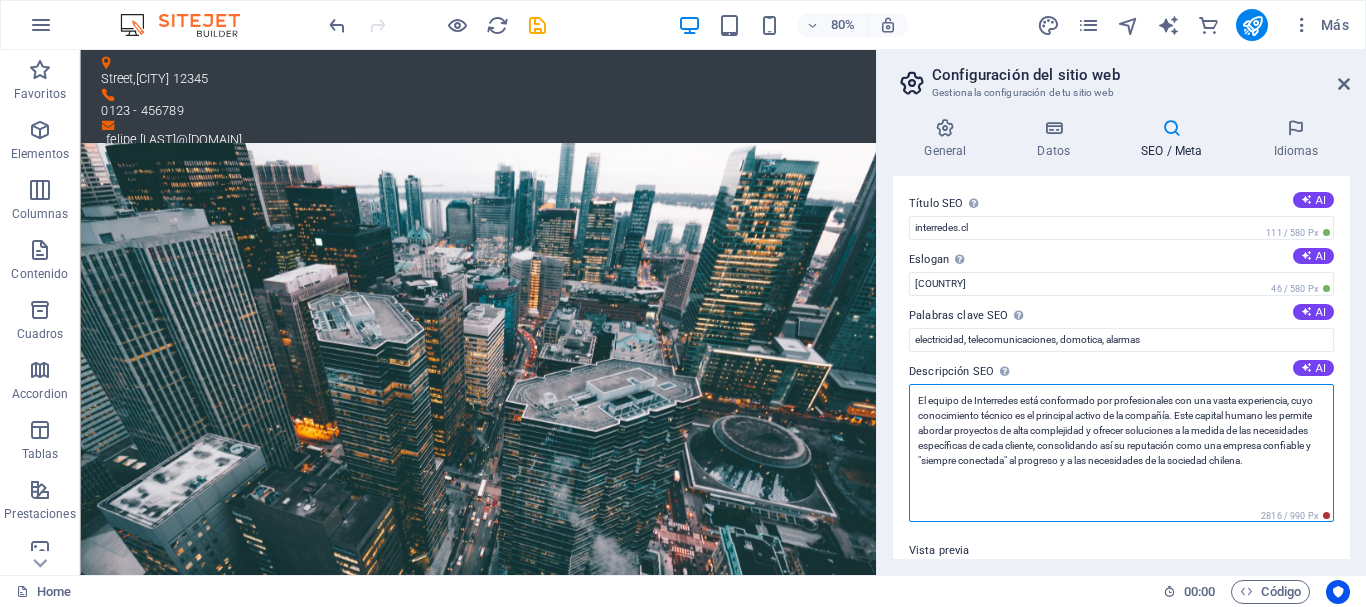 scroll, scrollTop: 0, scrollLeft: 0, axis: both 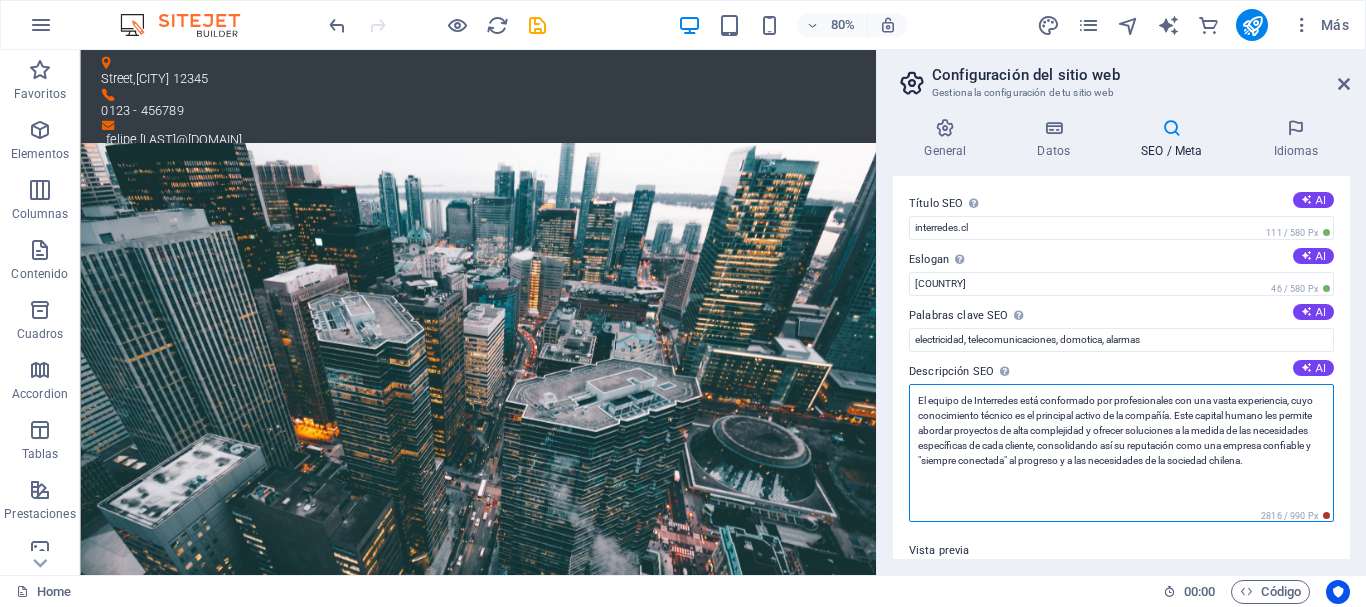 drag, startPoint x: 1045, startPoint y: 532, endPoint x: 1070, endPoint y: 461, distance: 75.272835 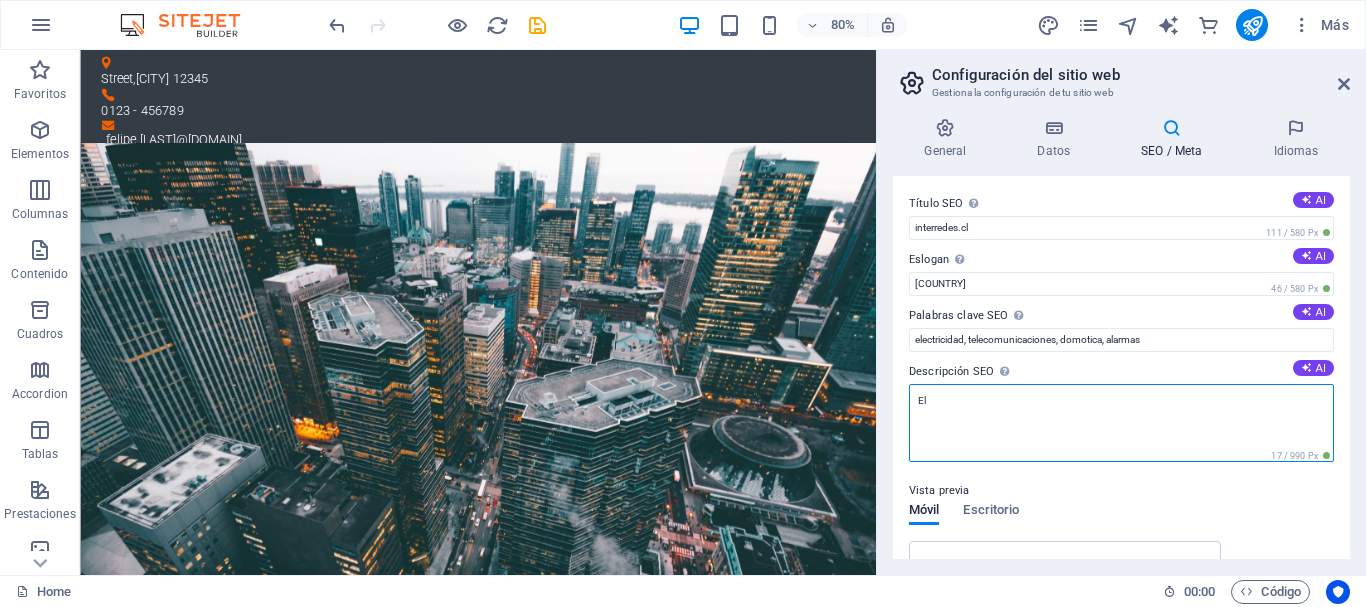 type on "E" 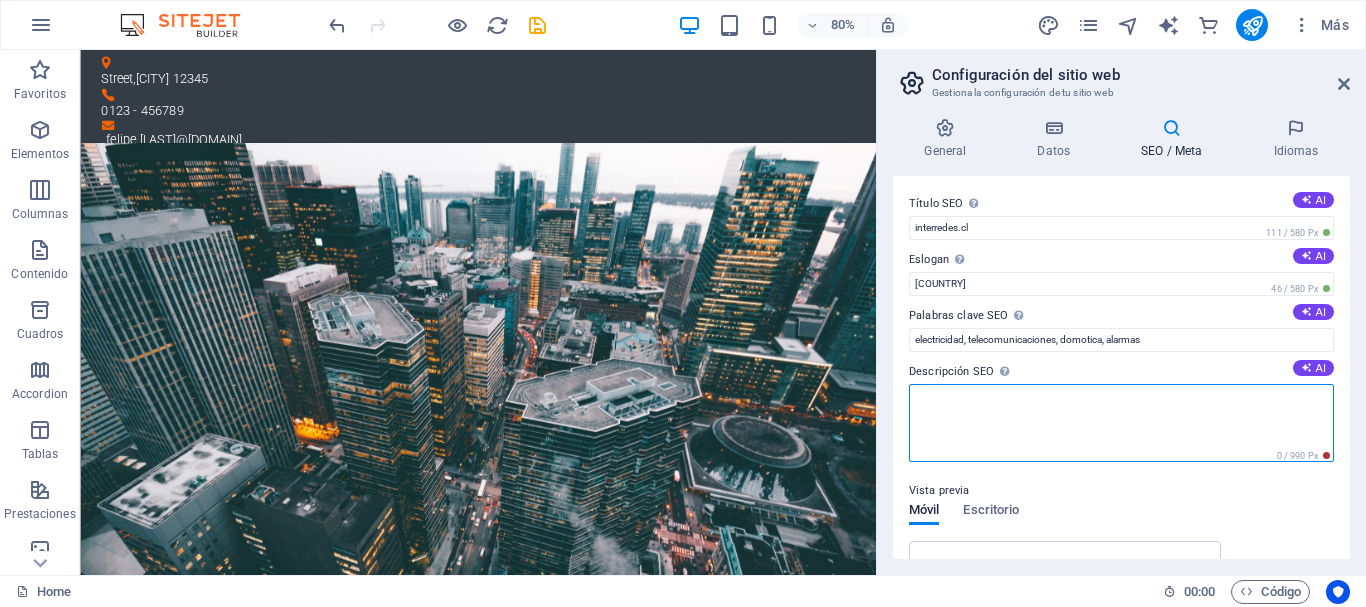 click on "Descripción SEO Describe el contenido de tu sitio web - ¡crucial para los buscadores y SEO! AI" at bounding box center (1121, 423) 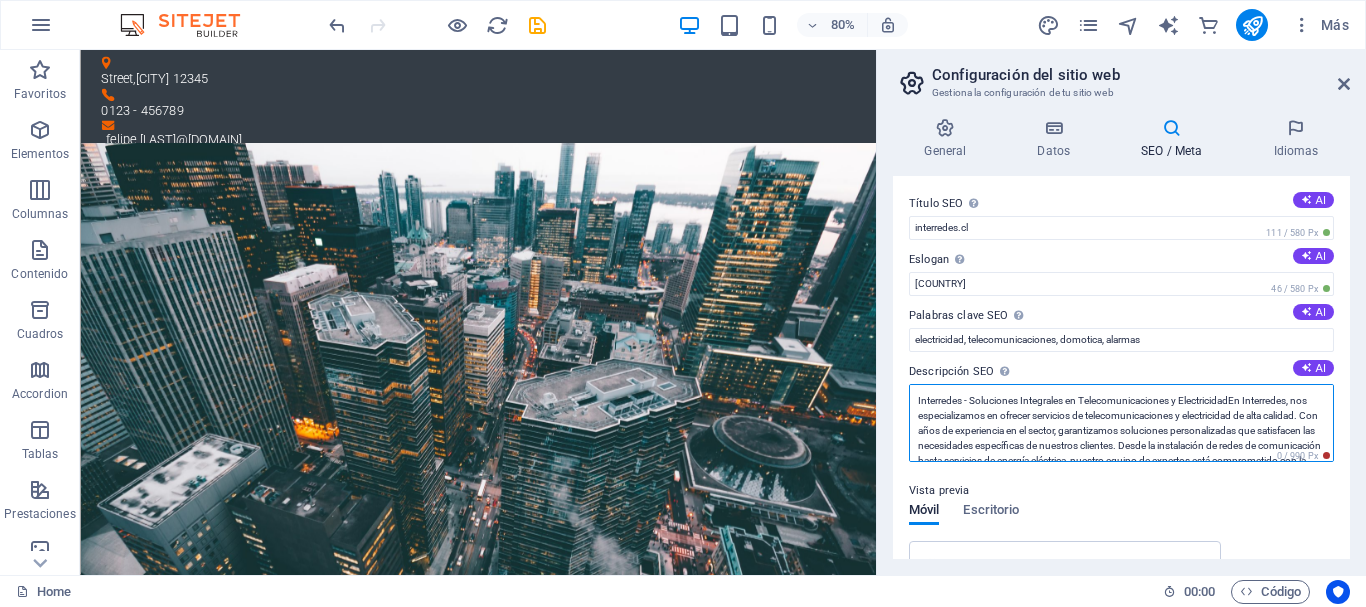 scroll, scrollTop: 0, scrollLeft: 0, axis: both 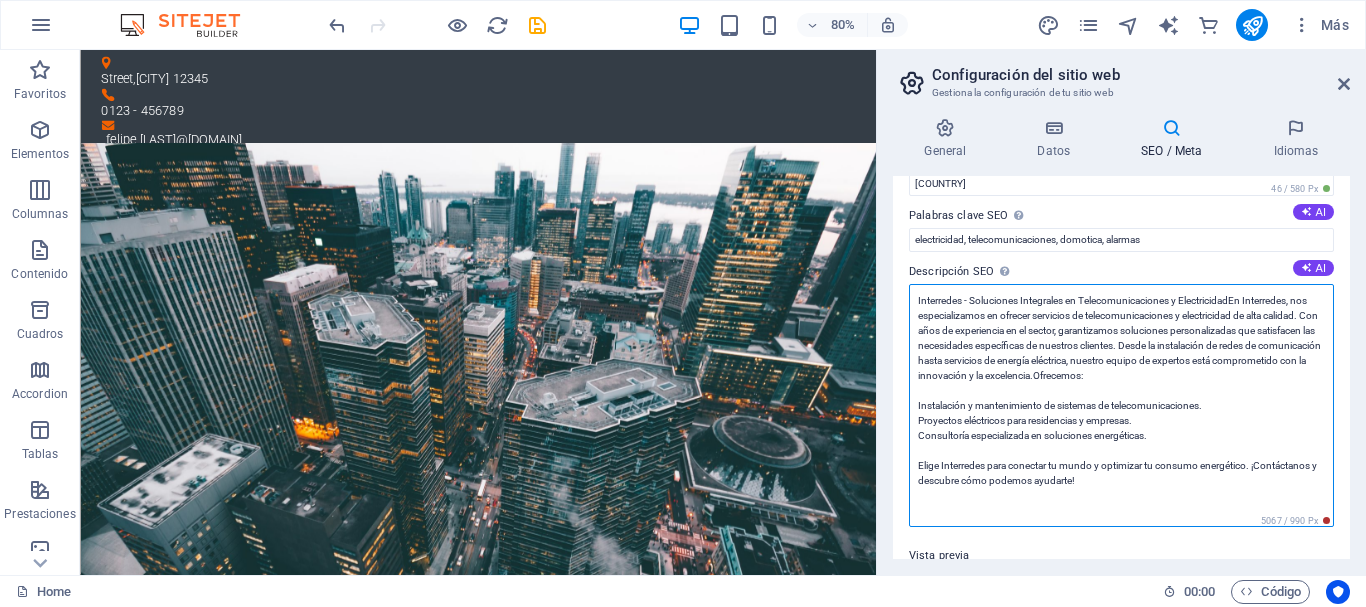 click on "Interredes - Soluciones Integrales en Telecomunicaciones y ElectricidadEn Interredes, nos especializamos en ofrecer servicios de telecomunicaciones y electricidad de alta calidad. Con años de experiencia en el sector, garantizamos soluciones personalizadas que satisfacen las necesidades específicas de nuestros clientes. Desde la instalación de redes de comunicación hasta servicios de energía eléctrica, nuestro equipo de expertos está comprometido con la innovación y la excelencia.Ofrecemos:
Instalación y mantenimiento de sistemas de telecomunicaciones.
Proyectos eléctricos para residencias y empresas.
Consultoría especializada en soluciones energéticas.
Elige Interredes para conectar tu mundo y optimizar tu consumo energético. ¡Contáctanos y descubre cómo podemos ayudarte!" at bounding box center [1121, 405] 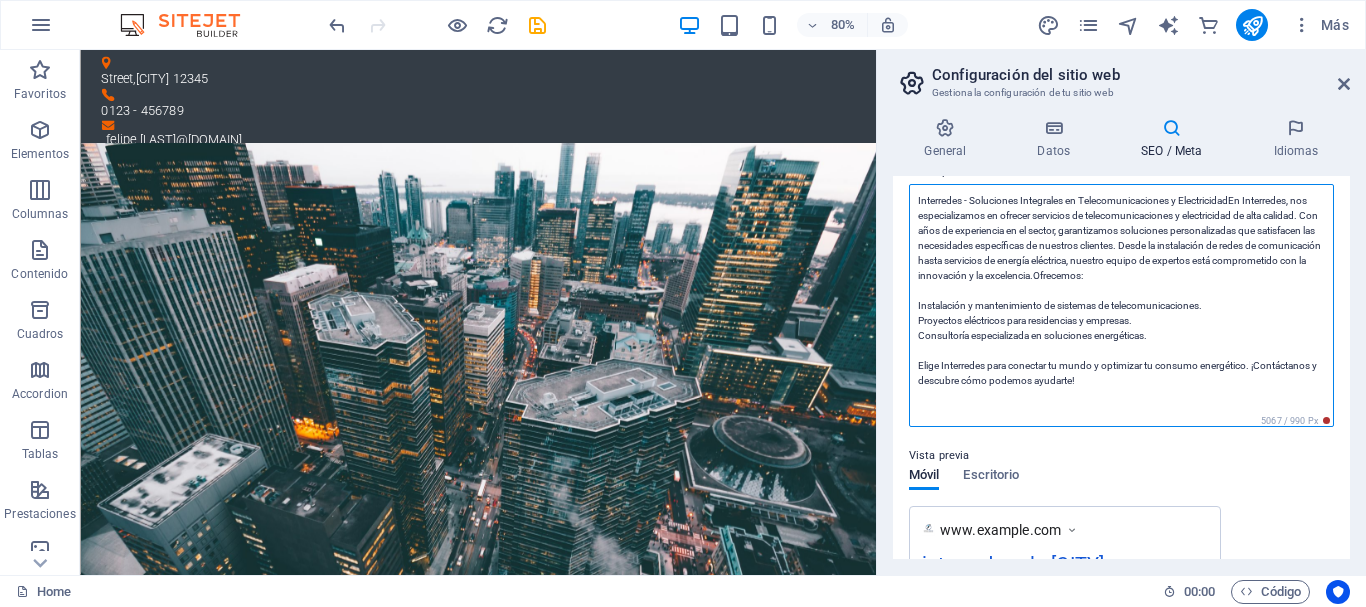 scroll, scrollTop: 300, scrollLeft: 0, axis: vertical 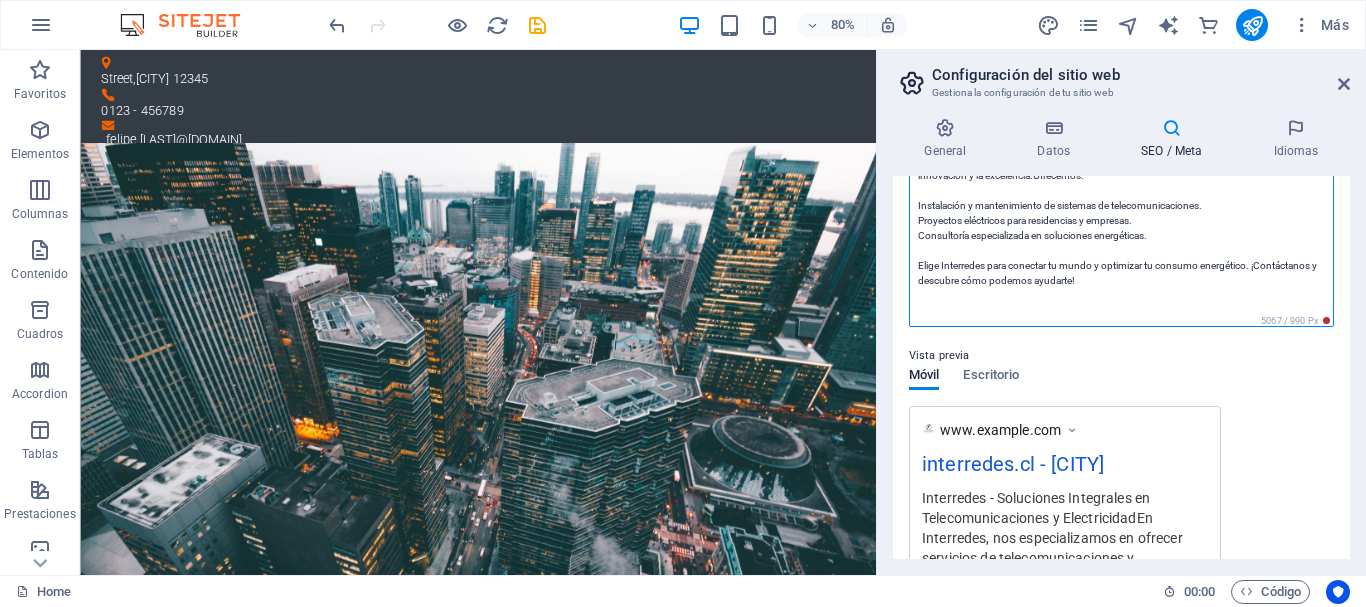 type on "Interredes - Soluciones Integrales en Telecomunicaciones y ElectricidadEn Interredes, nos especializamos en ofrecer servicios de telecomunicaciones y electricidad de alta calidad. Con años de experiencia en el sector, garantizamos soluciones personalizadas que satisfacen las necesidades específicas de nuestros clientes. Desde la instalación de redes de comunicación hasta servicios de energía eléctrica, nuestro equipo de expertos está comprometido con la innovación y la excelencia.Ofrecemos:
Instalación y mantenimiento de sistemas de telecomunicaciones.
Proyectos eléctricos para residencias y empresas.
Consultoría especializada en soluciones energéticas.
Elige Interredes para conectar tu mundo y optimizar tu consumo energético. ¡Contáctanos y descubre cómo podemos ayudarte!" 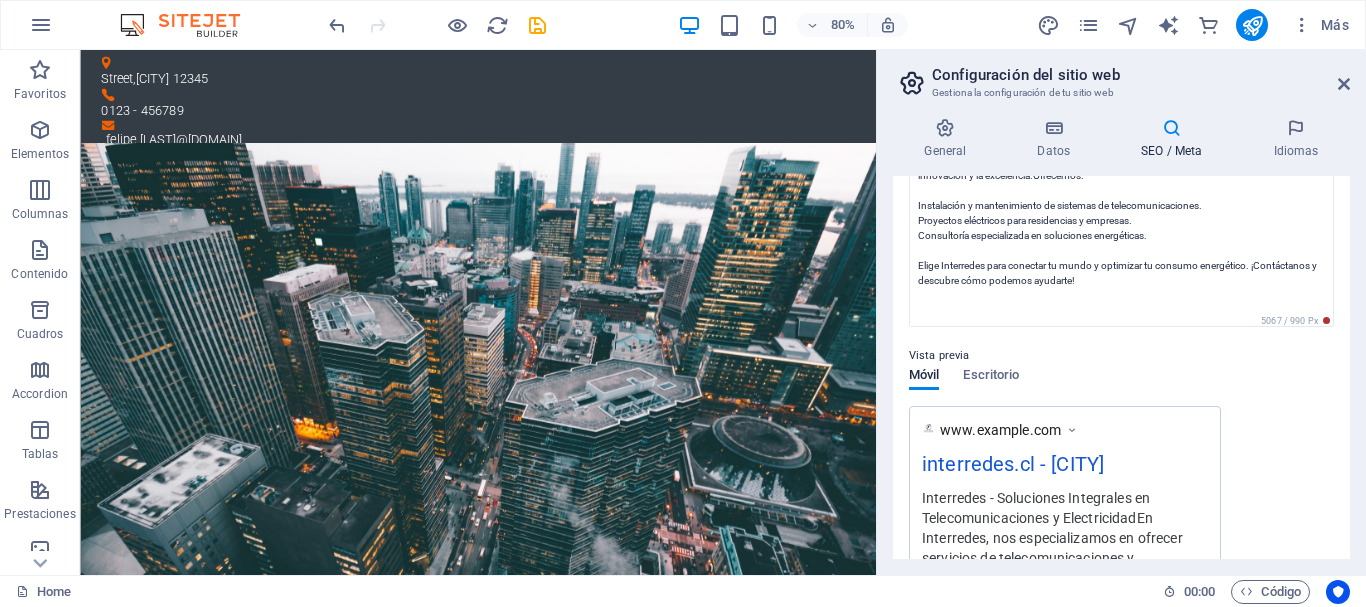 click on "Título SEO El título de tu sitio web. Elige algo que destaque en los resultados de los buscadores. AI interredes.cl 111 / 580 Px Eslogan El eslogan de tu sitio web. AI Chile 46 / 580 Px Palabras clave SEO Lista de palabras clave separadas por comas que describen tu sitio web. AI electricidad, telecomunicaciones, domotica, alarmas Descripción SEO Describe el contenido de tu sitio web - ¡crucial para los buscadores y SEO! AI 5067 / 990 Px Vista previa Móvil Escritorio www.example.com interredes.cl - Chile Interredes - Soluciones Integrales en Telecomunicaciones y ElectricidadEn Interredes, nos especializamos en ofrecer servicios de telecomunicaciones y electricidad de alta calidad. Con años de ... Configuración Noindex Indica a los buscadores que no incluyan este sitio web en los resultados de búsqueda. Receptivo Determina si el sitio web debería responder en función de la resolución de pantalla. Etiquetas meta ID de Google Analytics Clave API de Google Maps" at bounding box center [1121, 367] 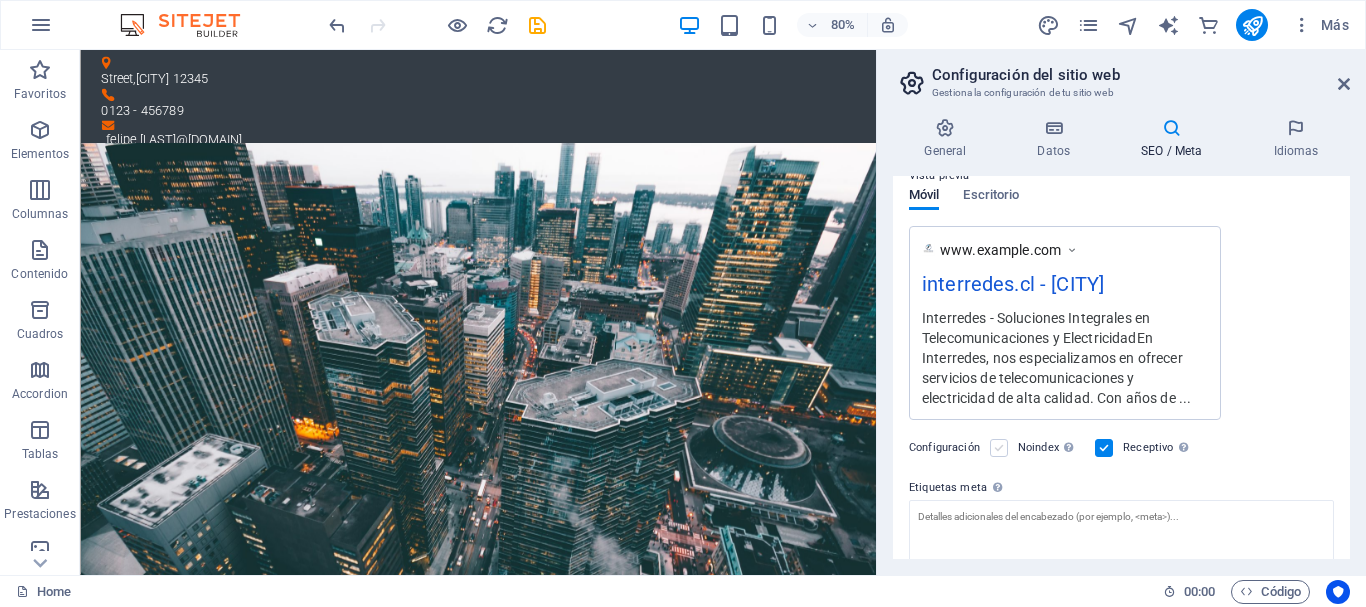 click at bounding box center [999, 448] 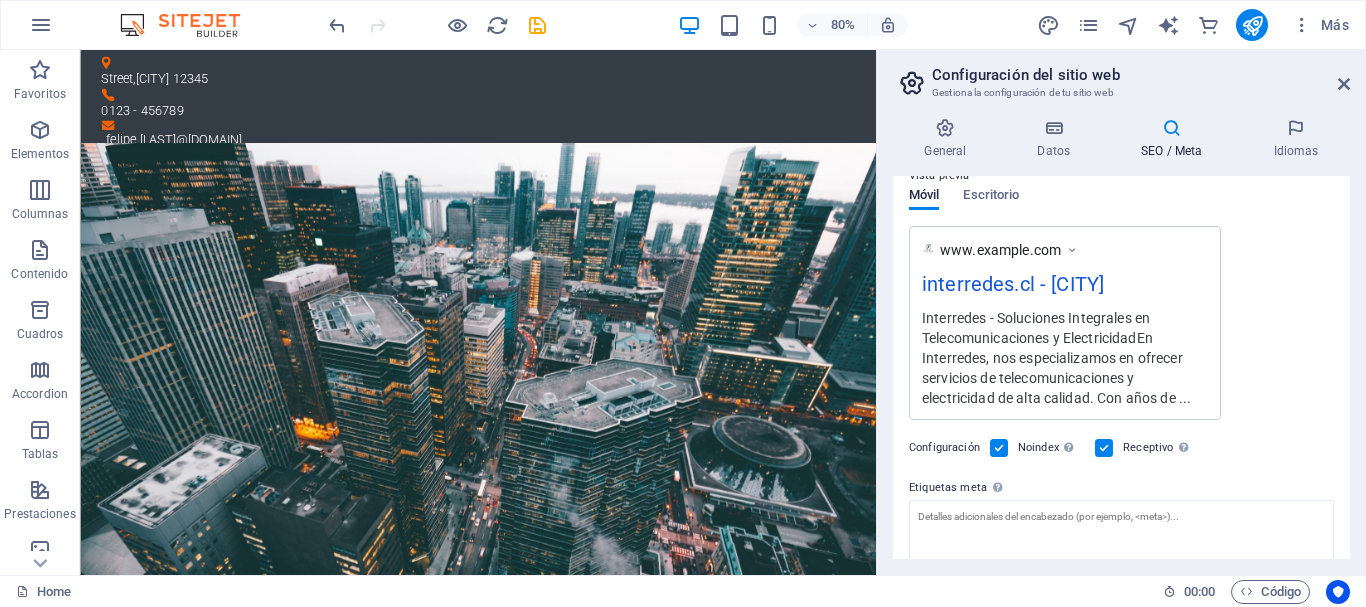 click at bounding box center [999, 448] 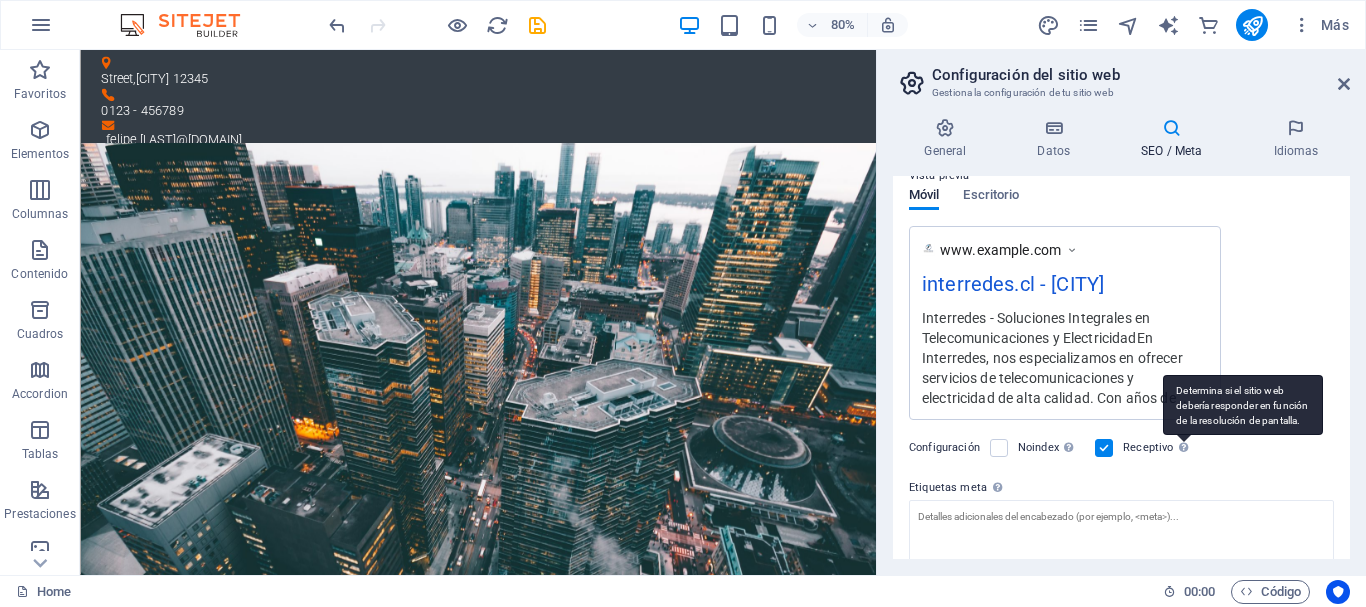 scroll, scrollTop: 433, scrollLeft: 0, axis: vertical 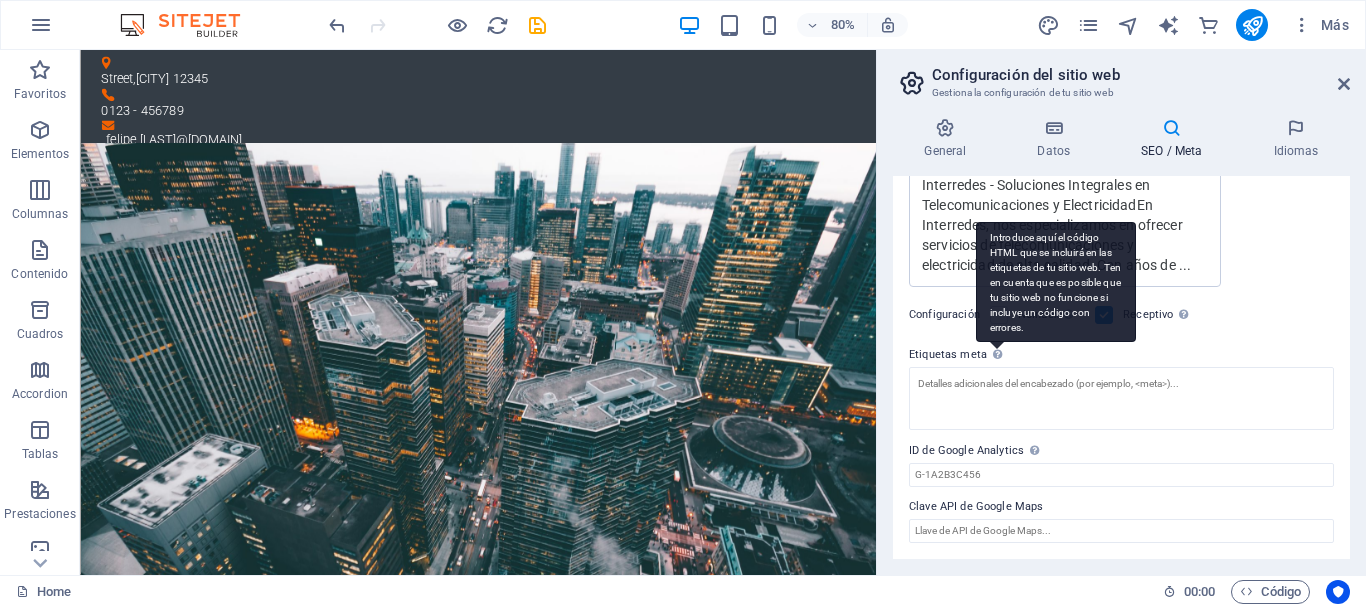 drag, startPoint x: 992, startPoint y: 235, endPoint x: 1072, endPoint y: 306, distance: 106.96261 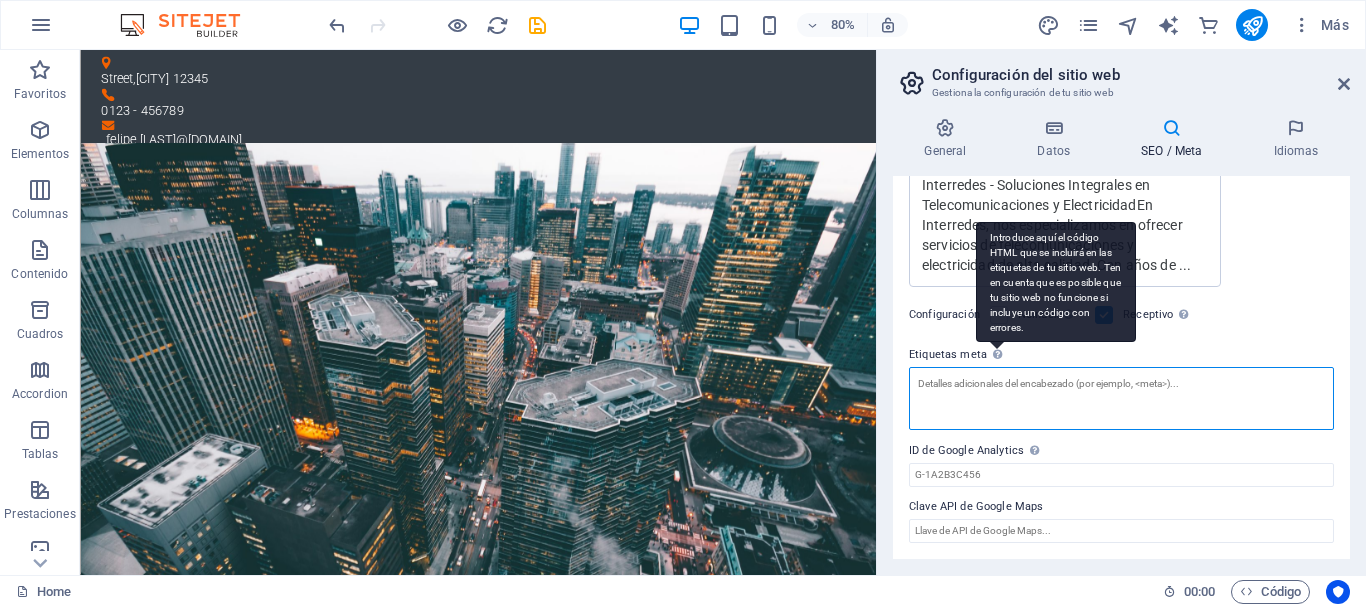 click on "Etiquetas meta Introduce aquí el código HTML que se incluirá en las etiquetas  de tu sitio web. Ten en cuenta que es posible que tu sitio web no funcione si incluye un código con errores." at bounding box center (1121, 398) 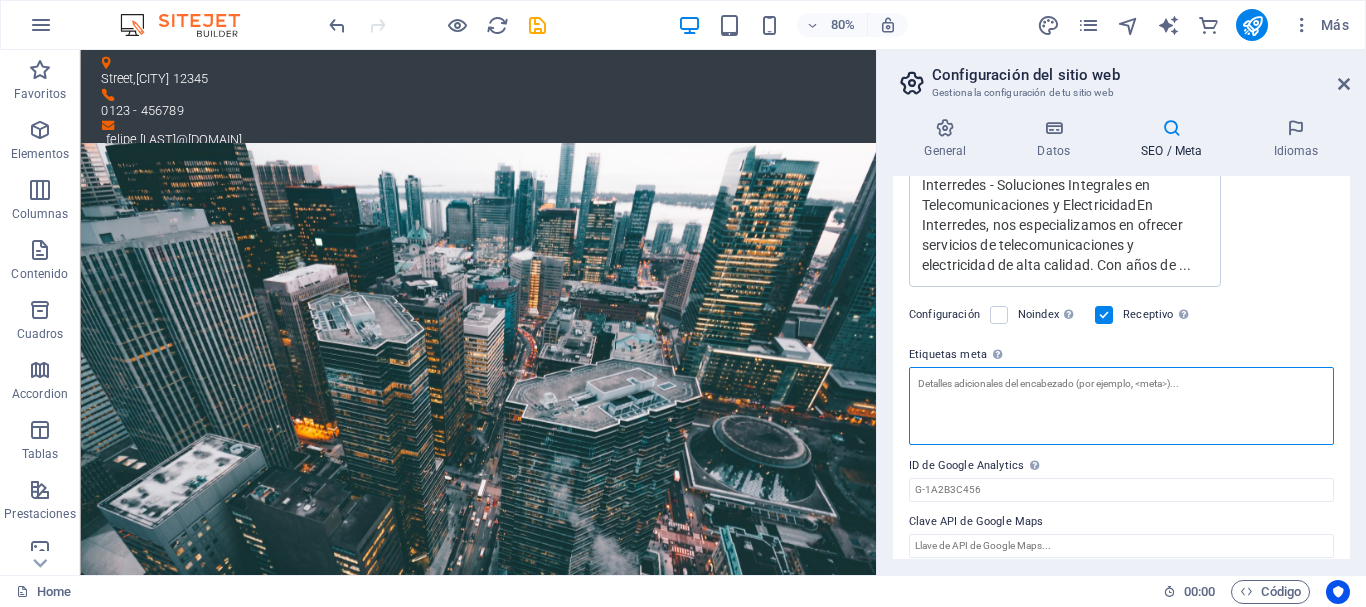 click on "Etiquetas meta Introduce aquí el código HTML que se incluirá en las etiquetas  de tu sitio web. Ten en cuenta que es posible que tu sitio web no funcione si incluye un código con errores." at bounding box center [1121, 406] 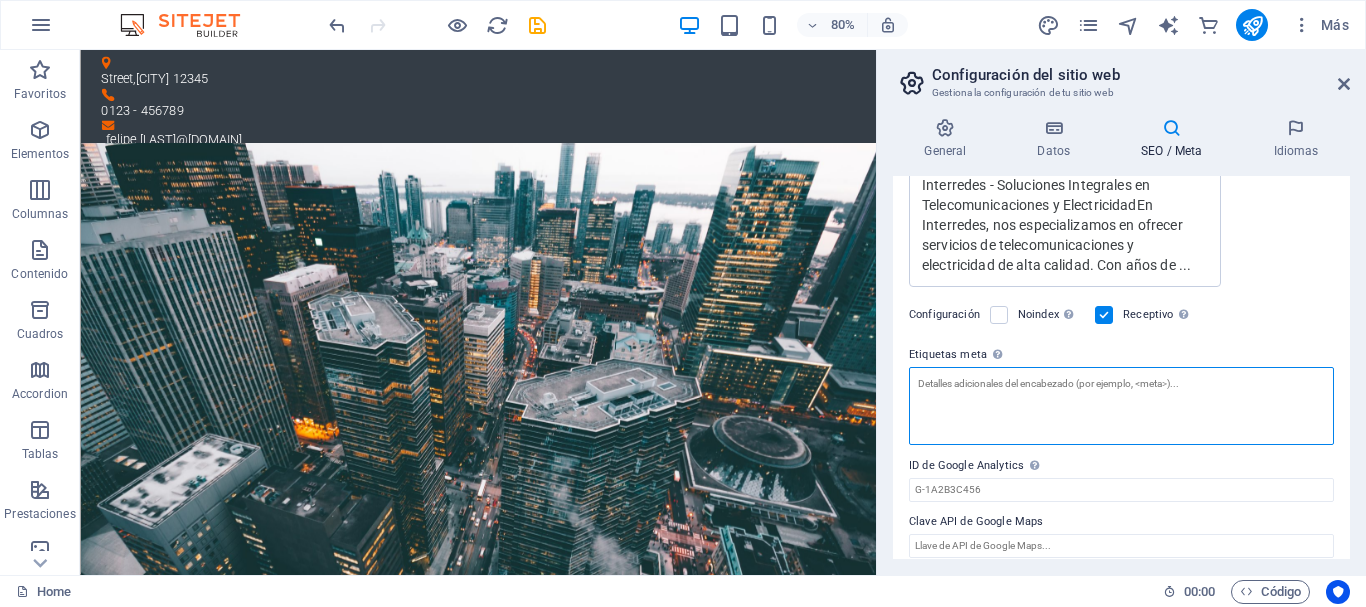 click on "Etiquetas meta Introduce aquí el código HTML que se incluirá en las etiquetas  de tu sitio web. Ten en cuenta que es posible que tu sitio web no funcione si incluye un código con errores." at bounding box center (1121, 406) 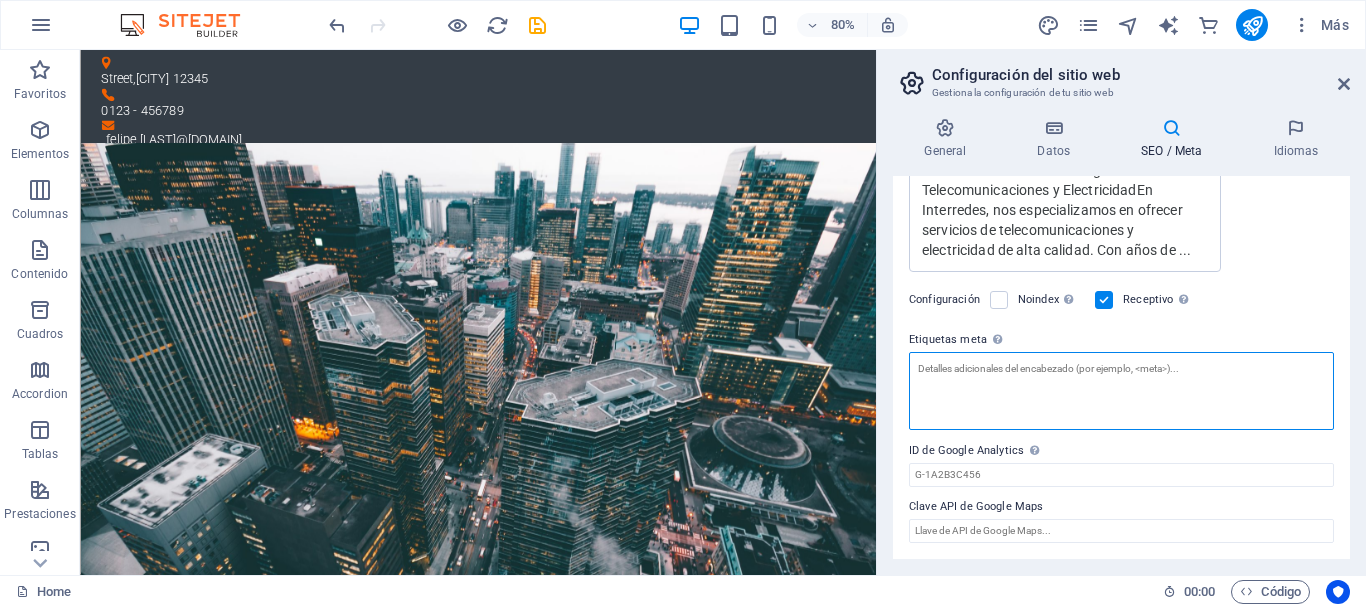 scroll, scrollTop: 0, scrollLeft: 0, axis: both 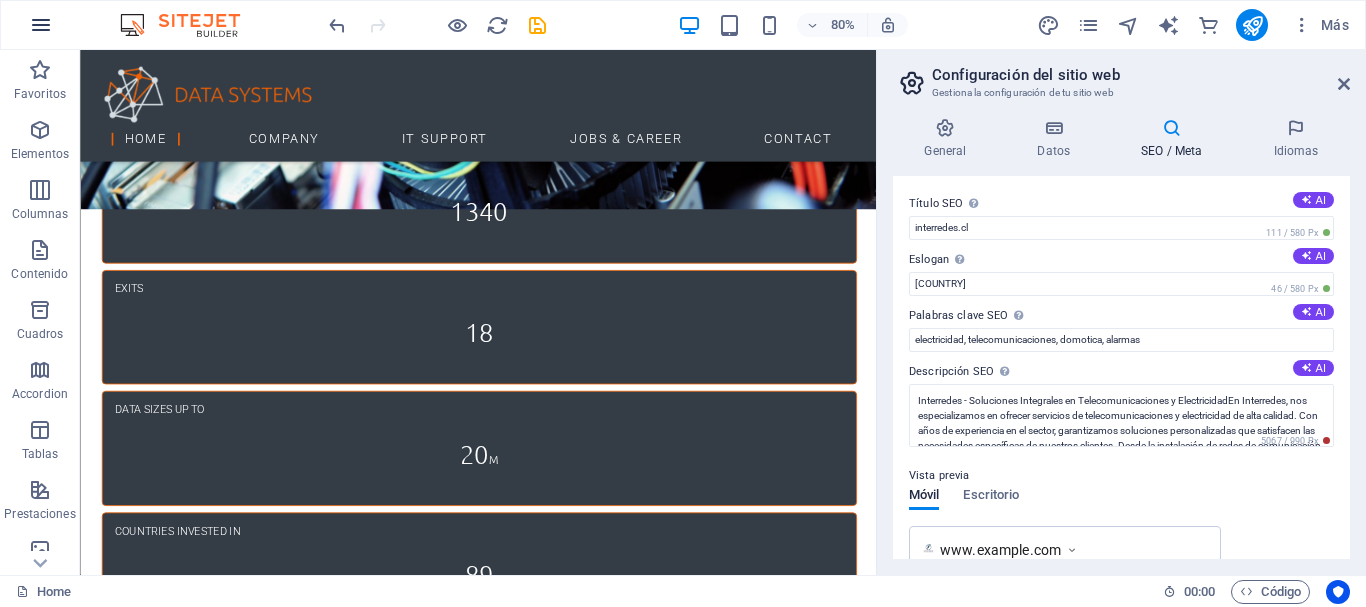 click at bounding box center (41, 25) 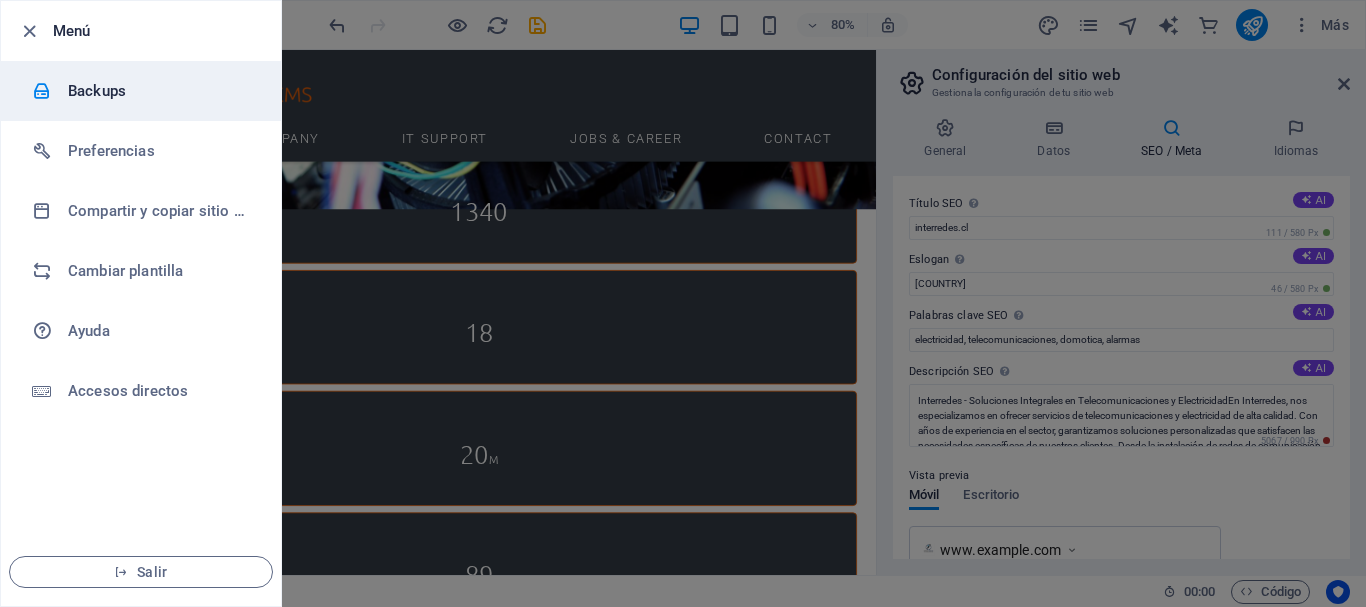 click on "Backups" at bounding box center [160, 91] 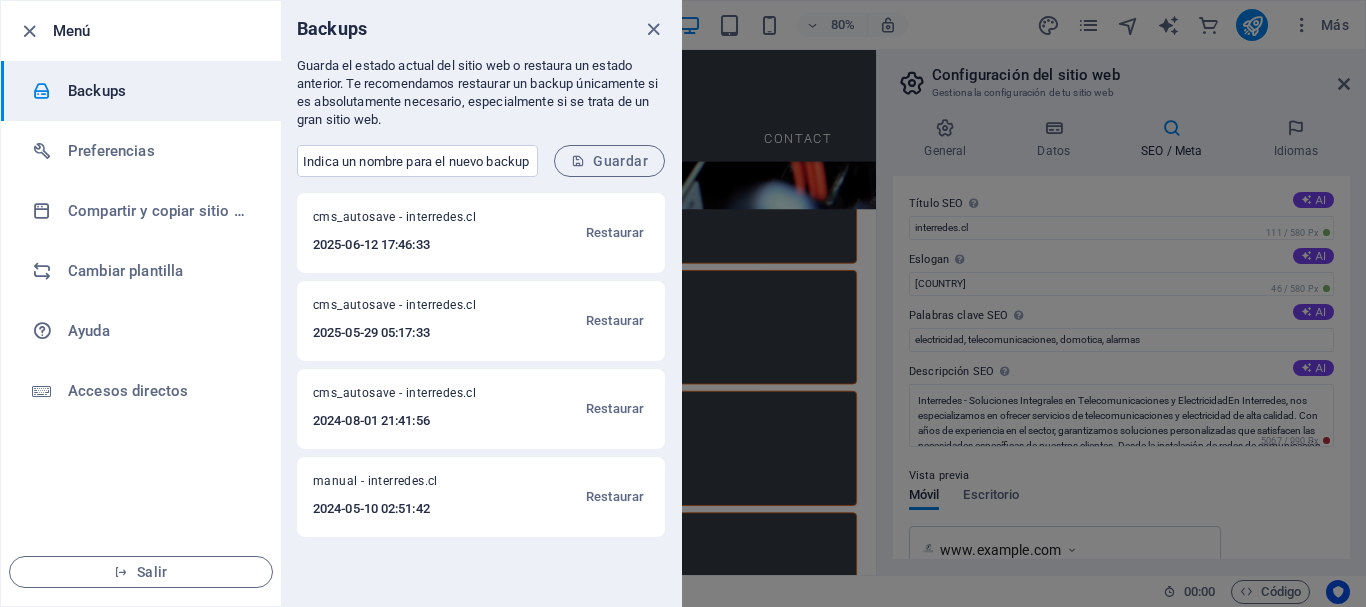 click at bounding box center (683, 303) 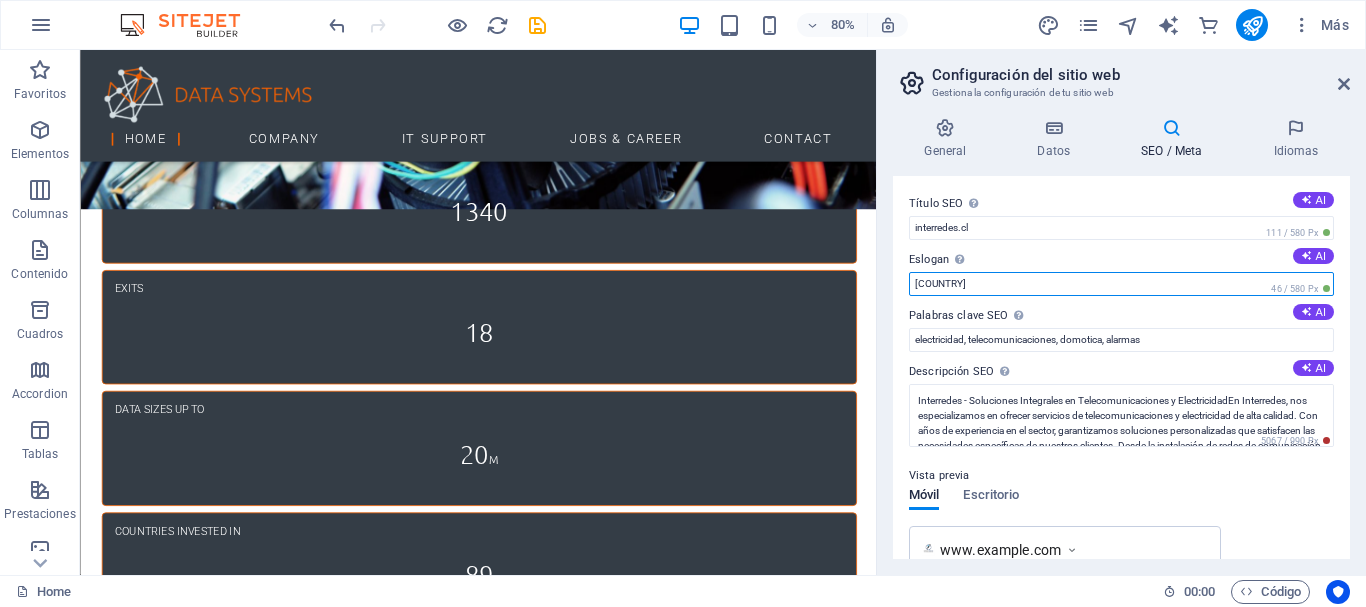 click on "Chile" at bounding box center (1121, 284) 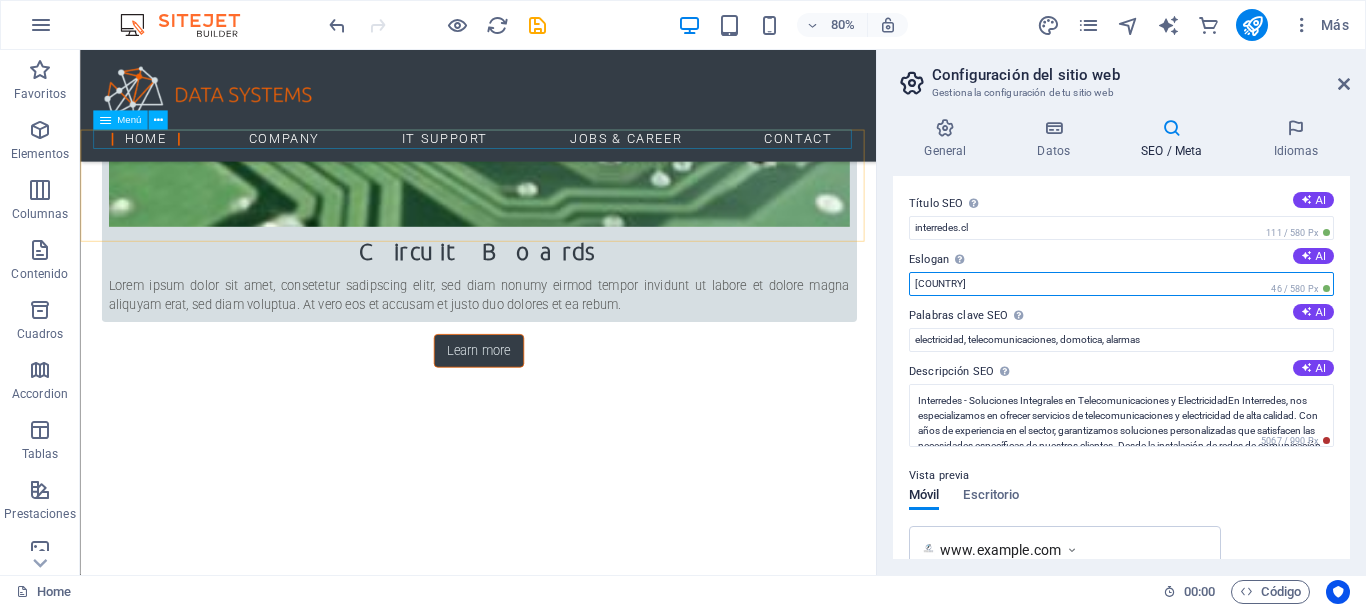 scroll, scrollTop: 1894, scrollLeft: 0, axis: vertical 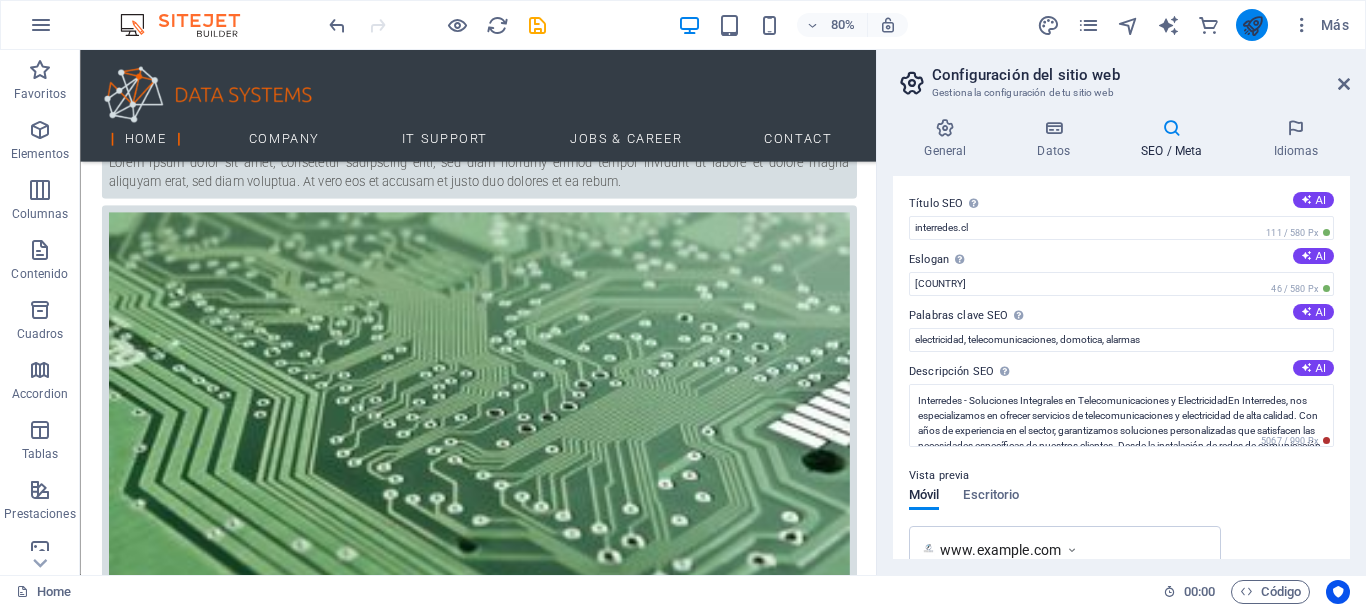 click at bounding box center (1252, 25) 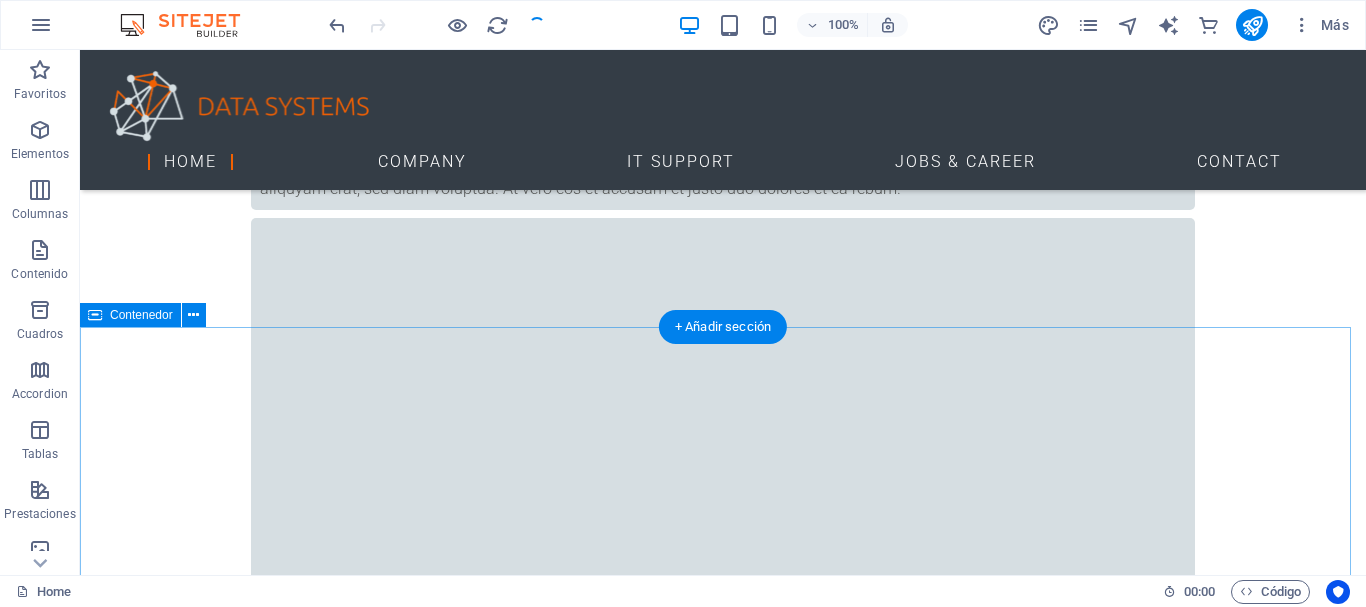 scroll, scrollTop: 670, scrollLeft: 0, axis: vertical 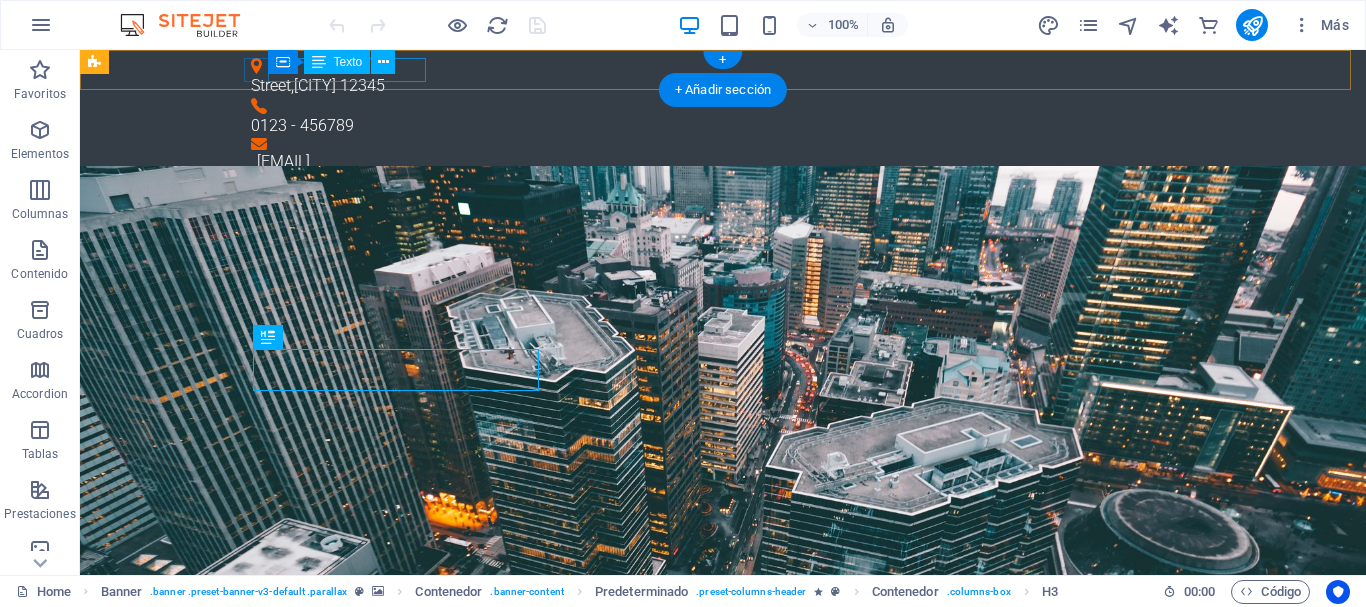 click on "Street ,  Santiago   12345" at bounding box center [715, 86] 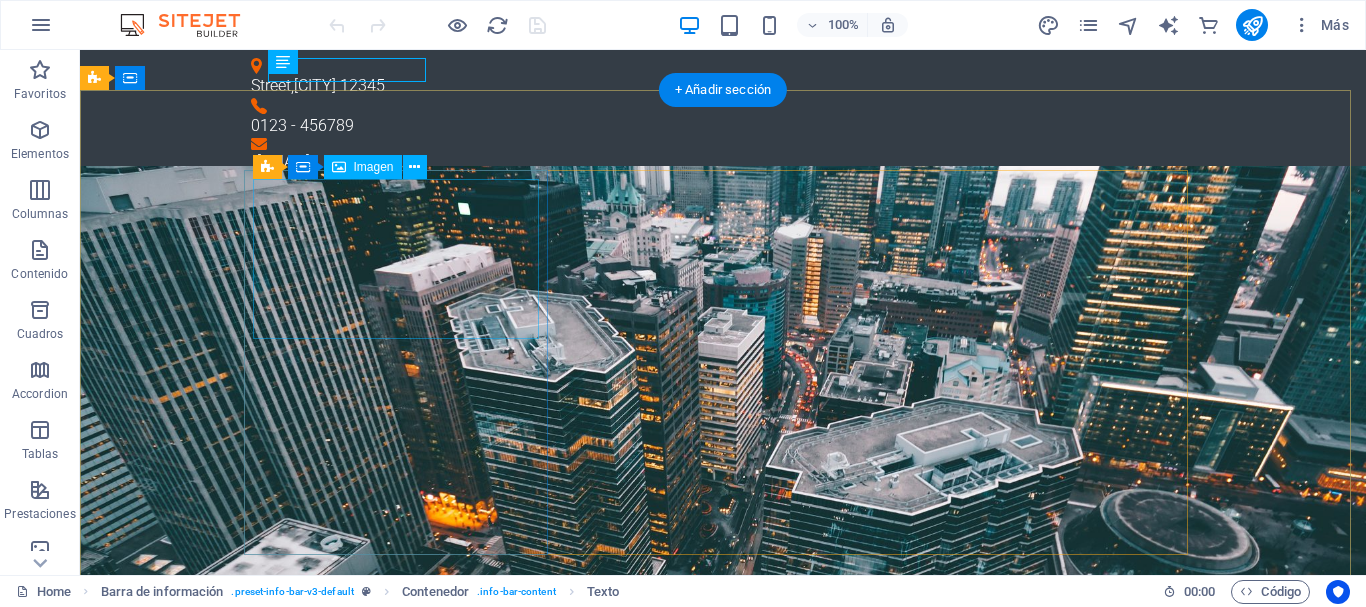 scroll, scrollTop: 100, scrollLeft: 0, axis: vertical 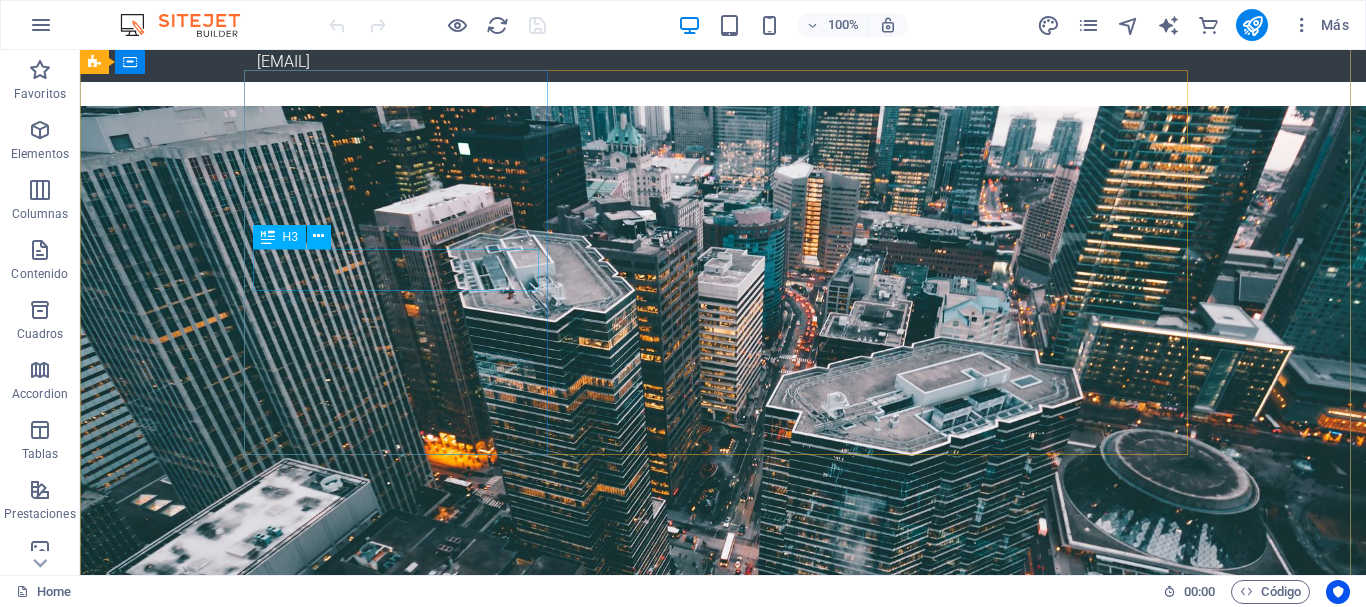 click on "Hardware Support" at bounding box center (723, 1292) 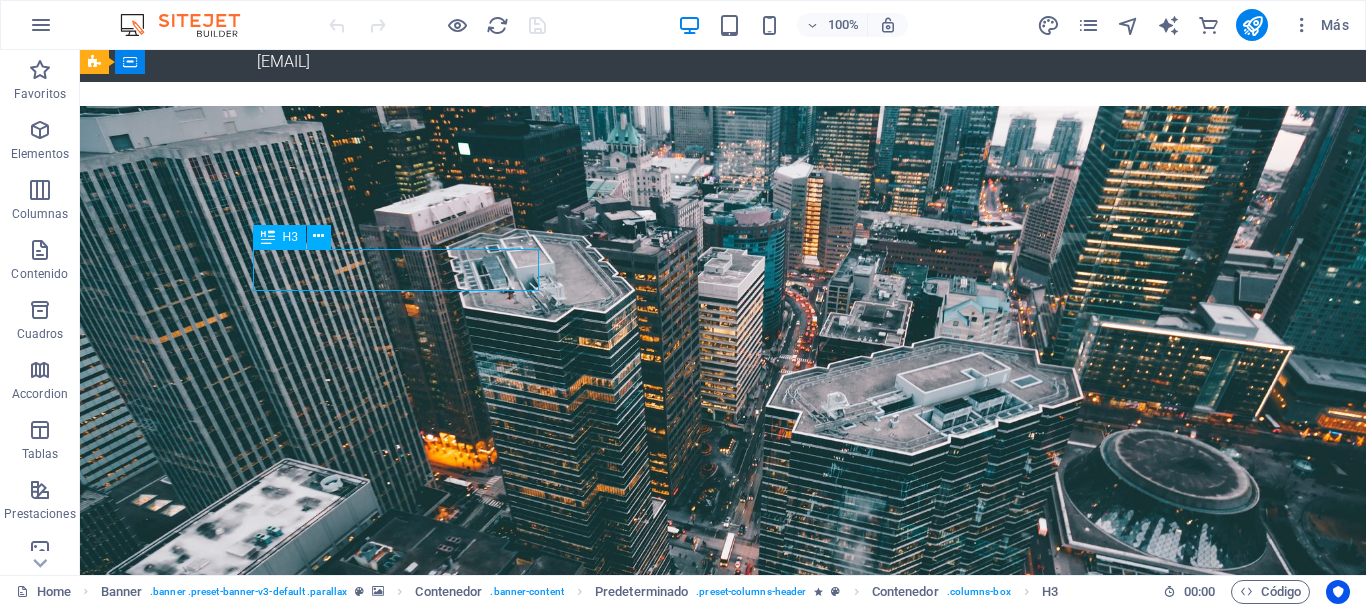 click on "Hardware Support" at bounding box center [723, 1292] 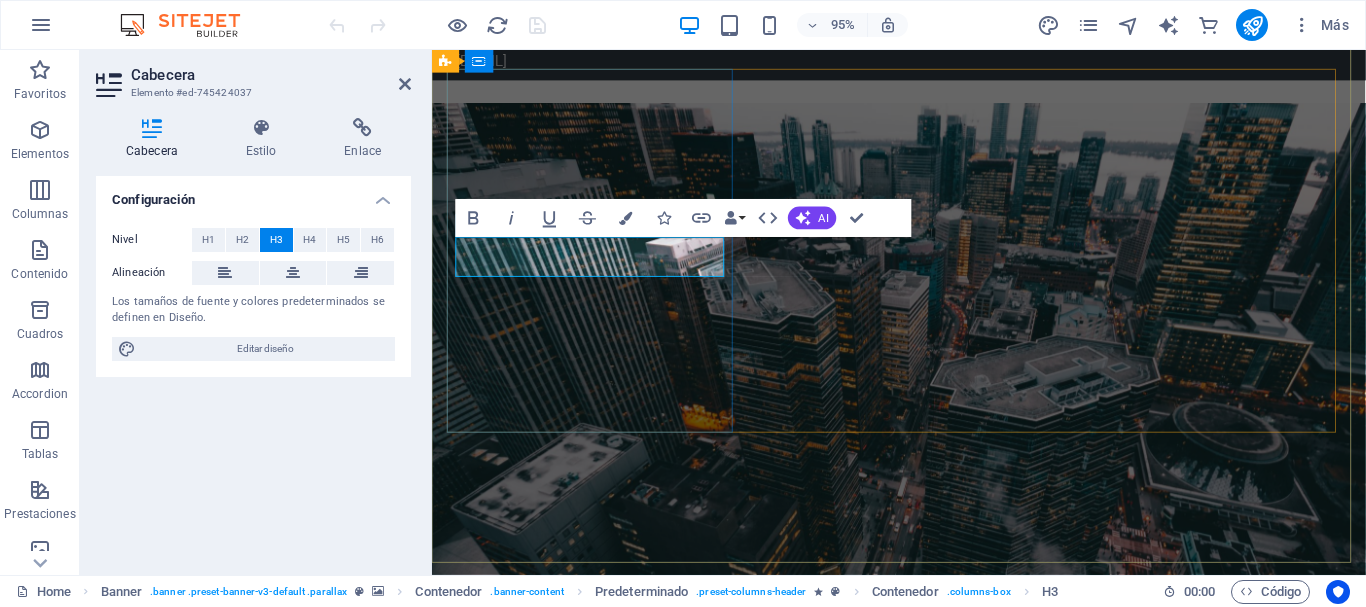 click on "Hardware Support" at bounding box center [924, 1292] 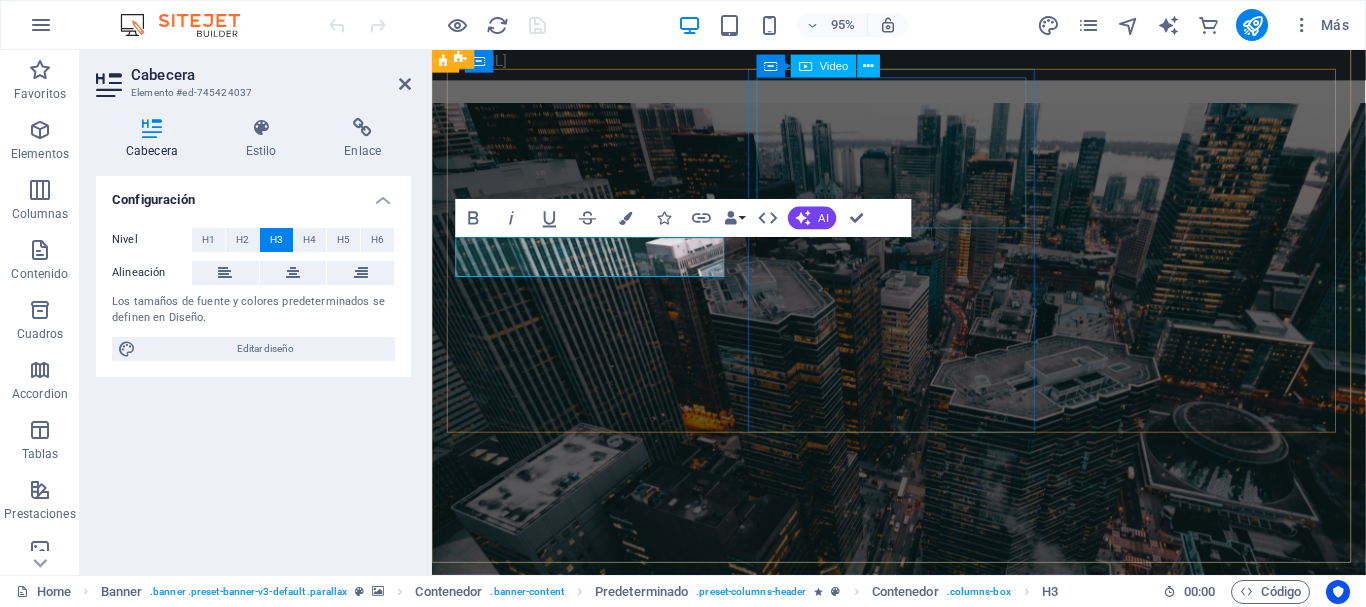 click at bounding box center (924, 1628) 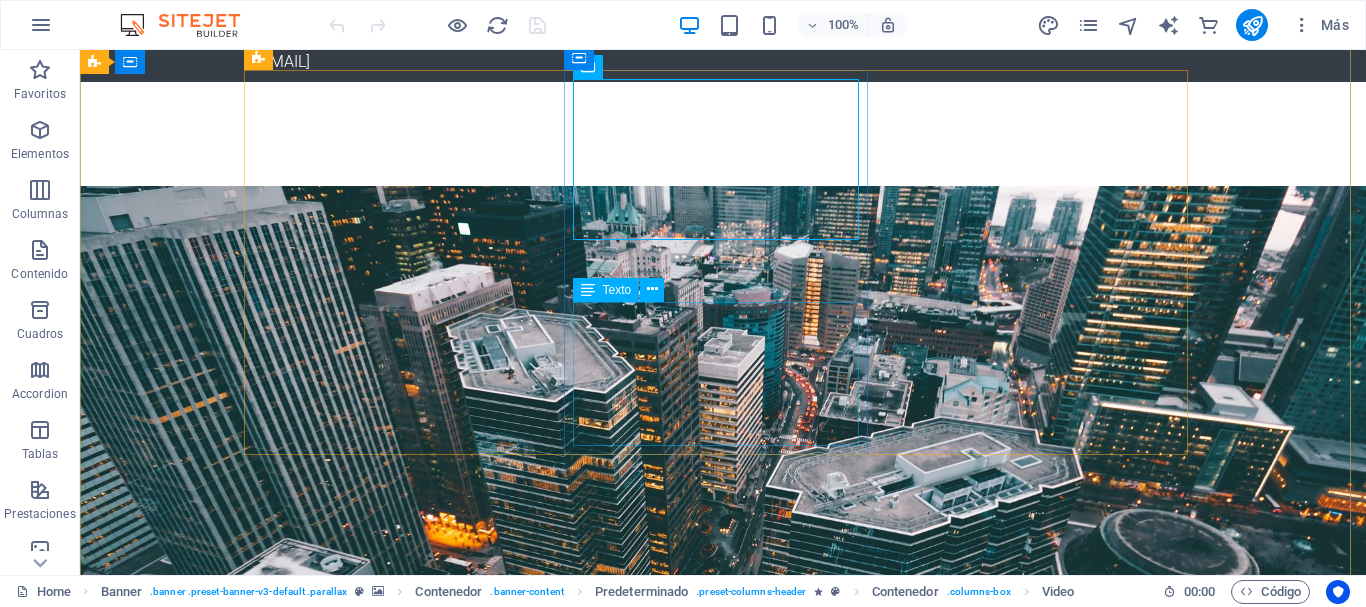 scroll, scrollTop: 400, scrollLeft: 0, axis: vertical 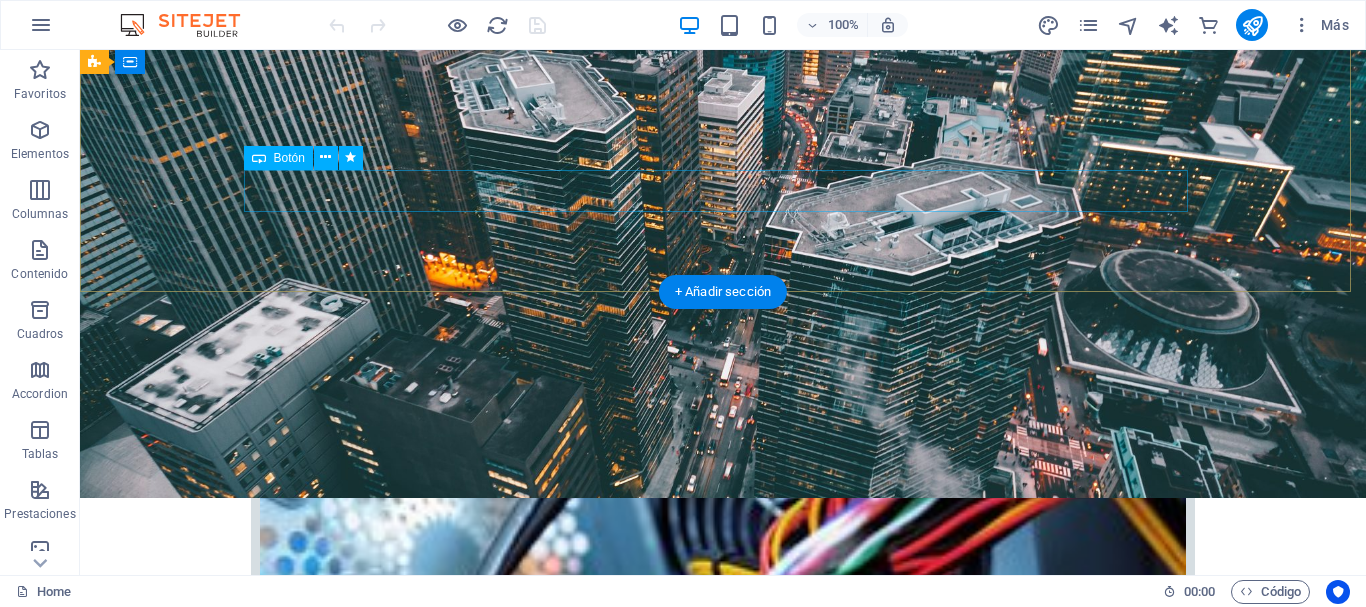 click on "Learn more" at bounding box center [723, 2369] 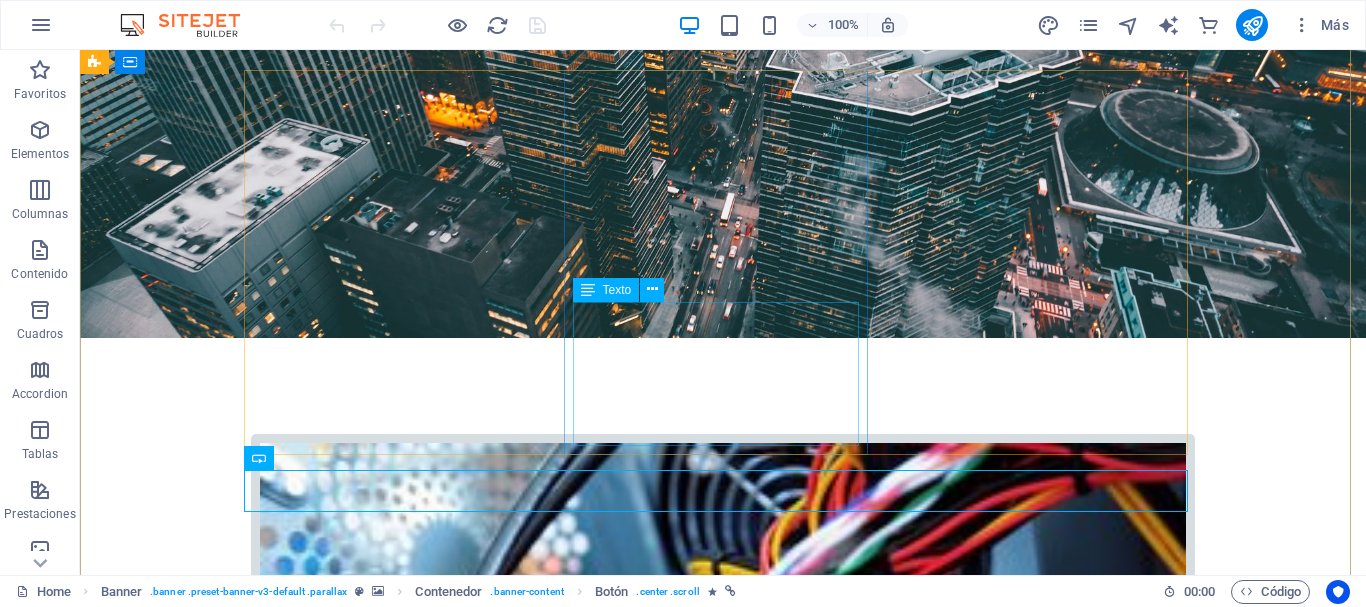 scroll, scrollTop: 0, scrollLeft: 0, axis: both 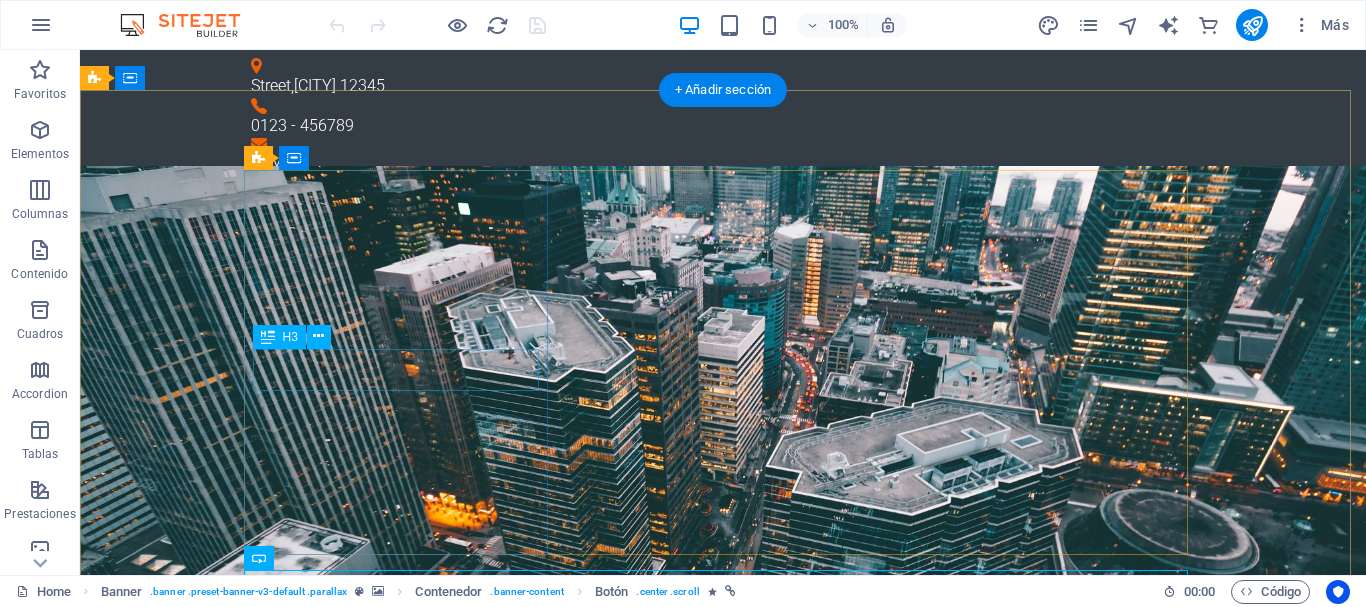 click on "Hardware Support" at bounding box center (723, 1392) 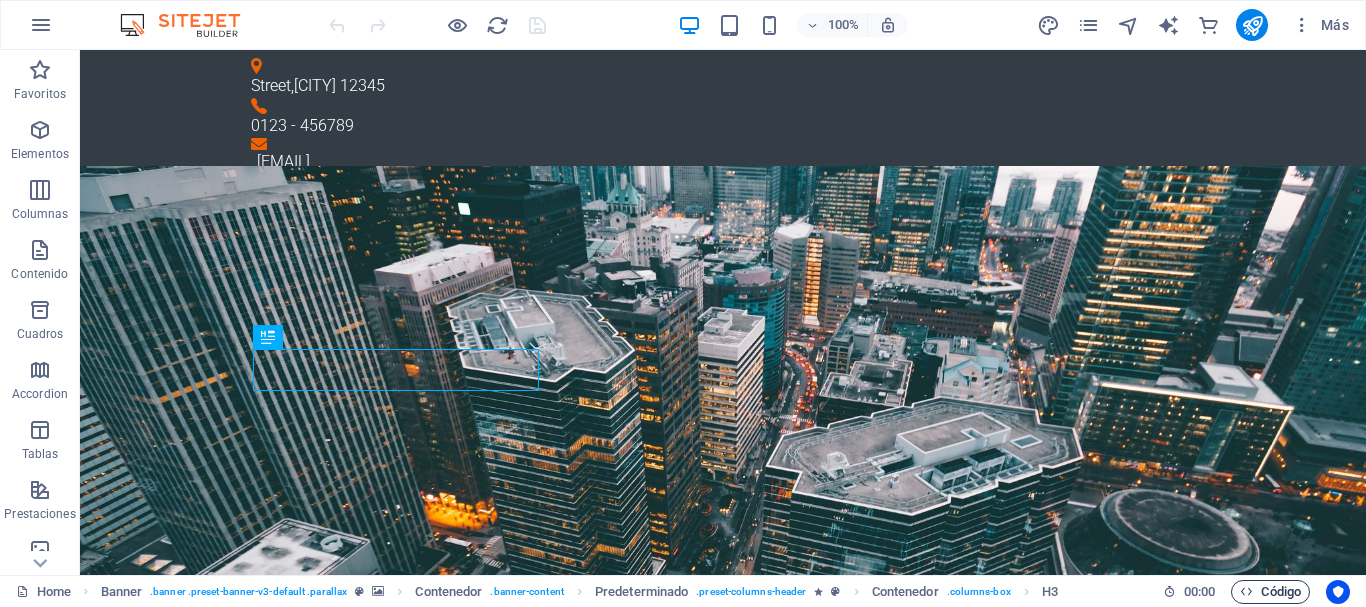 click on "Código" at bounding box center (1270, 592) 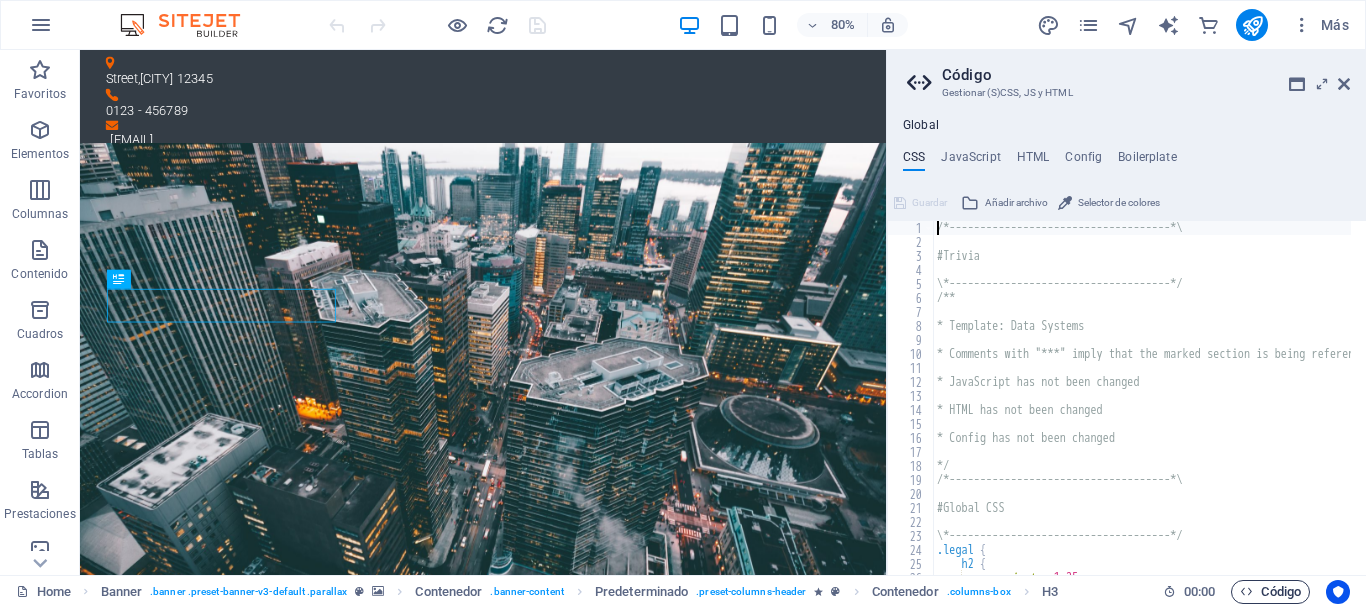 click on "Código" at bounding box center [1270, 592] 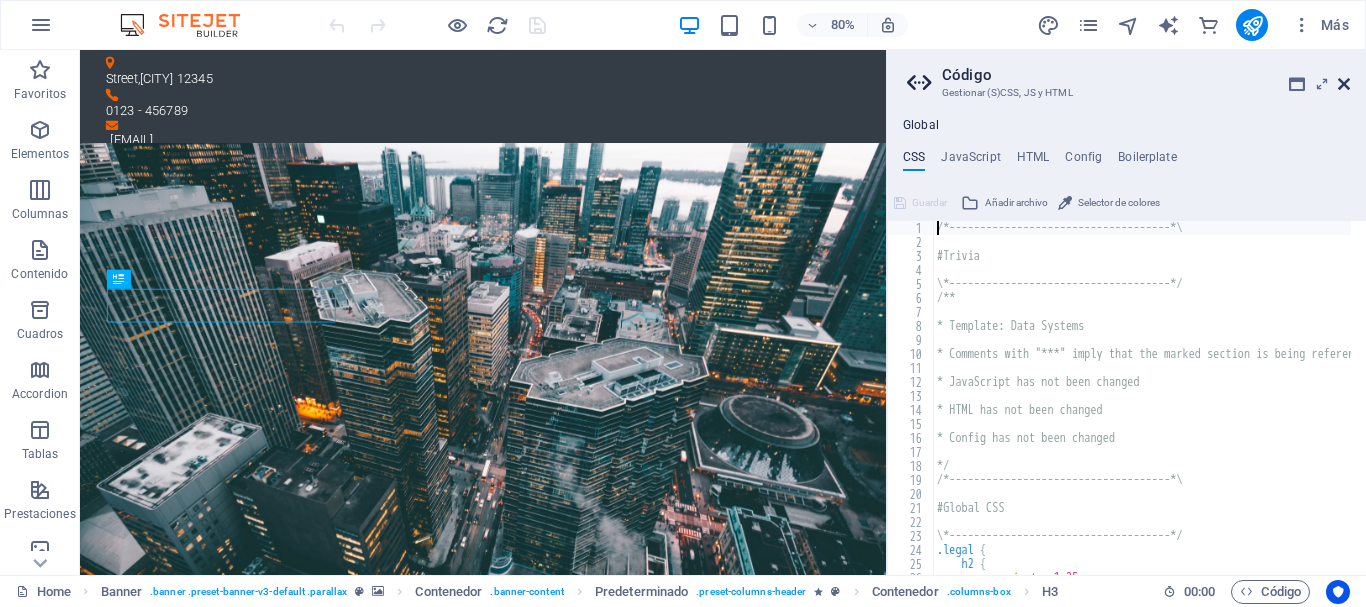 click at bounding box center [1344, 84] 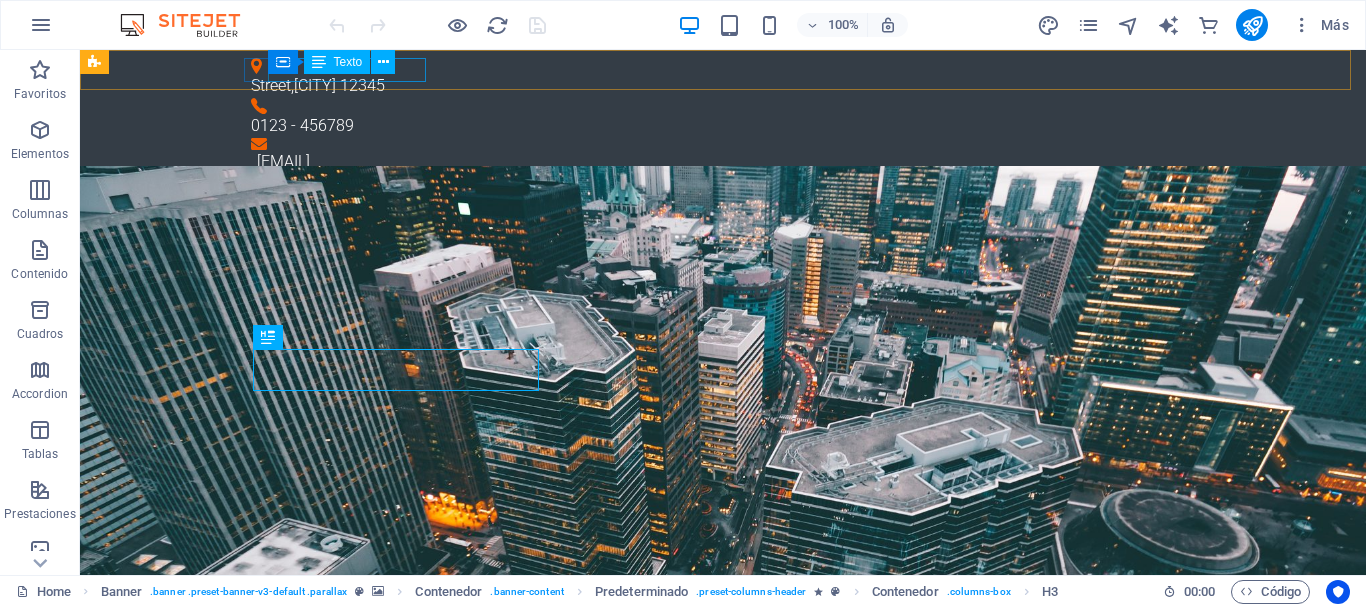 click on "Contenedor   Texto" at bounding box center [338, 62] 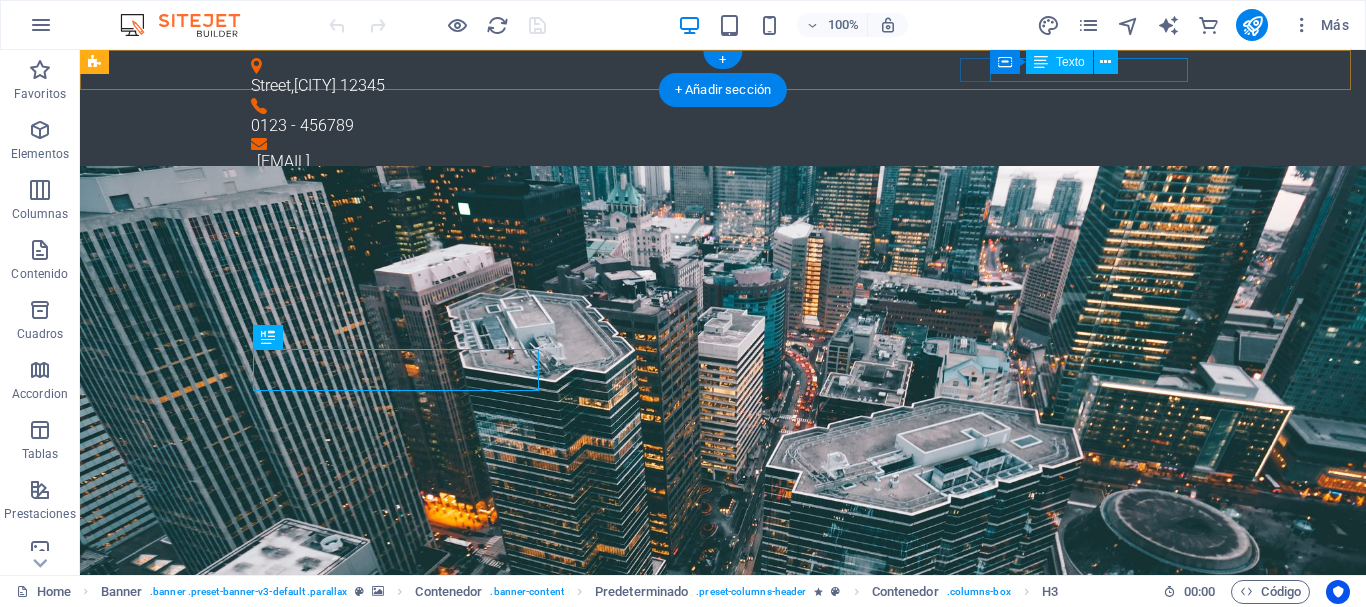 click on "felipe.guevara@interredes.cl" at bounding box center (726, 162) 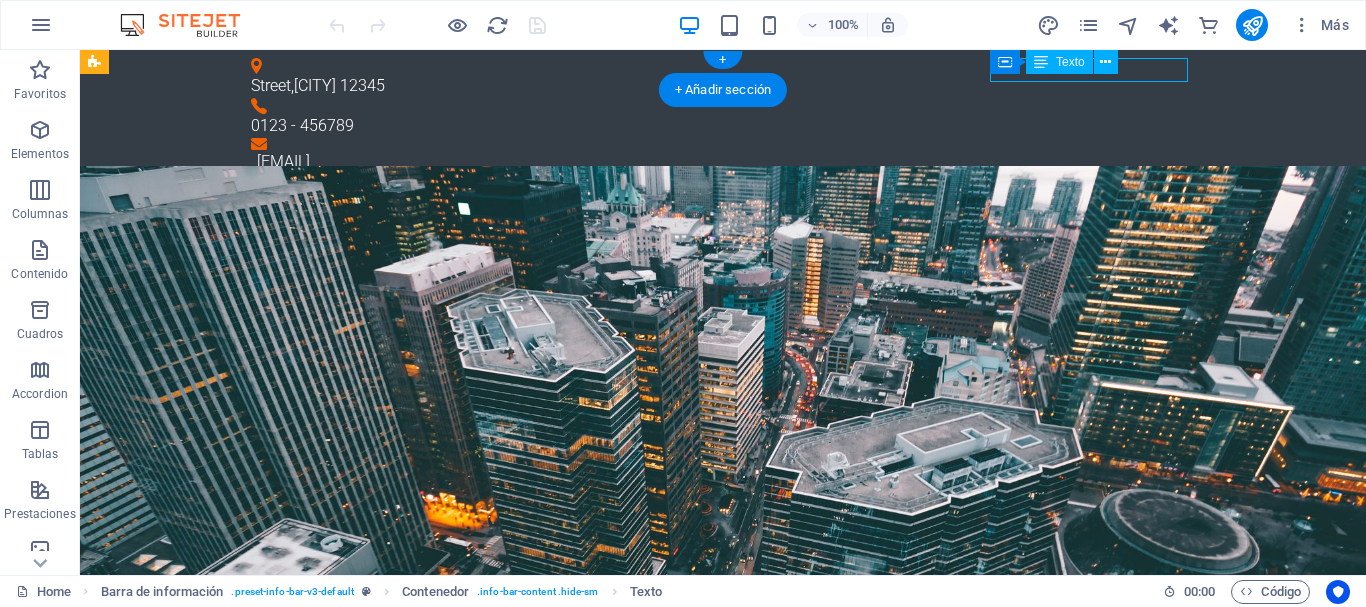 click on "felipe.guevara@interredes.cl" at bounding box center [726, 162] 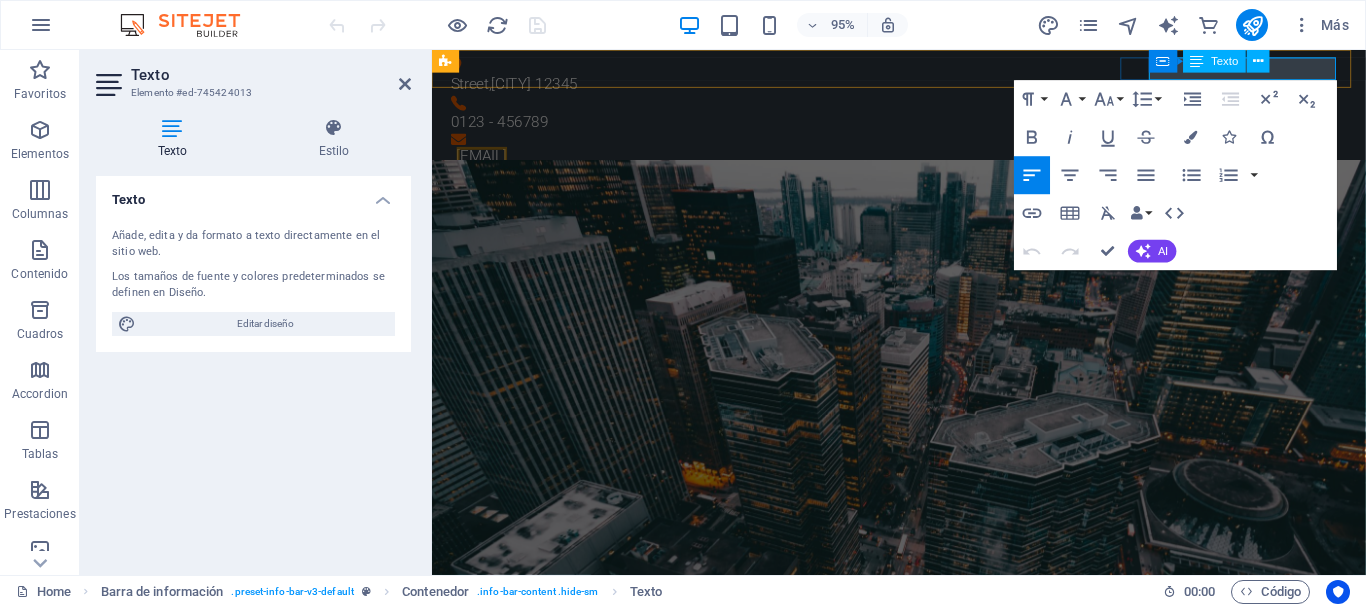 click on "Contenedor   Texto" at bounding box center [1216, 62] 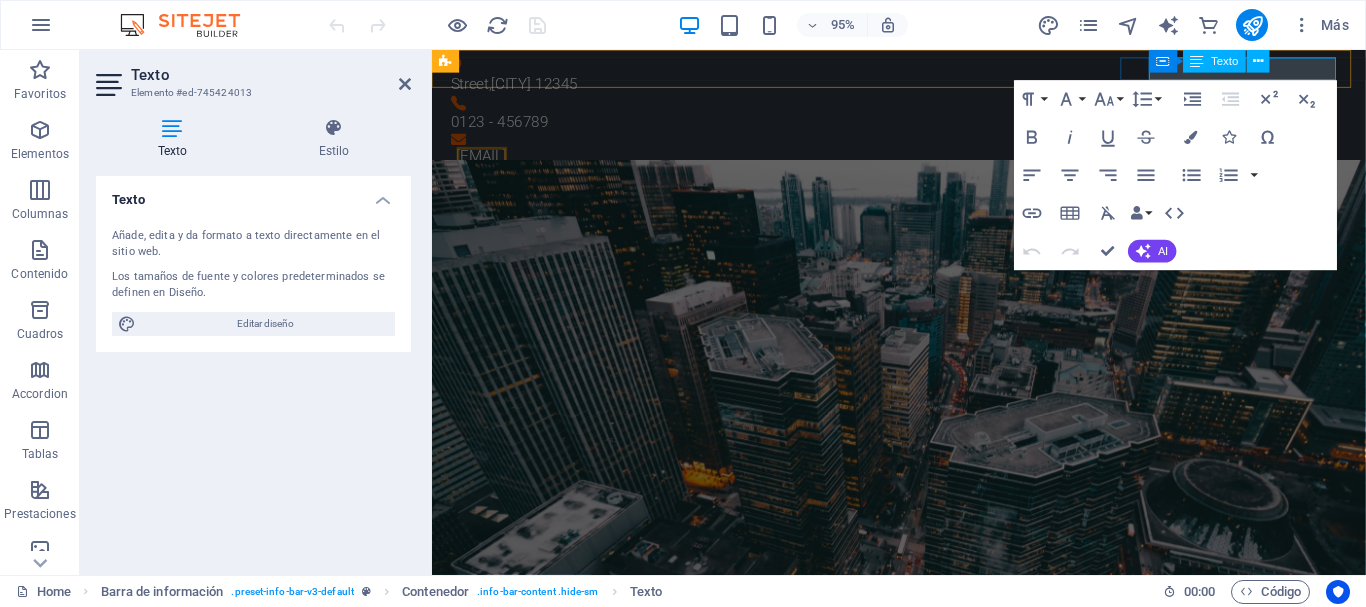click on "Texto" at bounding box center (1224, 61) 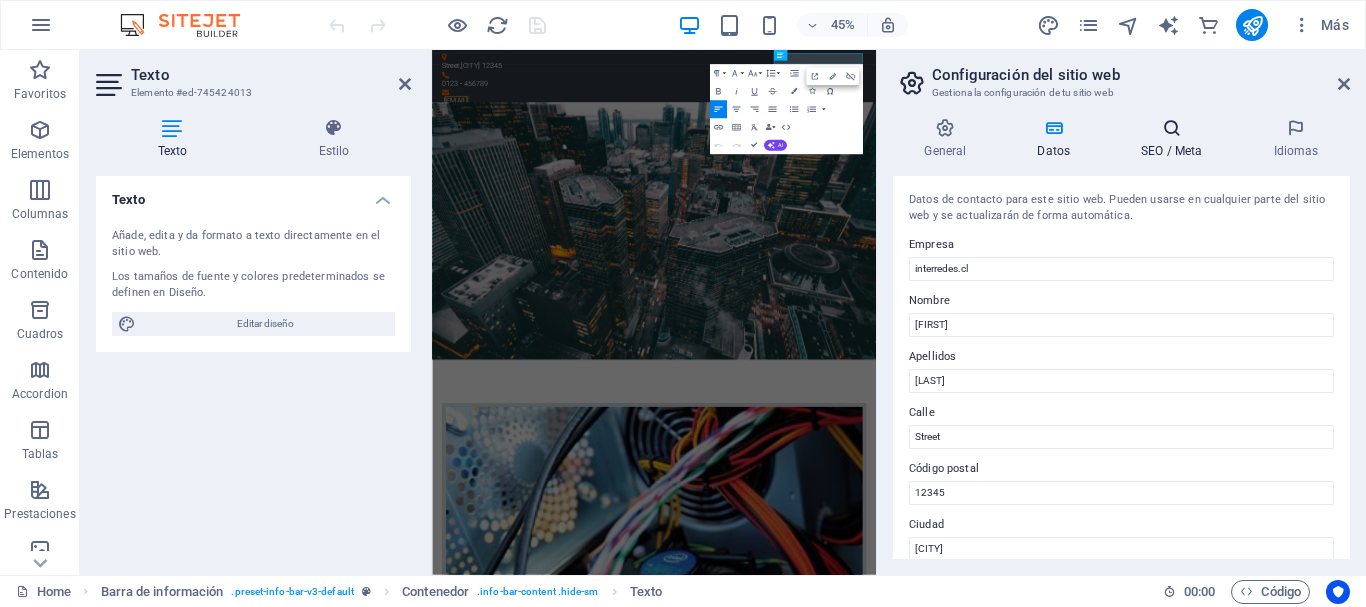 click at bounding box center [1172, 128] 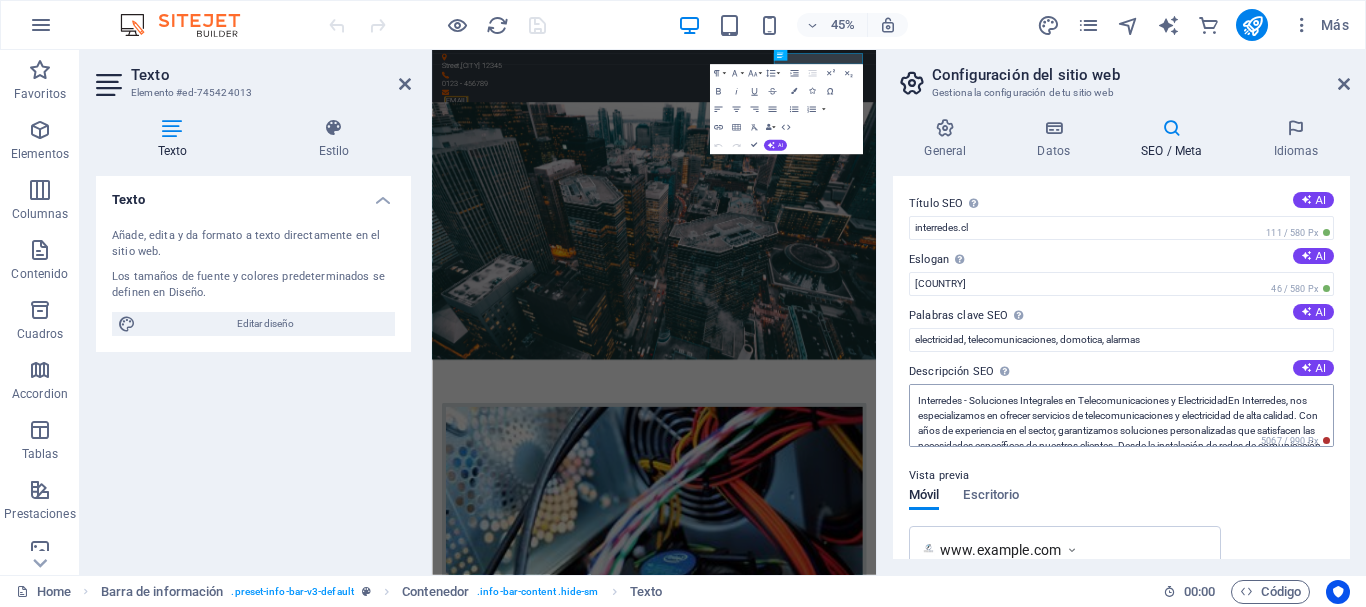 scroll, scrollTop: 150, scrollLeft: 0, axis: vertical 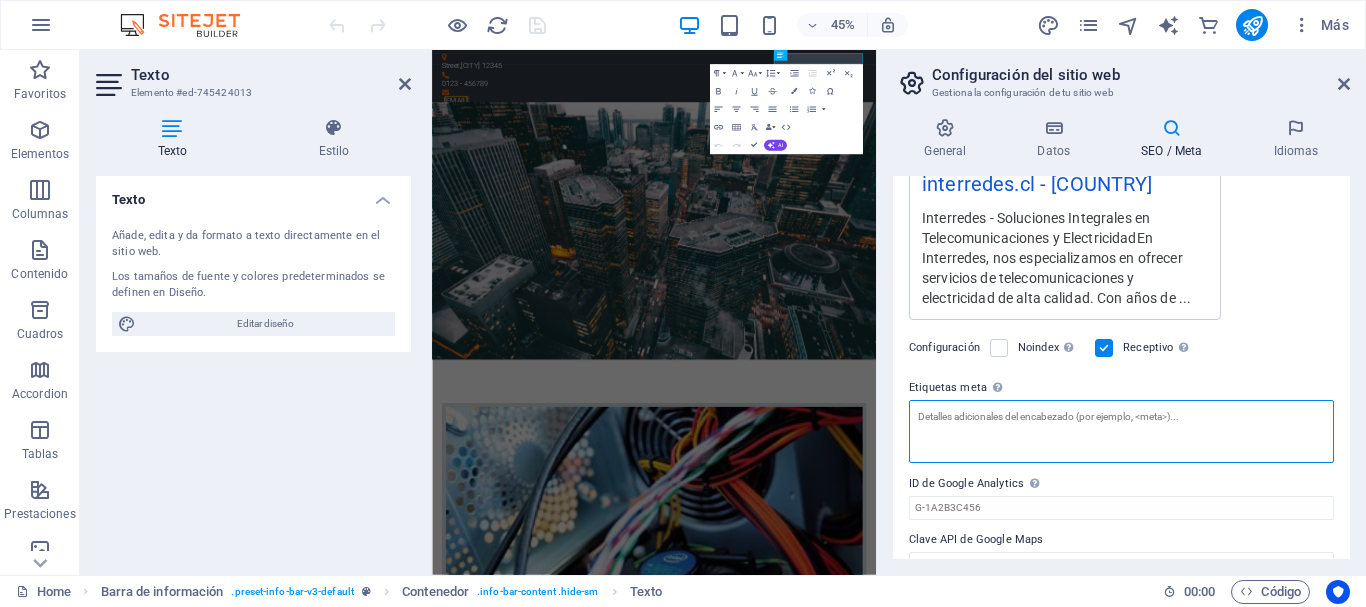 click on "Etiquetas meta Introduce aquí el código HTML que se incluirá en las etiquetas  de tu sitio web. Ten en cuenta que es posible que tu sitio web no funcione si incluye un código con errores." at bounding box center (1121, 431) 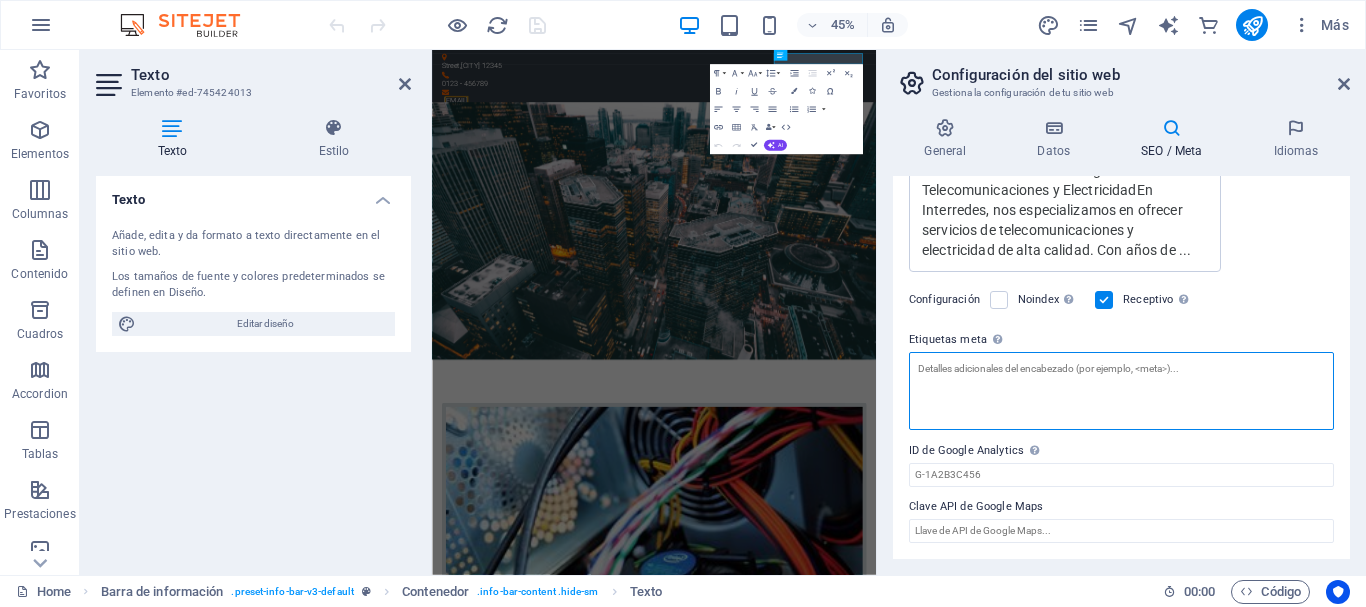 scroll, scrollTop: 0, scrollLeft: 0, axis: both 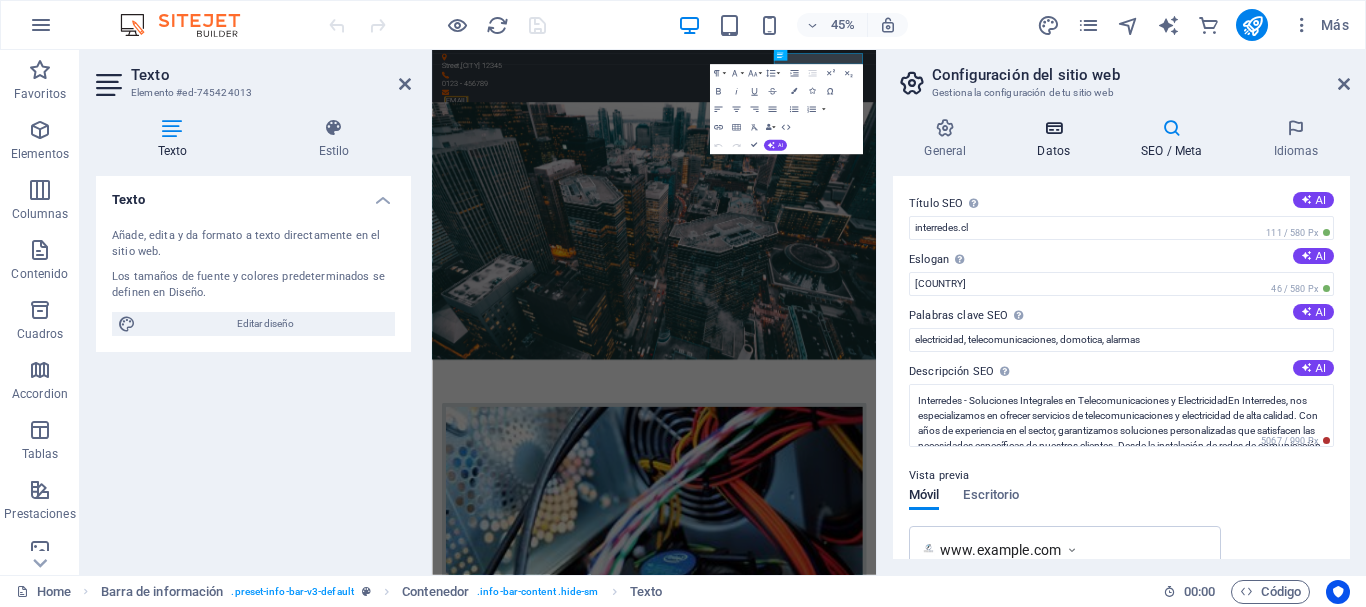 click at bounding box center (1054, 128) 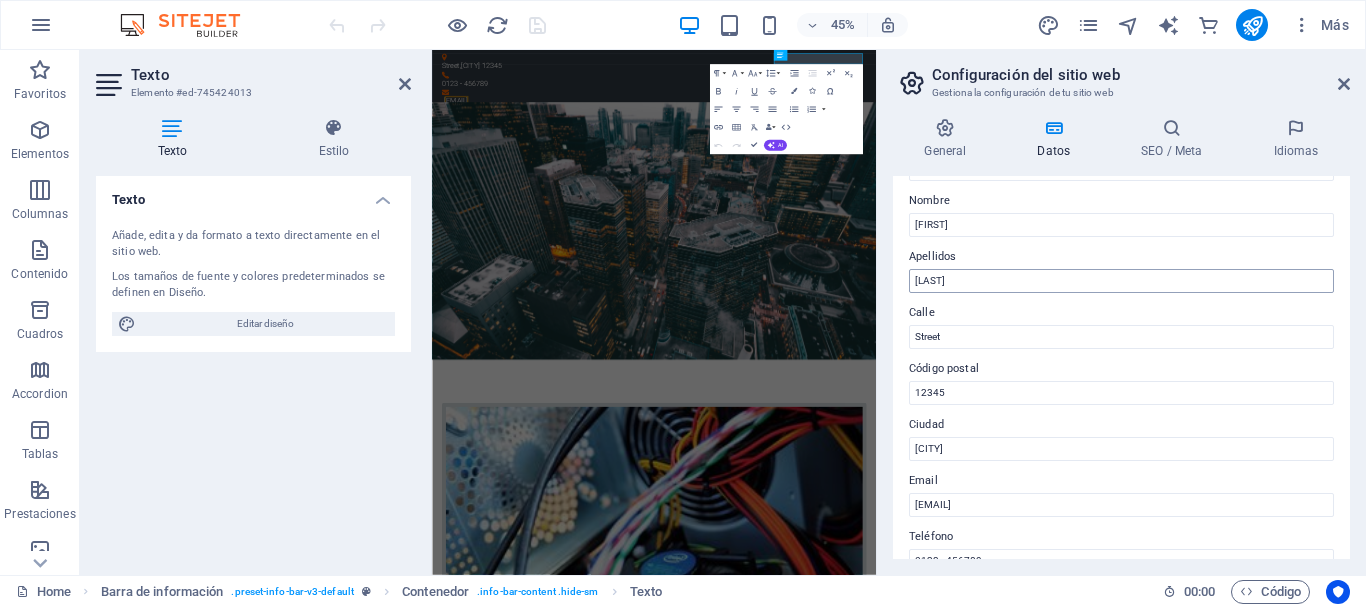 scroll, scrollTop: 200, scrollLeft: 0, axis: vertical 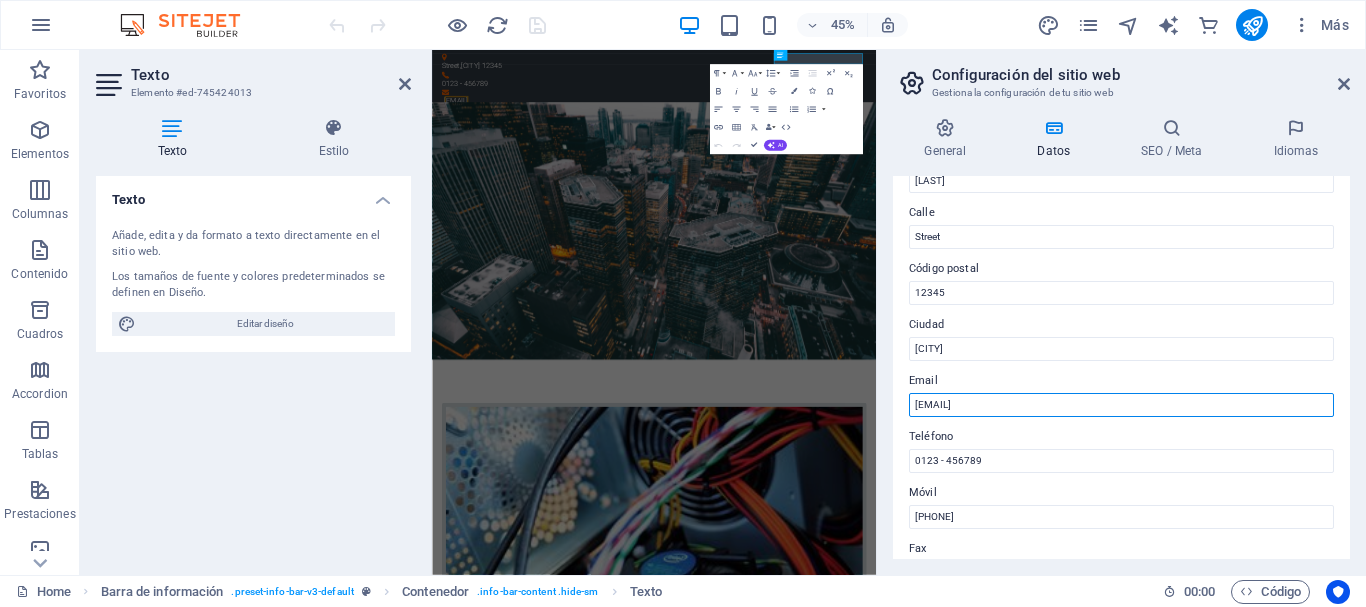 drag, startPoint x: 1406, startPoint y: 453, endPoint x: 1374, endPoint y: 832, distance: 380.3485 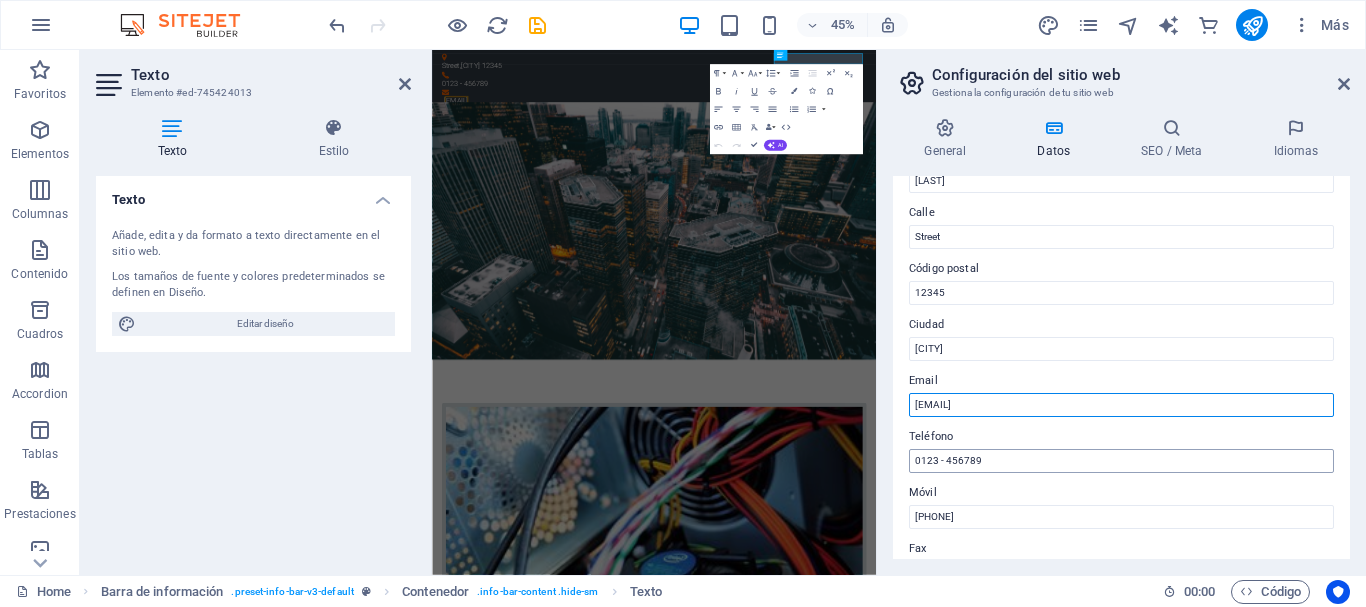 type on "[EMAIL]" 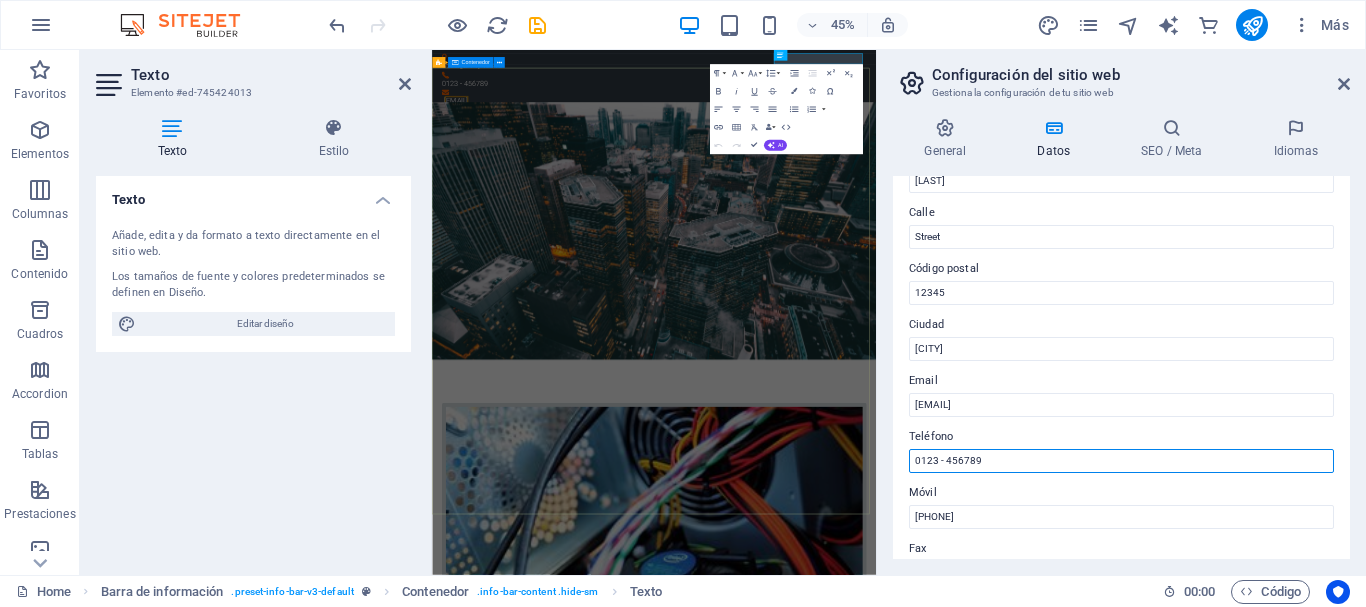 drag, startPoint x: 1448, startPoint y: 505, endPoint x: 1345, endPoint y: 972, distance: 478.2238 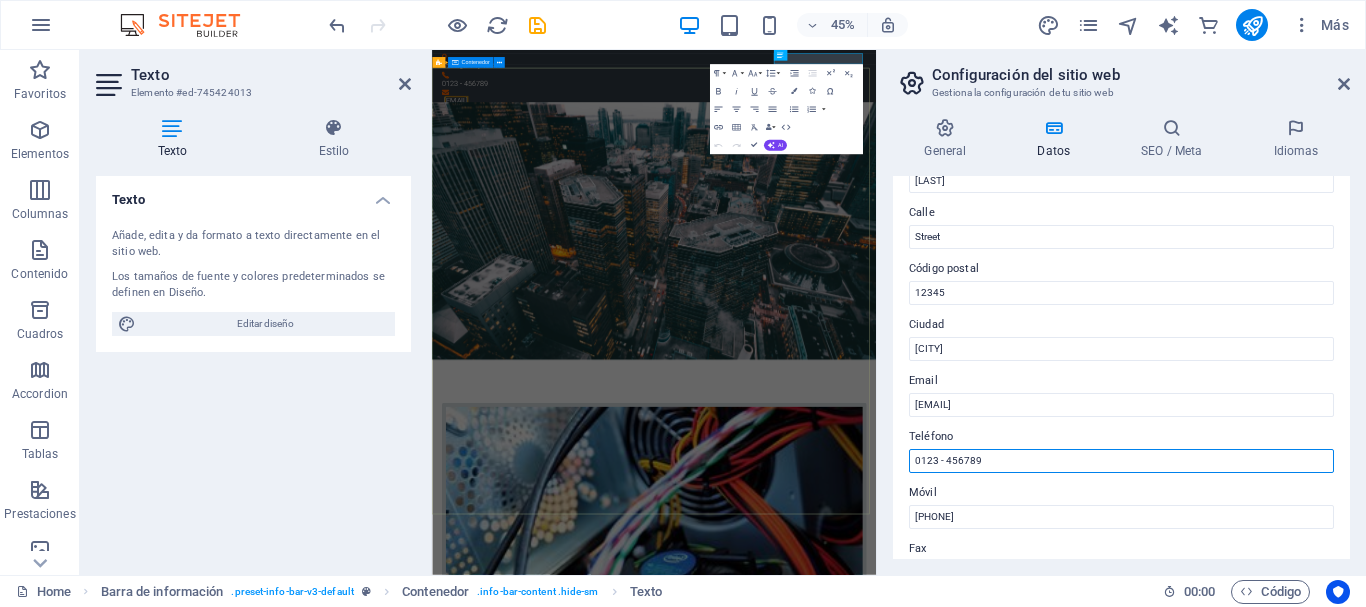drag, startPoint x: 1425, startPoint y: 516, endPoint x: 1367, endPoint y: 943, distance: 430.9211 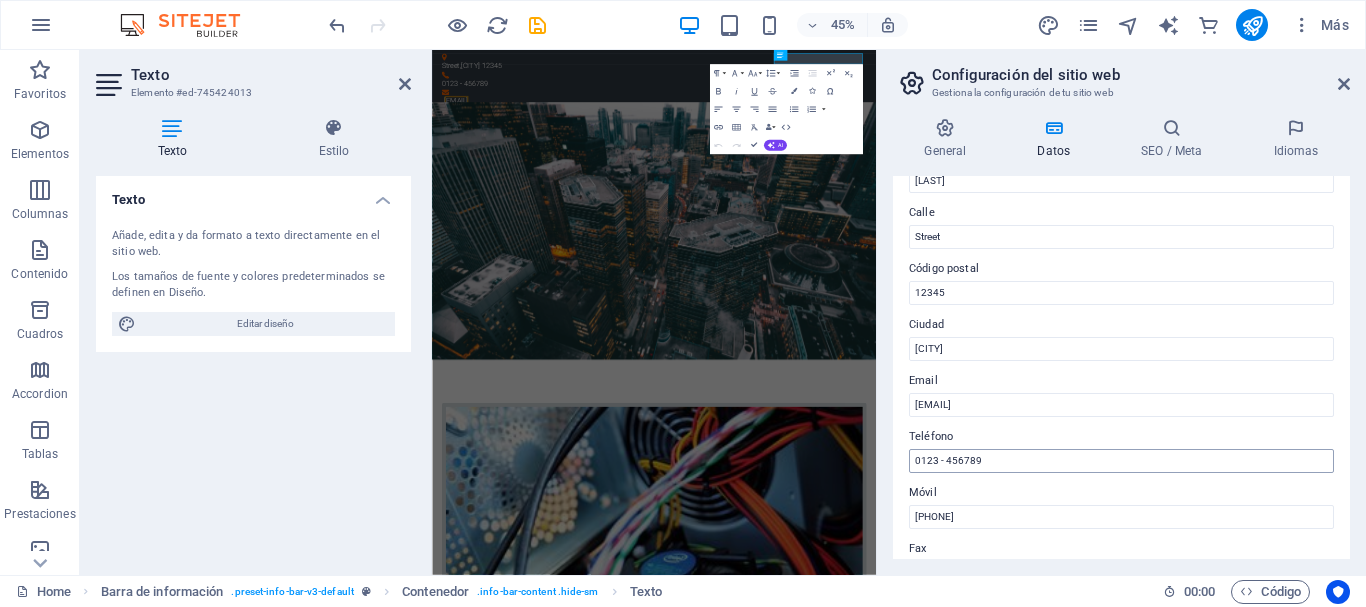 click on "Datos de contacto para este sitio web. Pueden usarse en cualquier parte del sitio web y se actualizarán de forma automática. Empresa interredes.cl Nombre Felipe Apellidos Guevara Calle Street Código postal 12345 Ciudad Santiago Email interredeschile@interredes.cl Teléfono 0123 - 456789 Móvil +569 38776814 Fax Campo personalizado 1 Campo personalizado 2 Campo personalizado 3 Campo personalizado 4 Campo personalizado 5 Campo personalizado 6" at bounding box center [1121, 367] 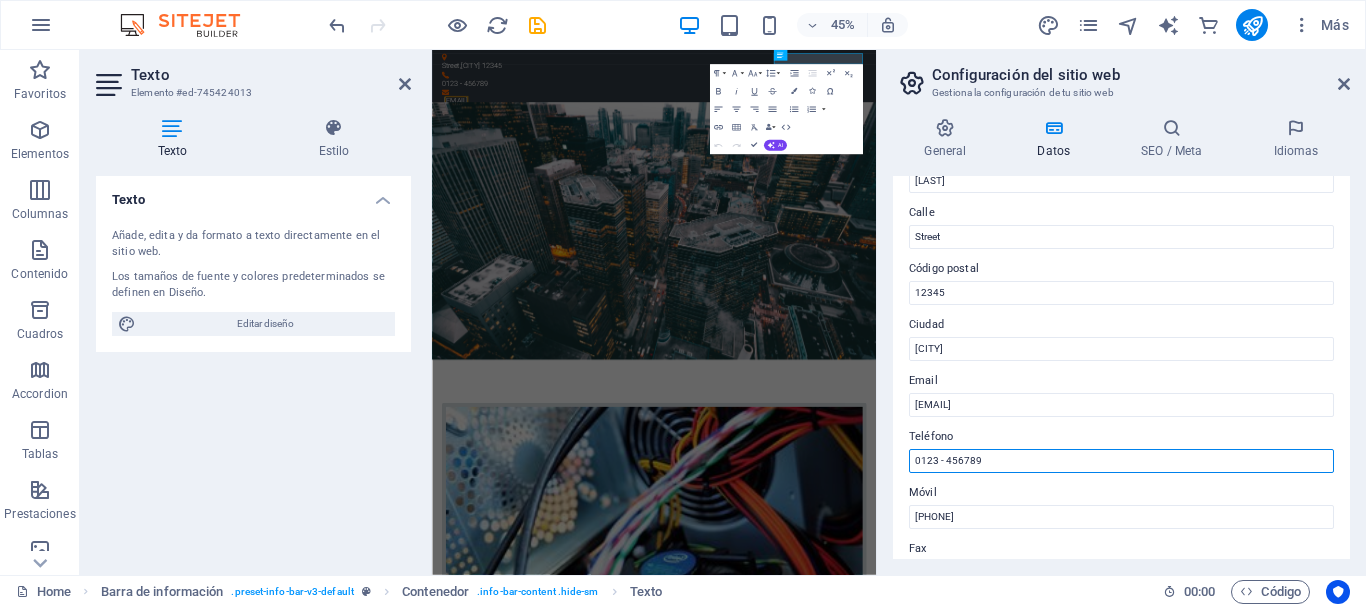 click on "0123 - 456789" at bounding box center (1121, 461) 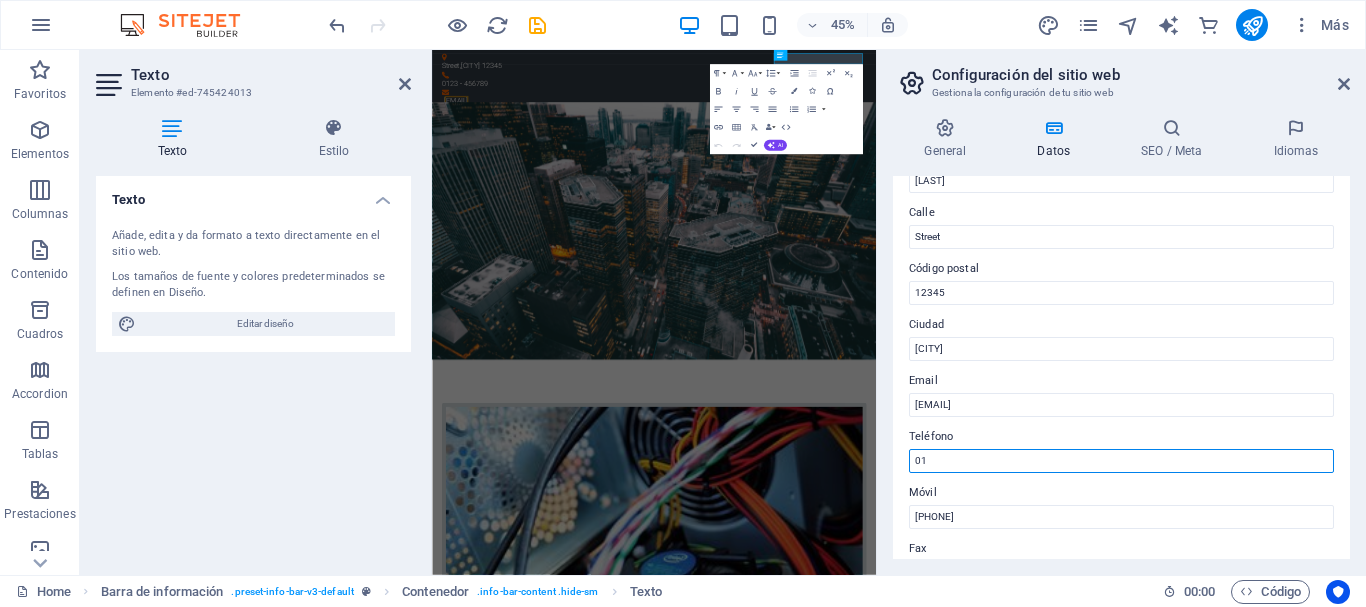type on "0" 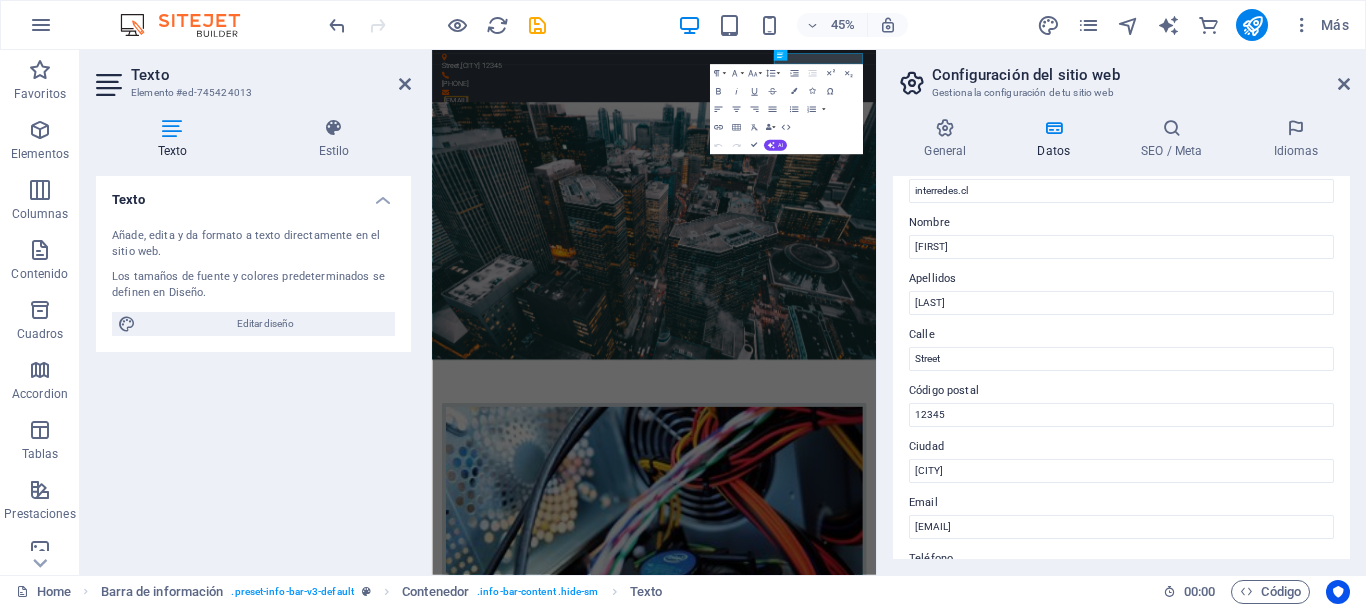 scroll, scrollTop: 0, scrollLeft: 0, axis: both 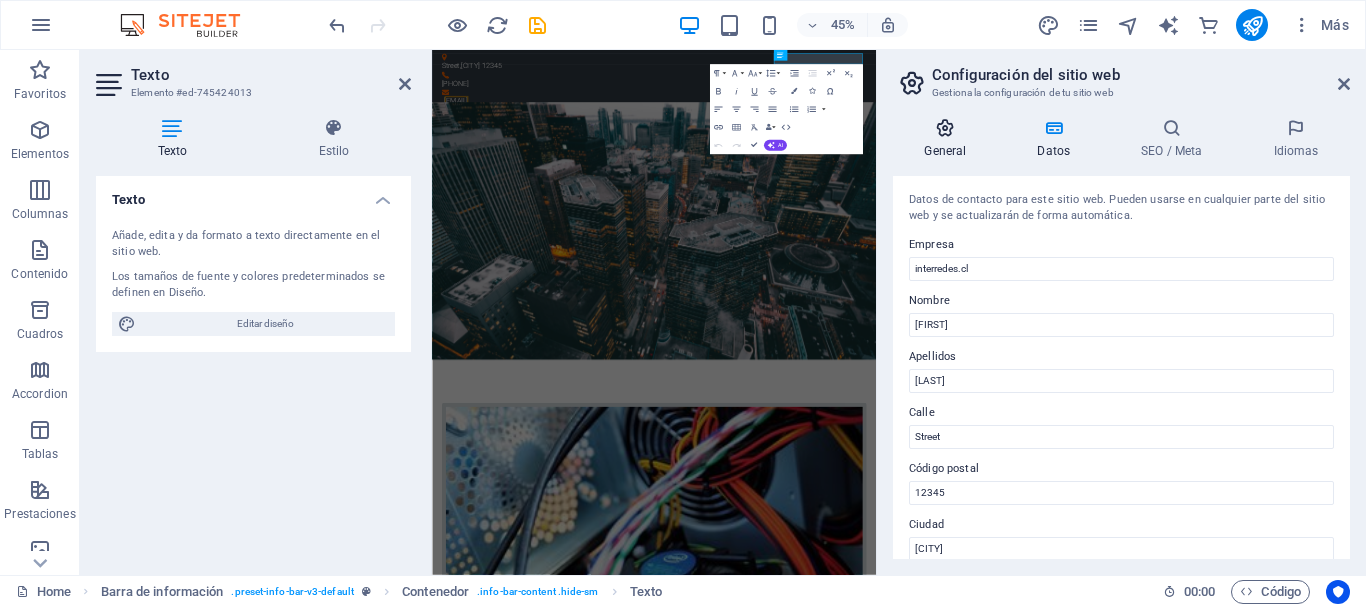 type on "+569[PHONE]" 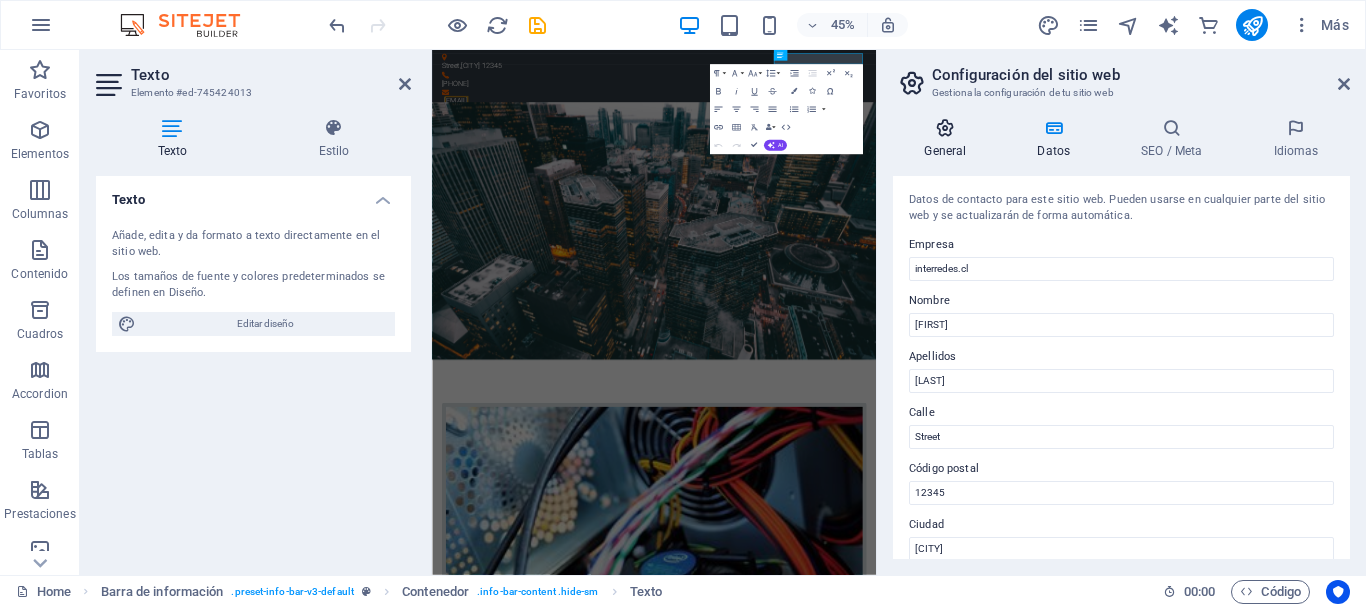 click at bounding box center [945, 128] 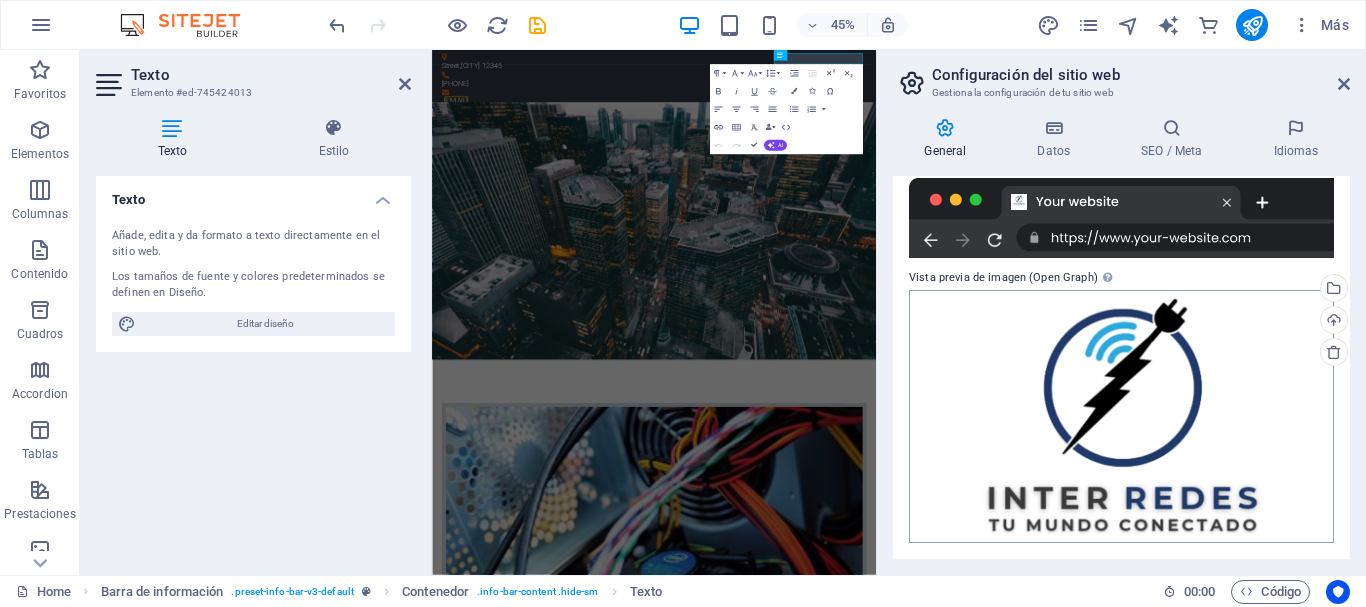 scroll, scrollTop: 0, scrollLeft: 0, axis: both 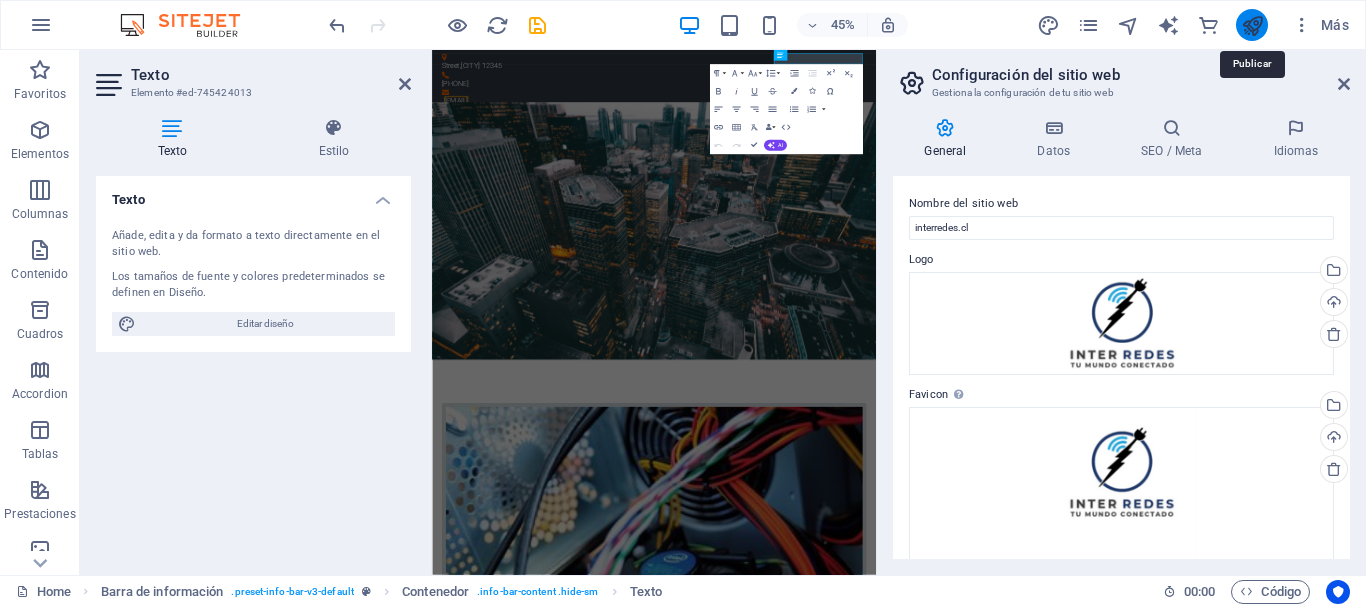 click at bounding box center (1252, 25) 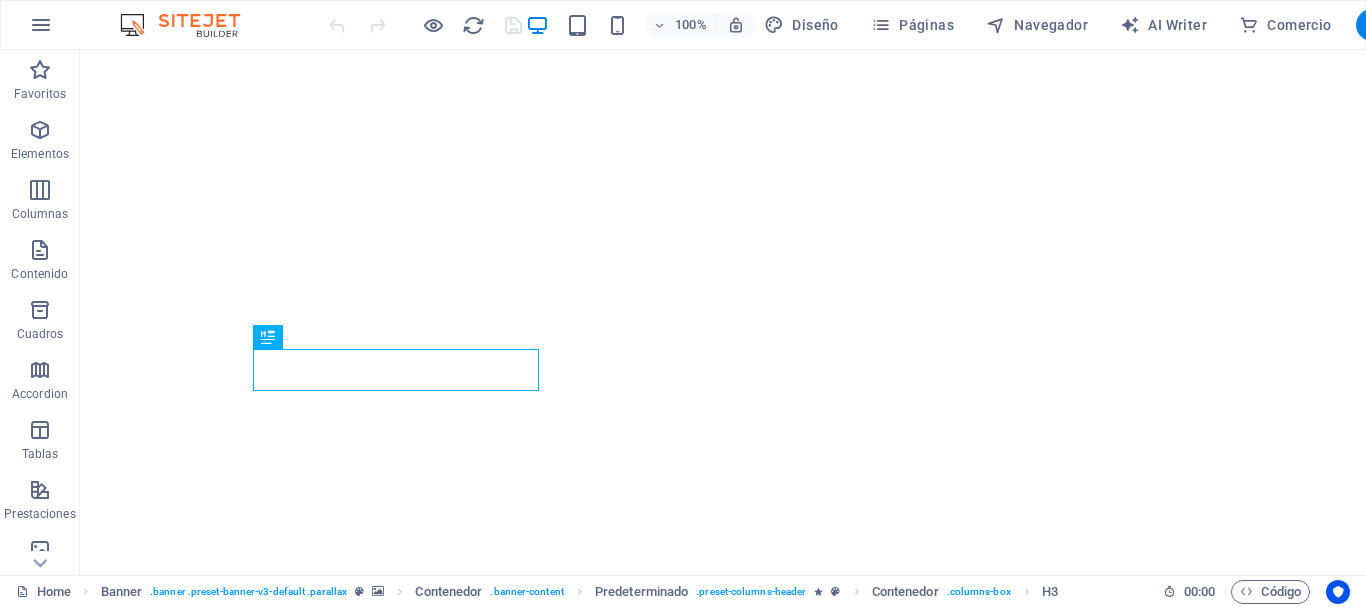 scroll, scrollTop: 0, scrollLeft: 0, axis: both 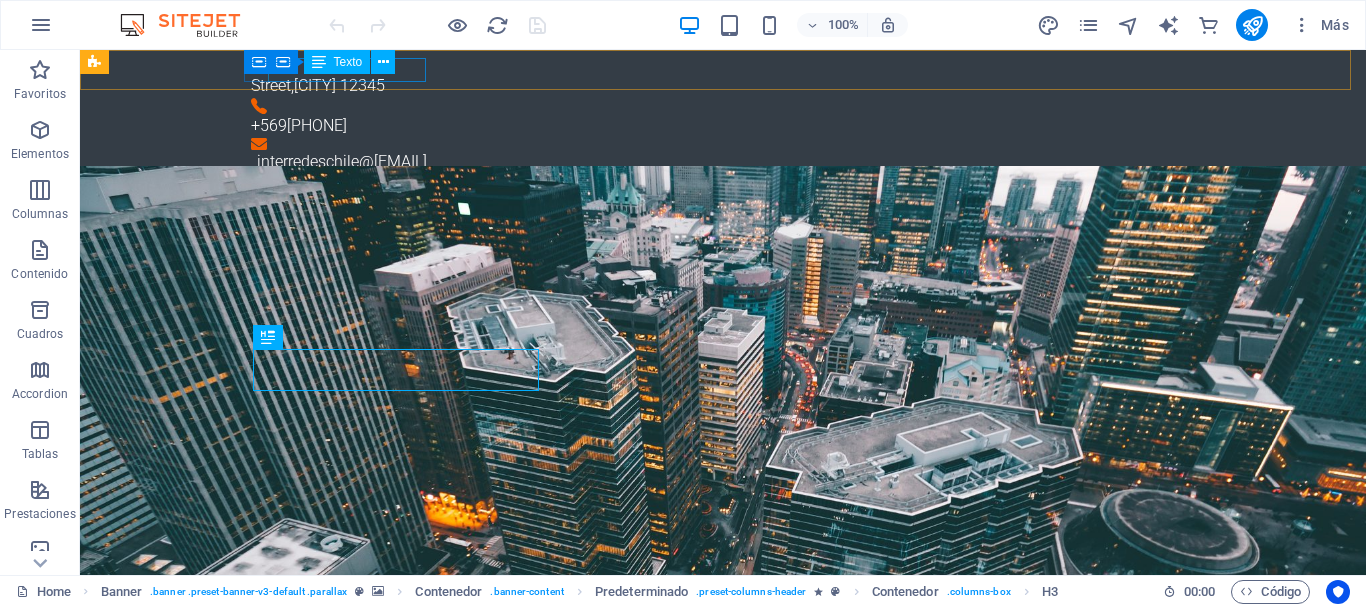 click on "Contenedor   Texto" at bounding box center [338, 62] 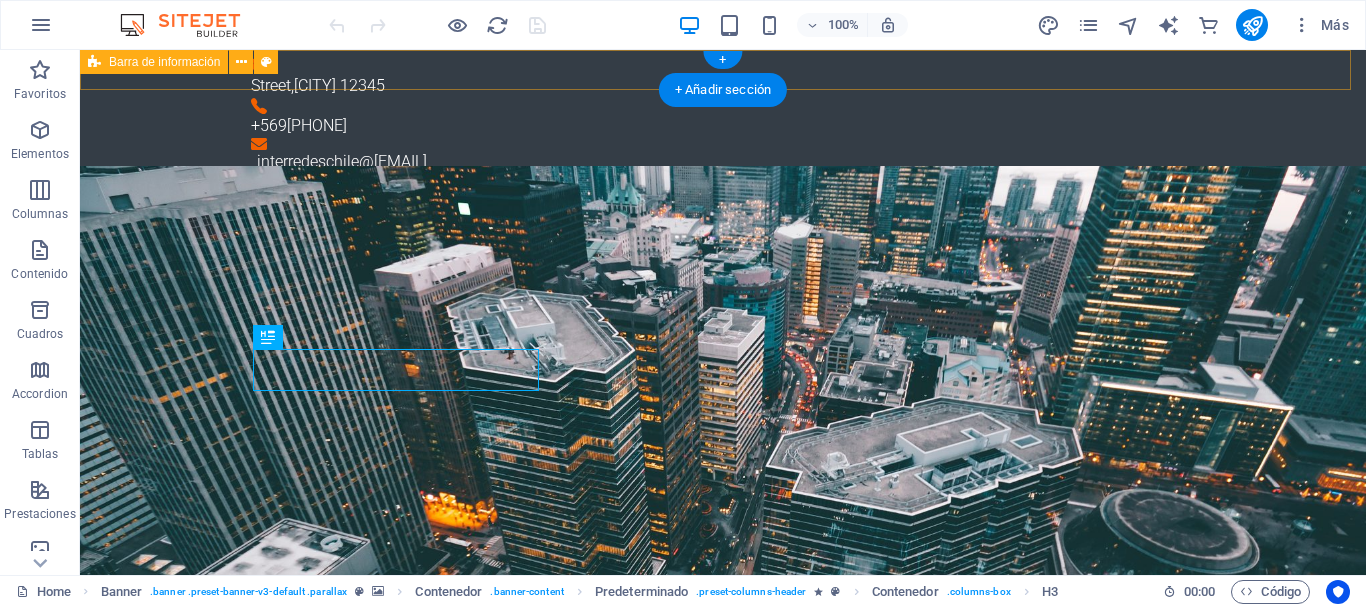 click on "[STREET] , [CITY] [ZIP]" at bounding box center (715, 86) 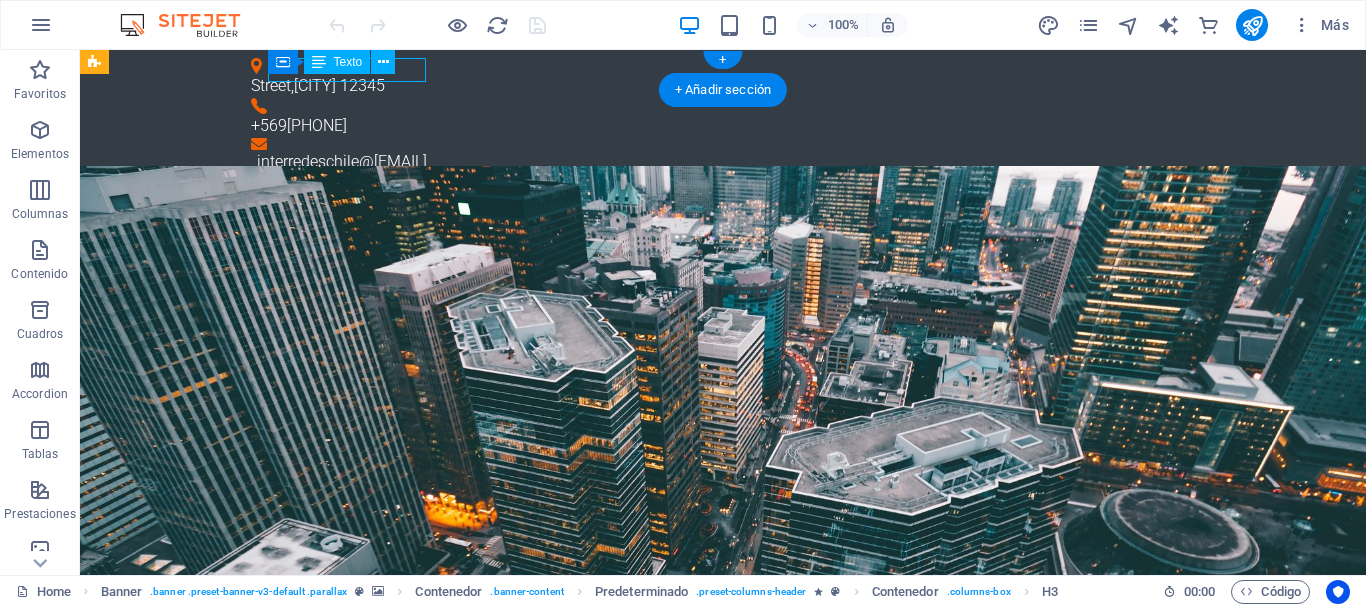 click on "[STREET] , [CITY] [ZIP]" at bounding box center (715, 86) 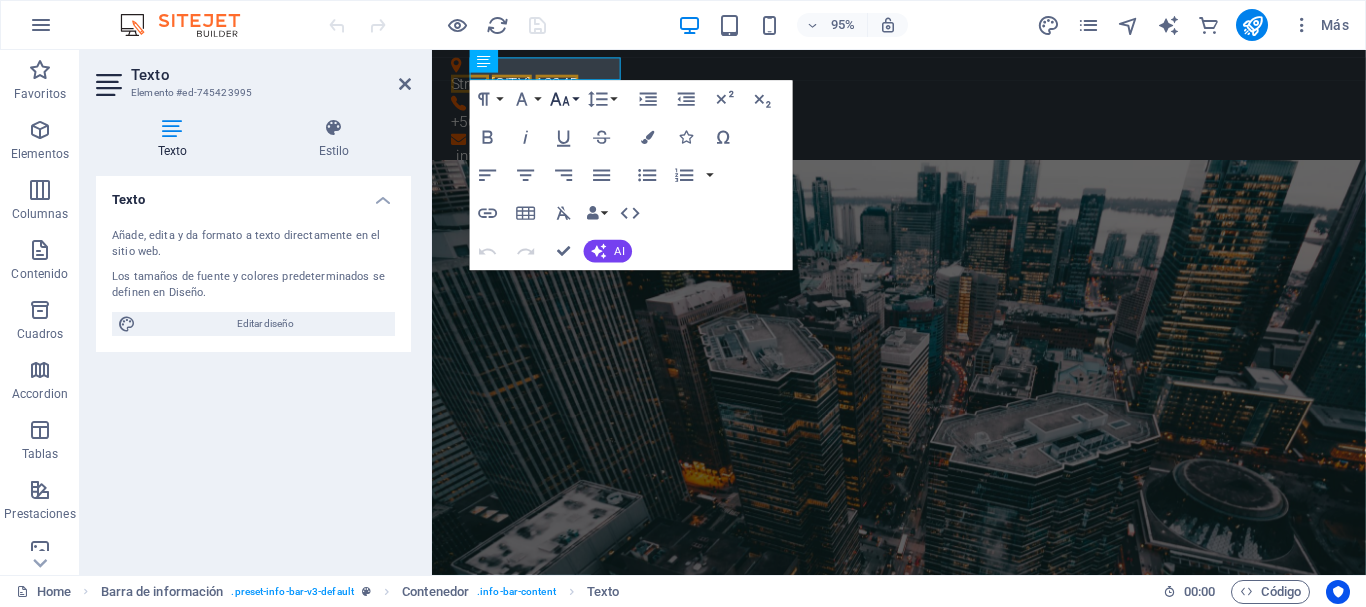 click on "Font Size" at bounding box center (564, 99) 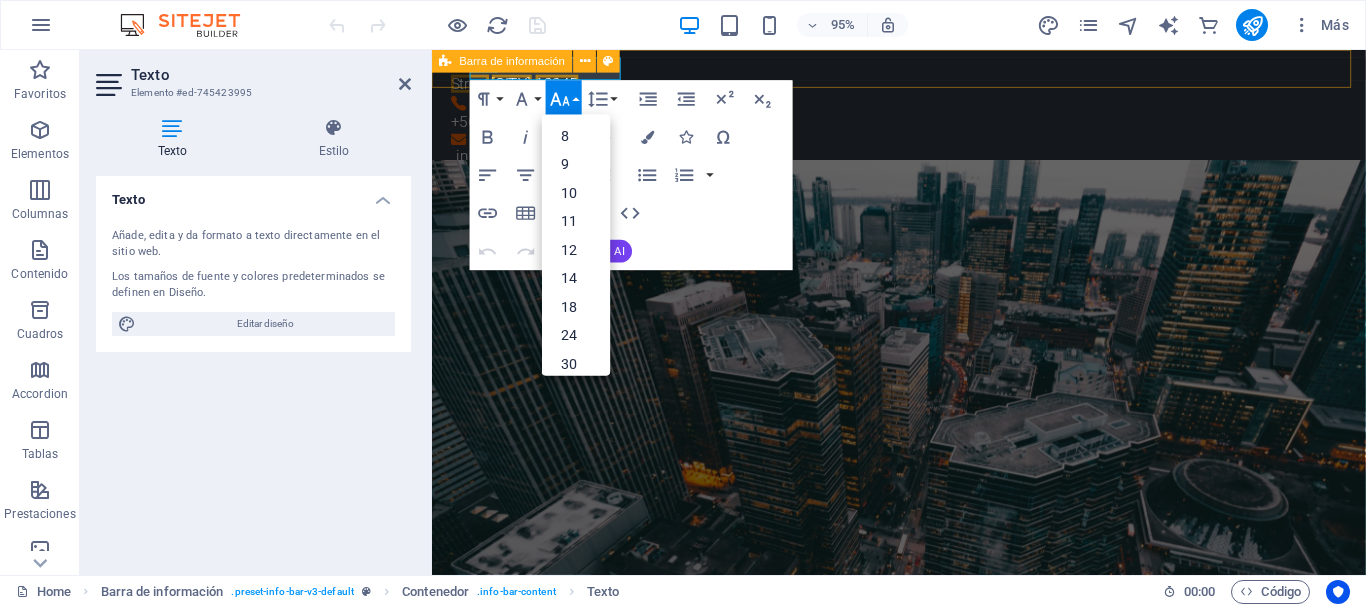click on "[STREET] , [CITY] [ZIP] +569-[PHONE] interredeschile@[EMAIL]" at bounding box center [923, 116] 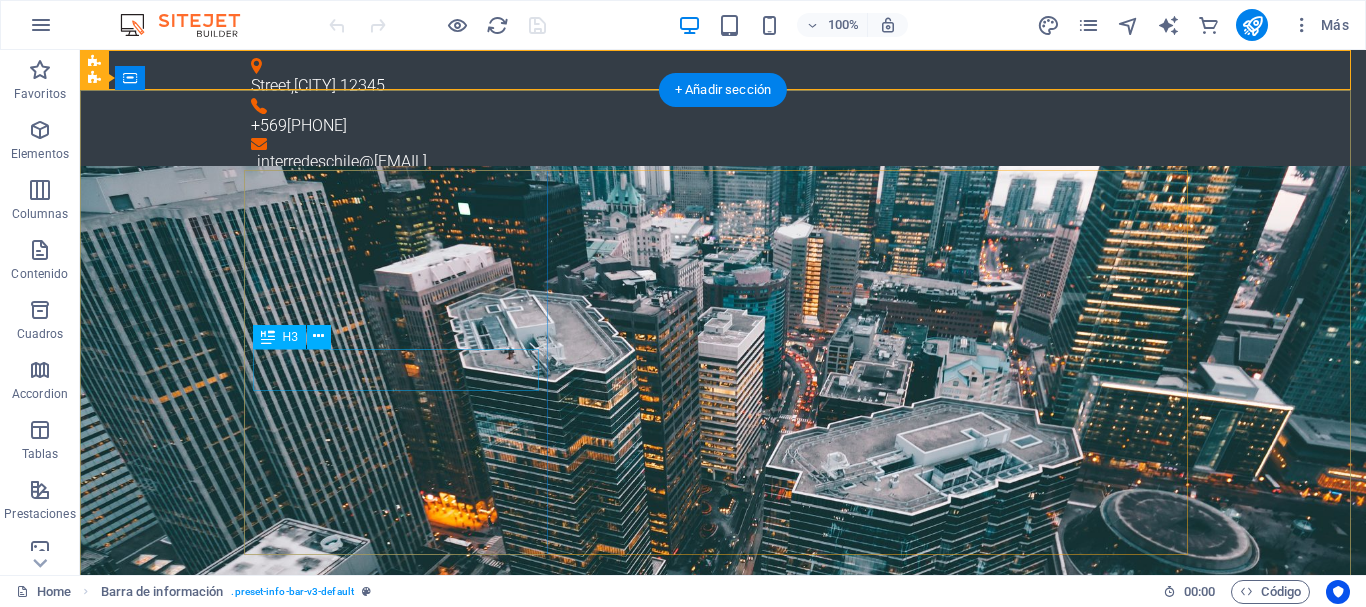 click on "Hardware Support" at bounding box center [723, 1392] 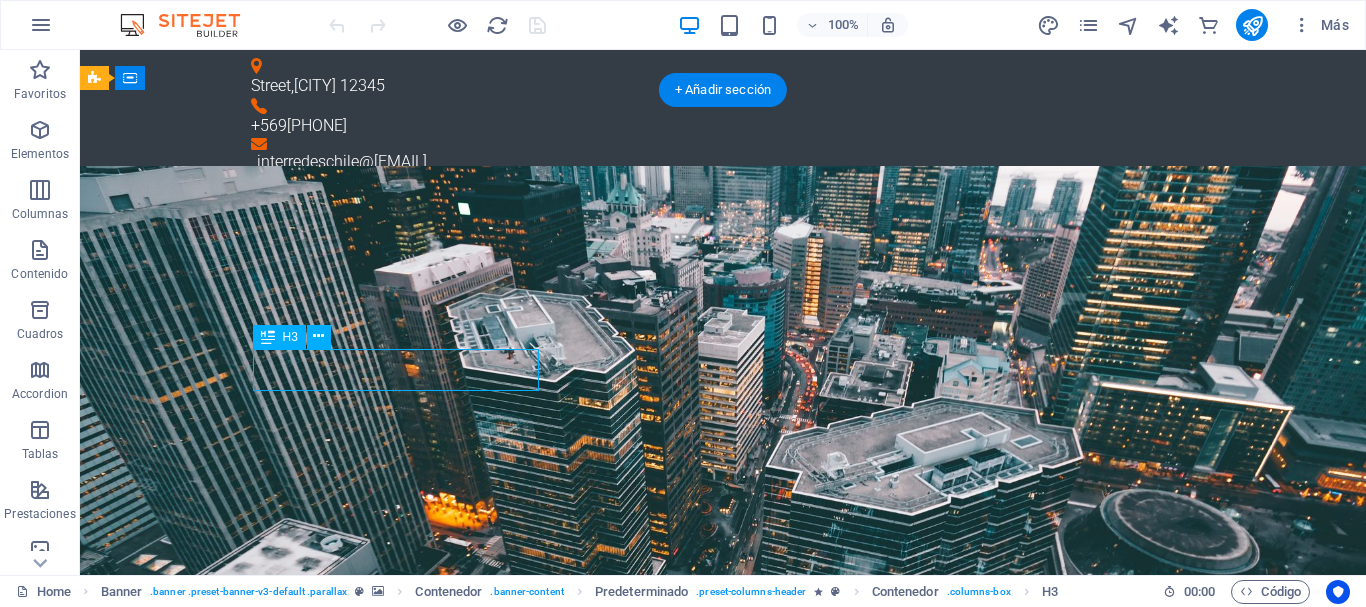 click on "Hardware Support" at bounding box center [723, 1392] 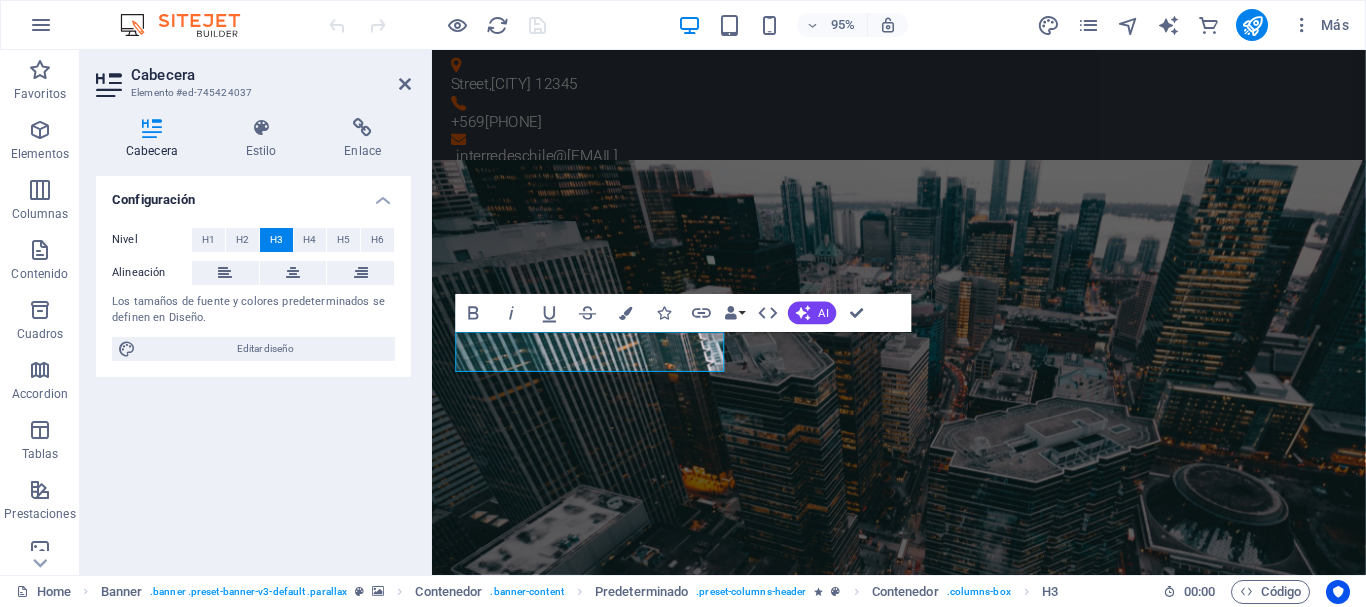 type 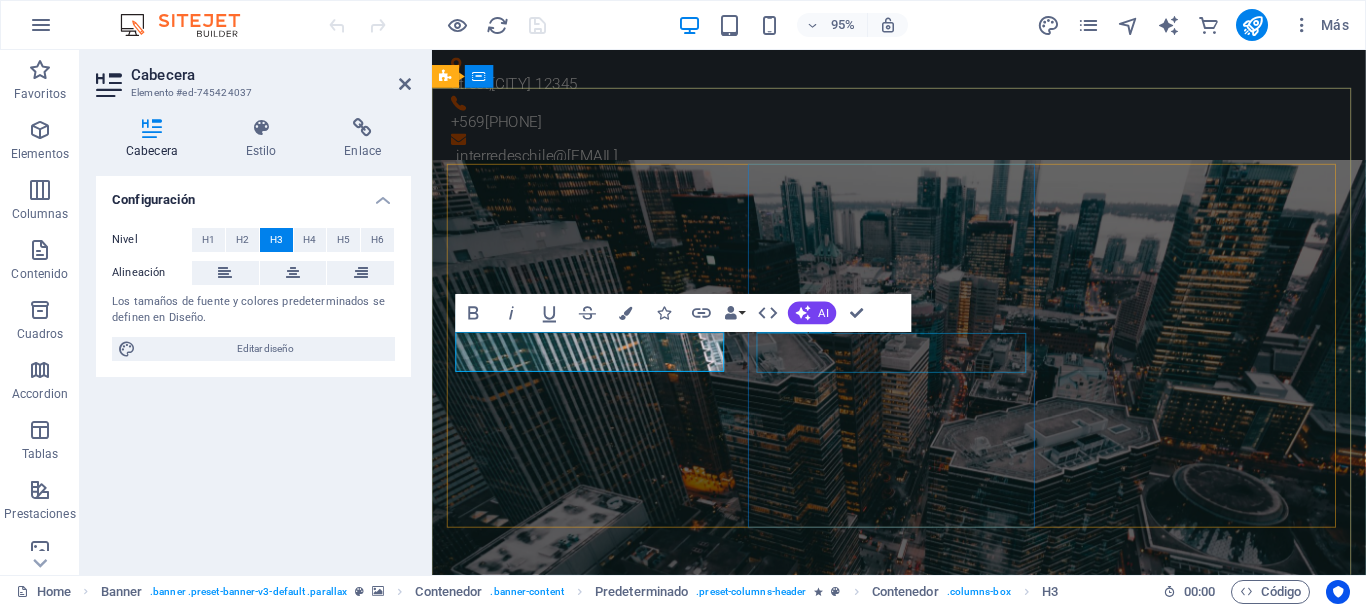 click on "Networking" at bounding box center [924, 2001] 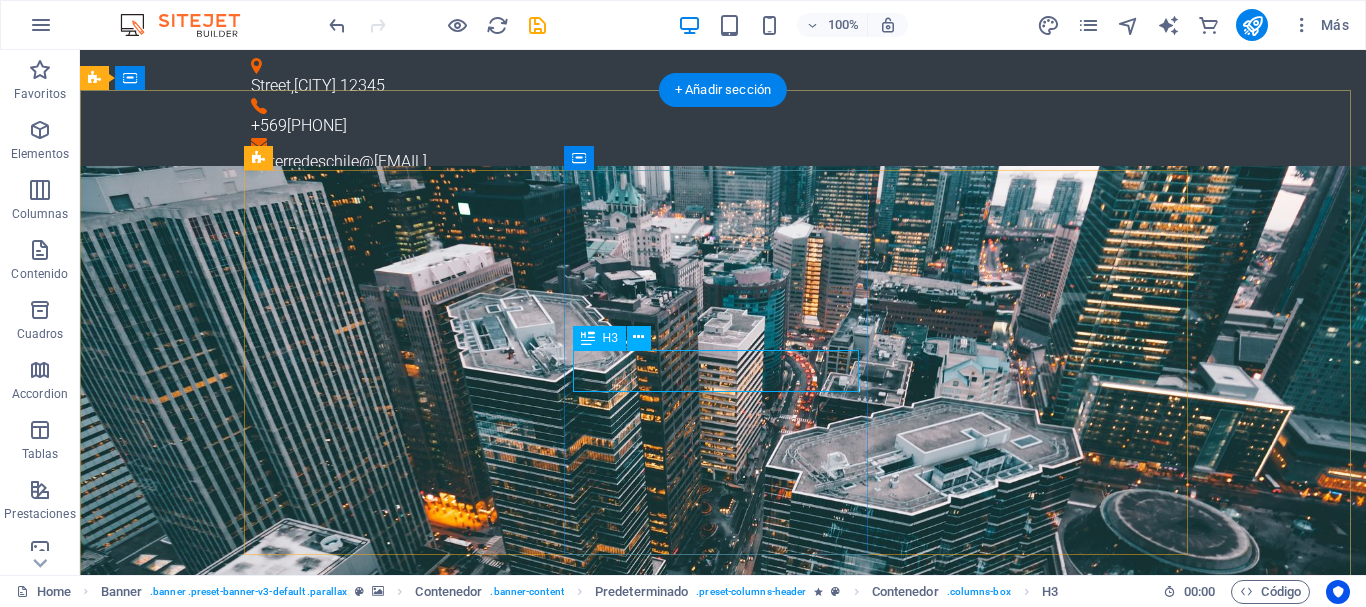 click on "Networking" at bounding box center (723, 1991) 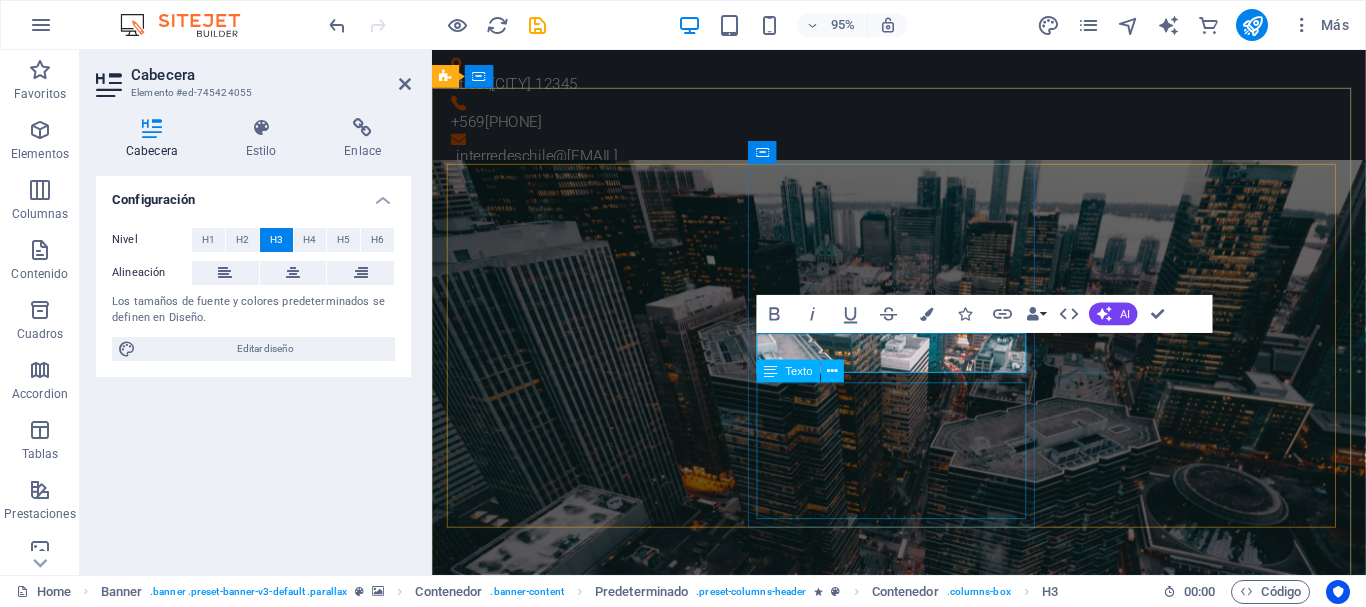 type 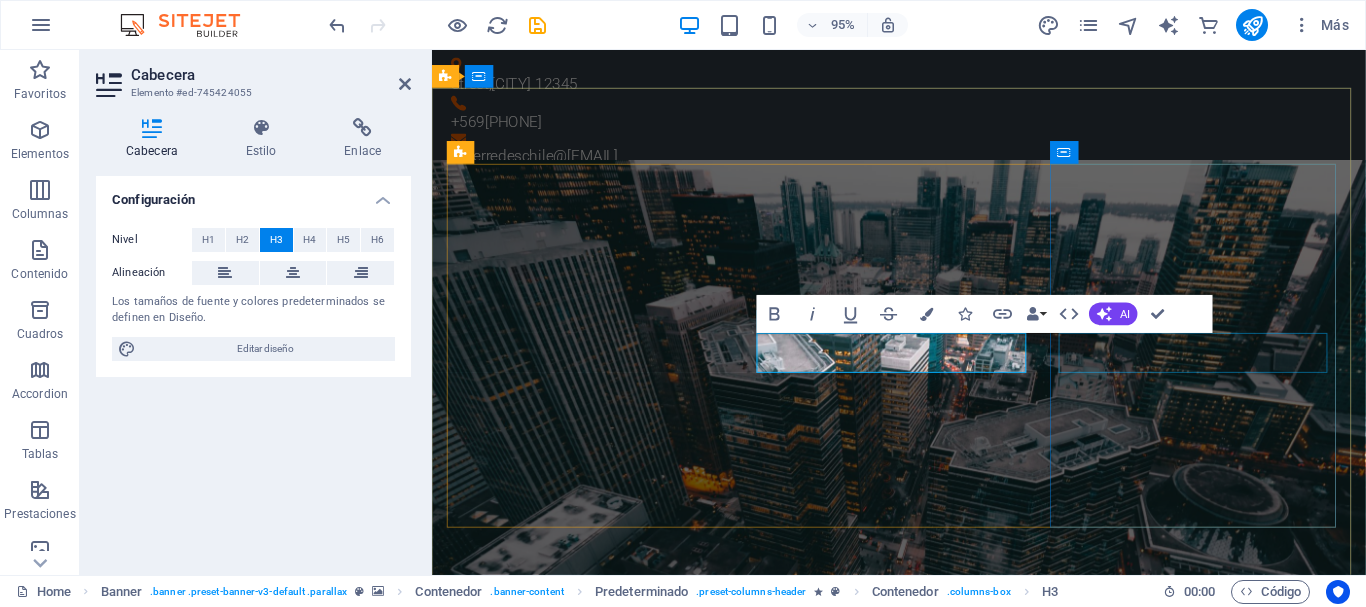 click on "Circuit Boards" at bounding box center [924, 2655] 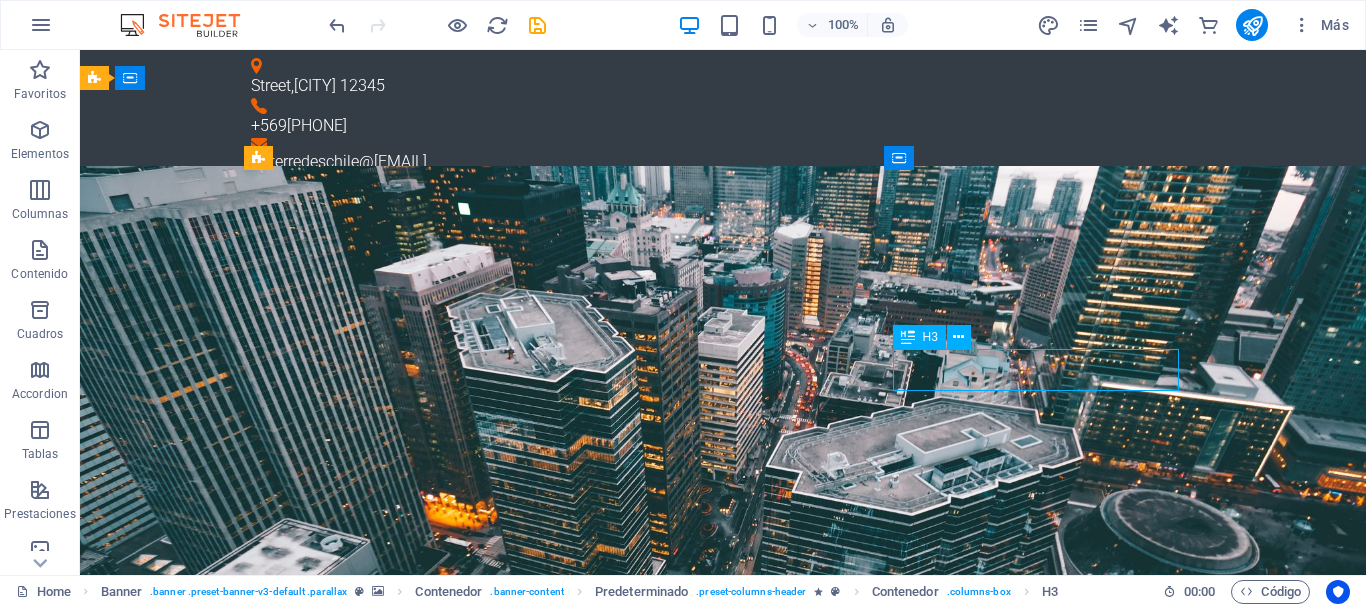 click on "Circuit Boards" at bounding box center (723, 2645) 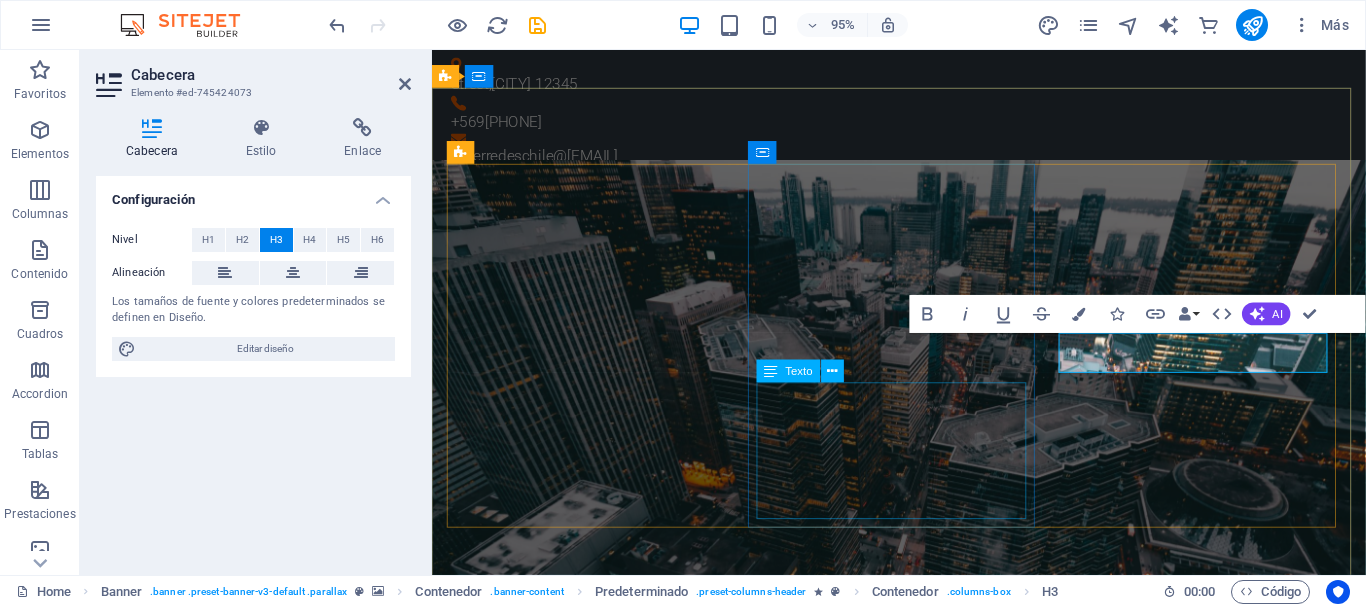 type 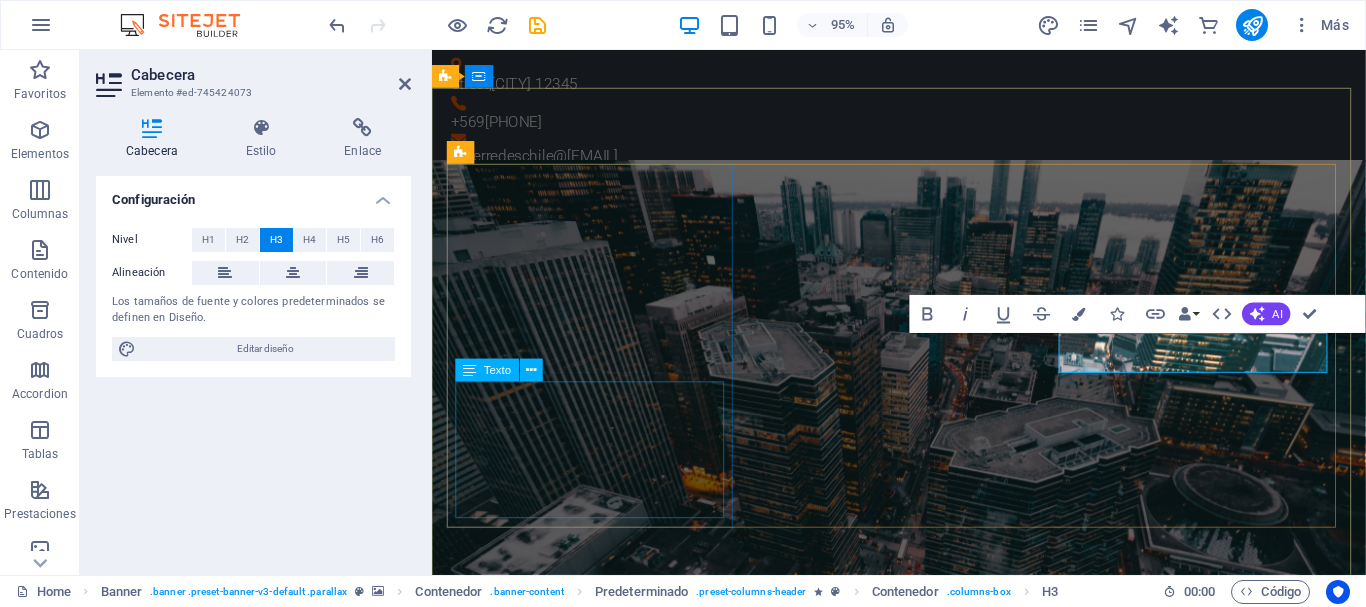 click on "Lorem ipsum dolor sit amet, consetetur sadipscing elitr, sed diam nonumy eirmod tempor invidunt ut labore et dolore magna aliquyam erat, sed diam voluptua. At vero eos et accusam et justo duo dolores et ea rebum." at bounding box center (924, 1457) 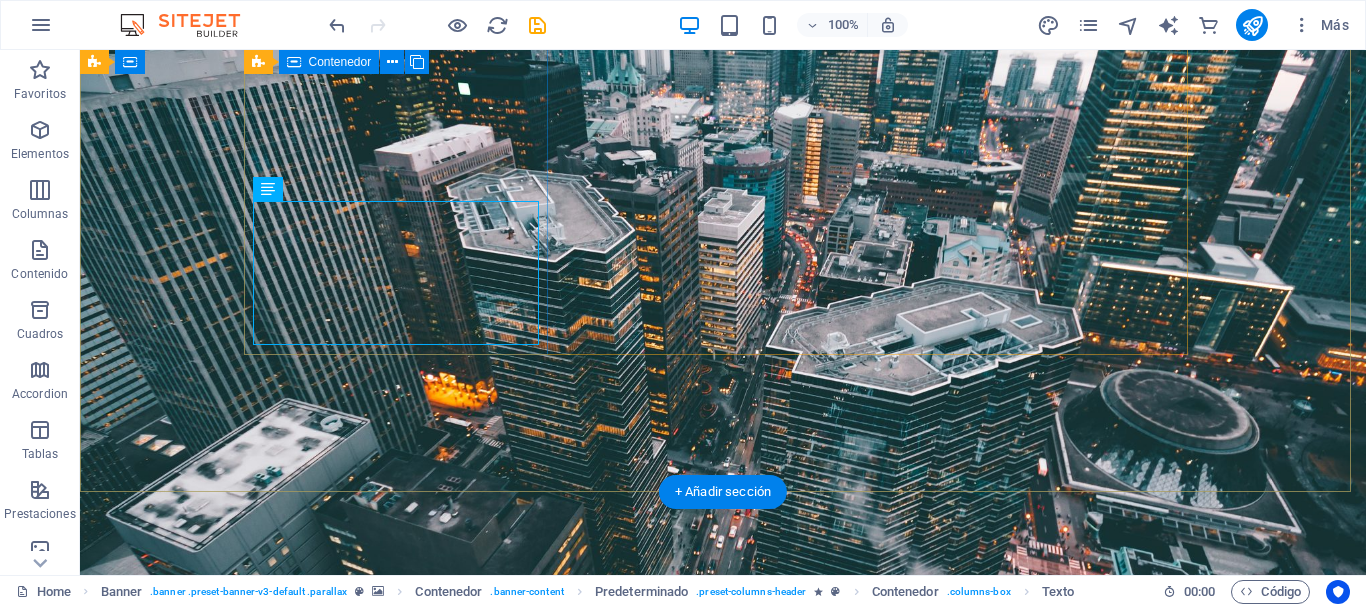 scroll, scrollTop: 100, scrollLeft: 0, axis: vertical 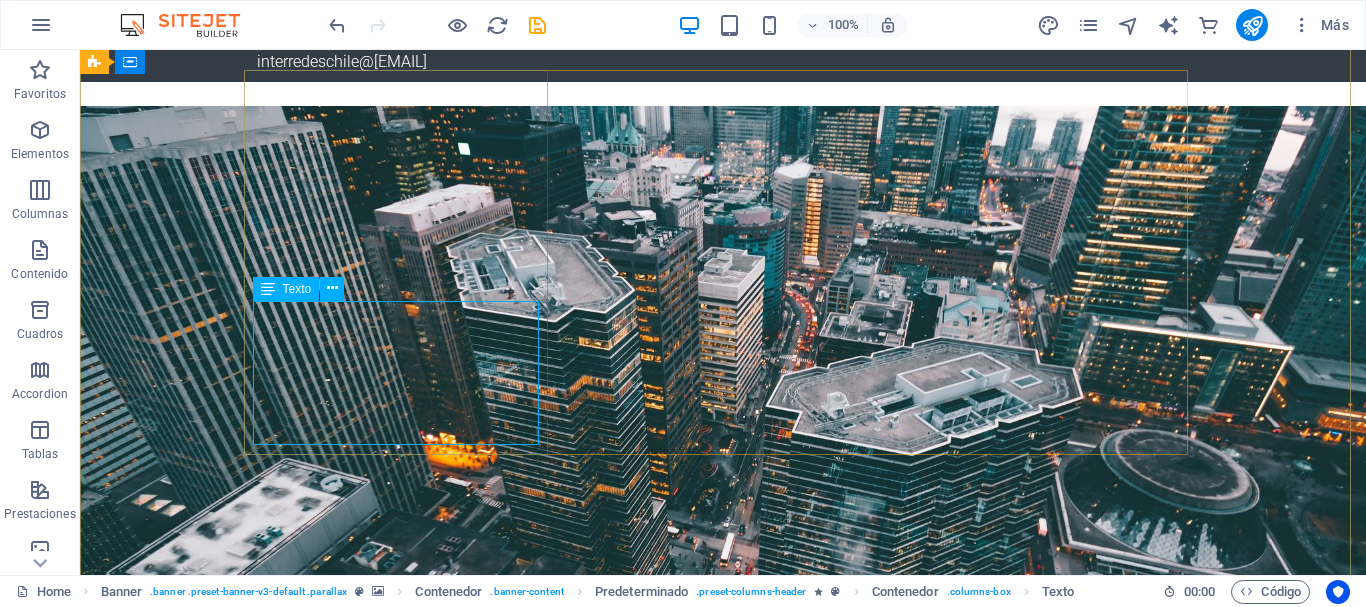 click on "Lorem ipsum dolor sit amet, consetetur sadipscing elitr, sed diam nonumy eirmod tempor invidunt ut labore et dolore magna aliquyam erat, sed diam voluptua. At vero eos et accusam et justo duo dolores et ea rebum." at bounding box center [723, 1347] 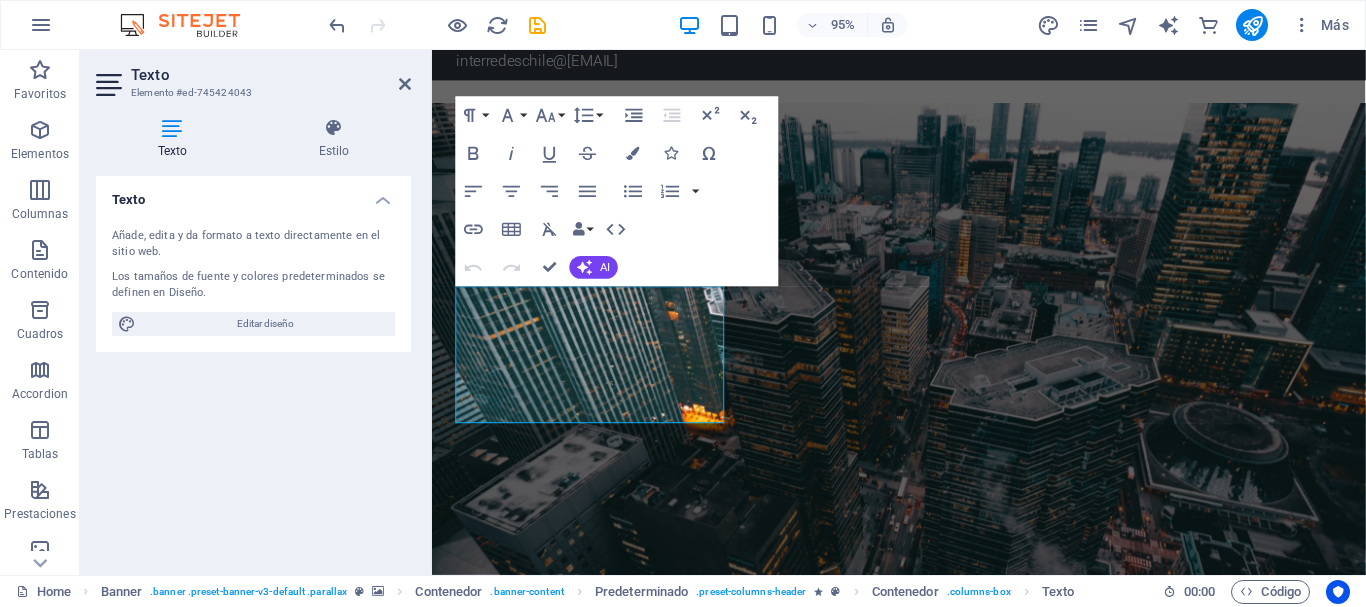 click on "Texto Añade, edita y da formato a texto directamente en el sitio web. Los tamaños de fuente y colores predeterminados se definen en Diseño. Editar diseño Alineación Alineado a la izquierda Centrado Alineado a la derecha" at bounding box center [253, 367] 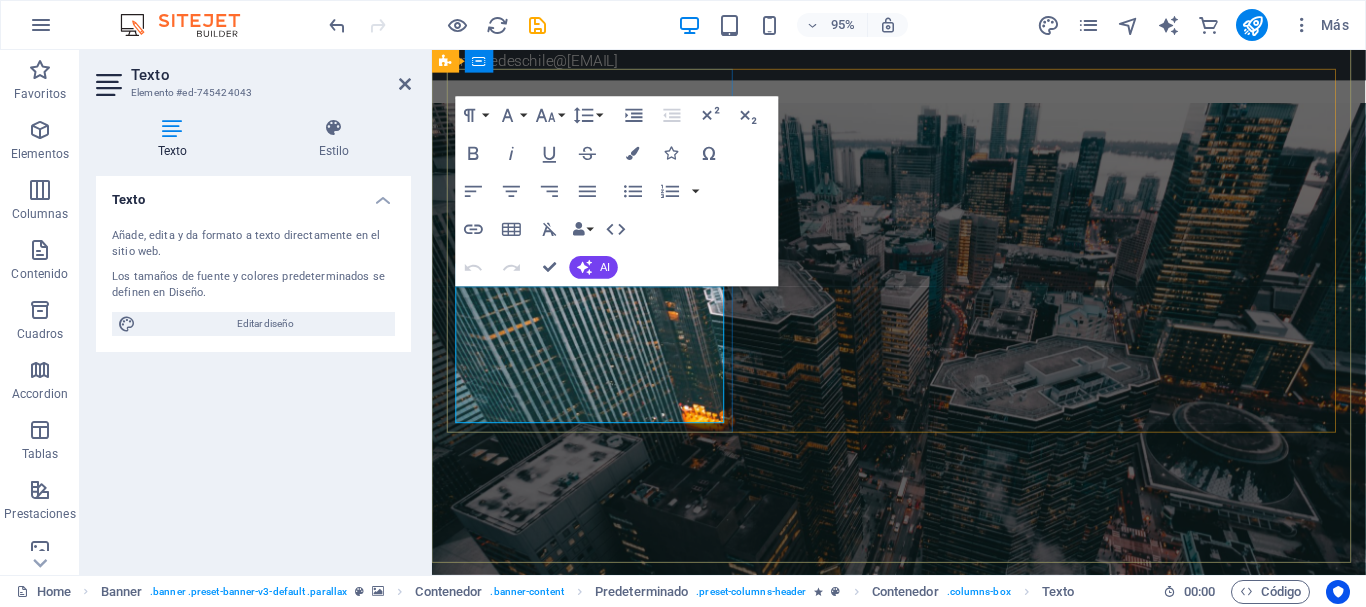 click on "Lorem ipsum dolor sit amet, consetetur sadipscing elitr, sed diam nonumy eirmod tempor invidunt ut labore et dolore magna aliquyam erat, sed diam voluptua. At vero eos et accusam et justo duo dolores et ea rebum." at bounding box center (924, 1347) 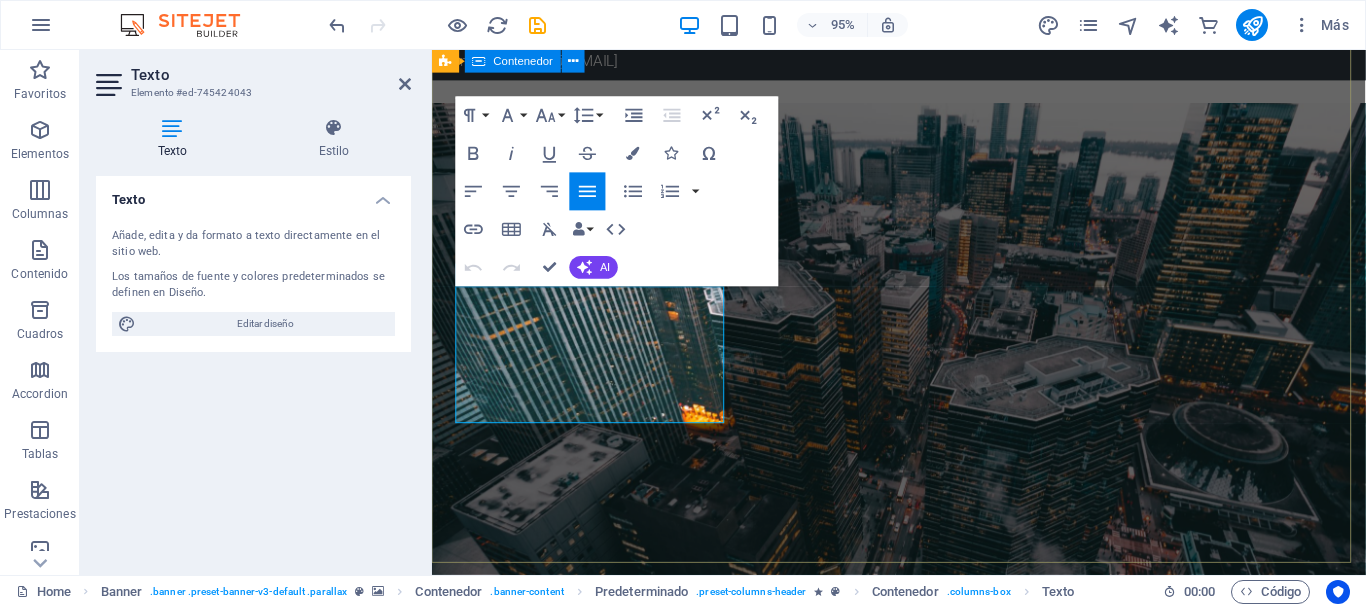 drag, startPoint x: 670, startPoint y: 431, endPoint x: 440, endPoint y: 296, distance: 266.69272 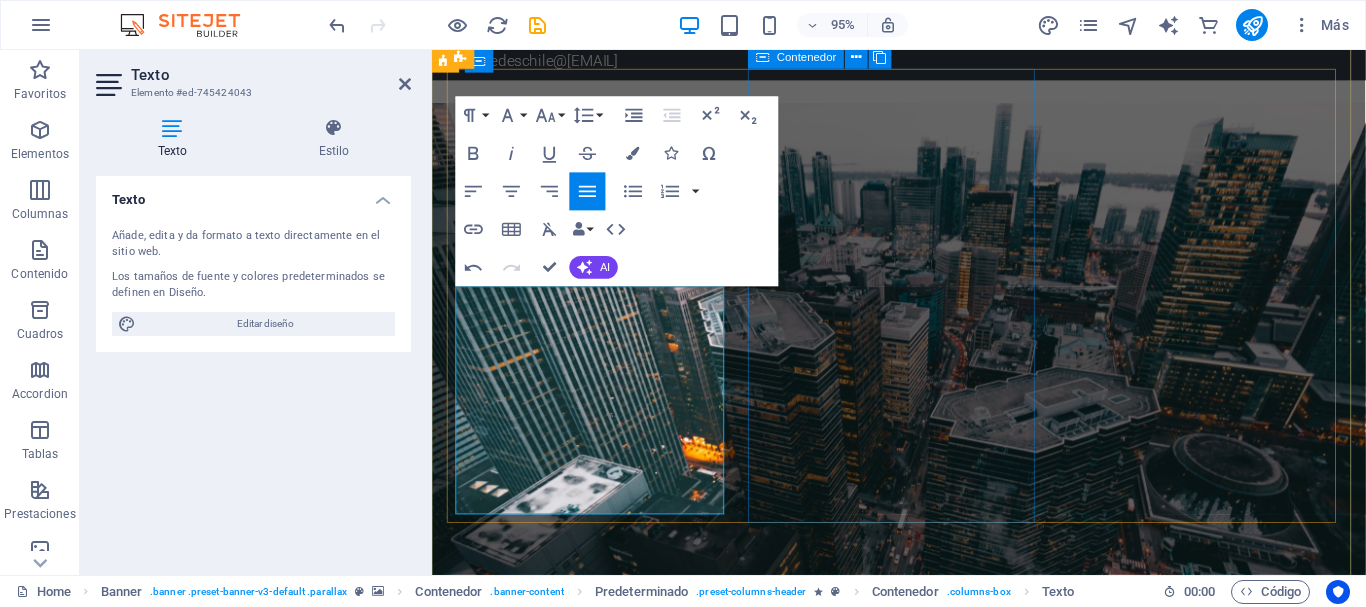 click on "Redes de datos Lorem ipsum dolor sit amet, consetetur sadipscing elitr, sed diam nonumy eirmod tempor invidunt ut labore et dolore magna aliquyam erat, sed diam voluptua. At vero eos et accusam et justo duo dolores et ea rebum." at bounding box center [924, 1774] 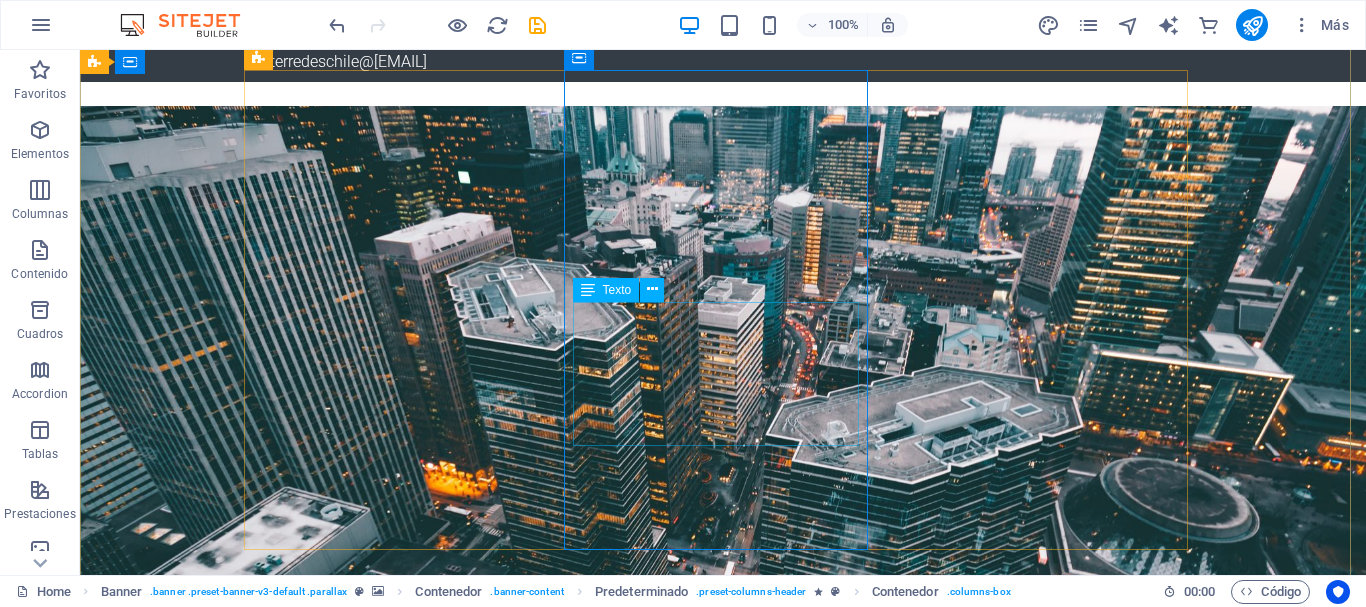 click on "Lorem ipsum dolor sit amet, consetetur sadipscing elitr, sed diam nonumy eirmod tempor invidunt ut labore et dolore magna aliquyam erat, sed diam voluptua. At vero eos et accusam et justo duo dolores et ea rebum." at bounding box center (723, 2027) 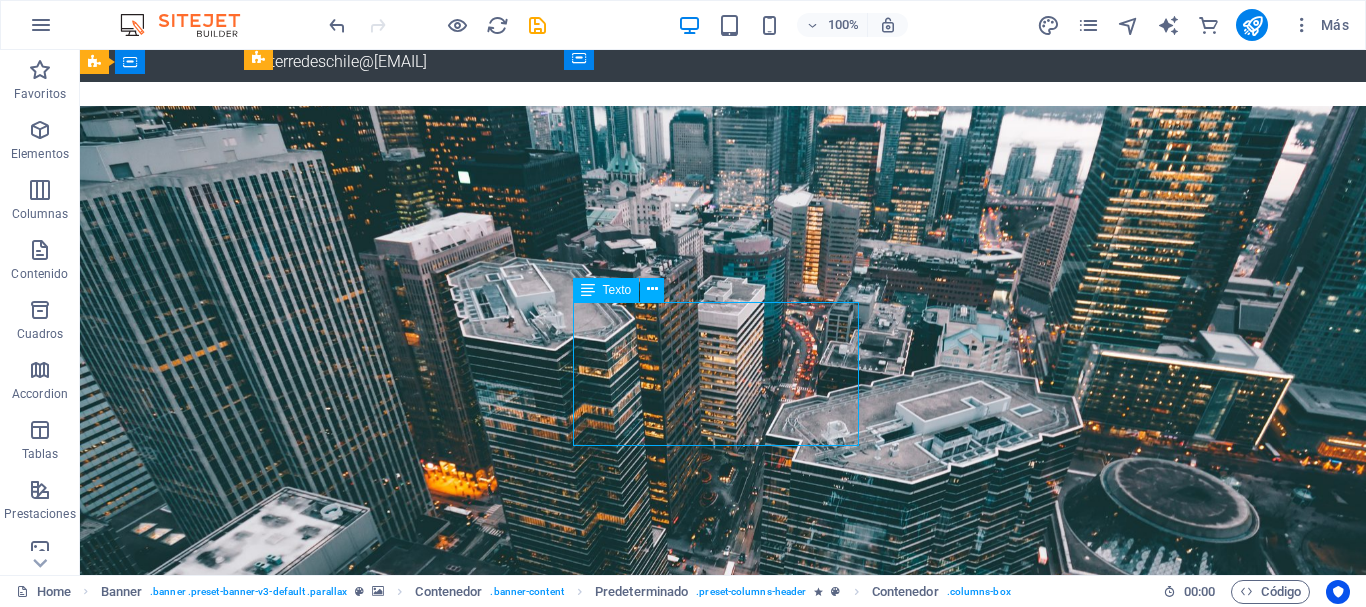 click on "Lorem ipsum dolor sit amet, consetetur sadipscing elitr, sed diam nonumy eirmod tempor invidunt ut labore et dolore magna aliquyam erat, sed diam voluptua. At vero eos et accusam et justo duo dolores et ea rebum." at bounding box center [723, 2027] 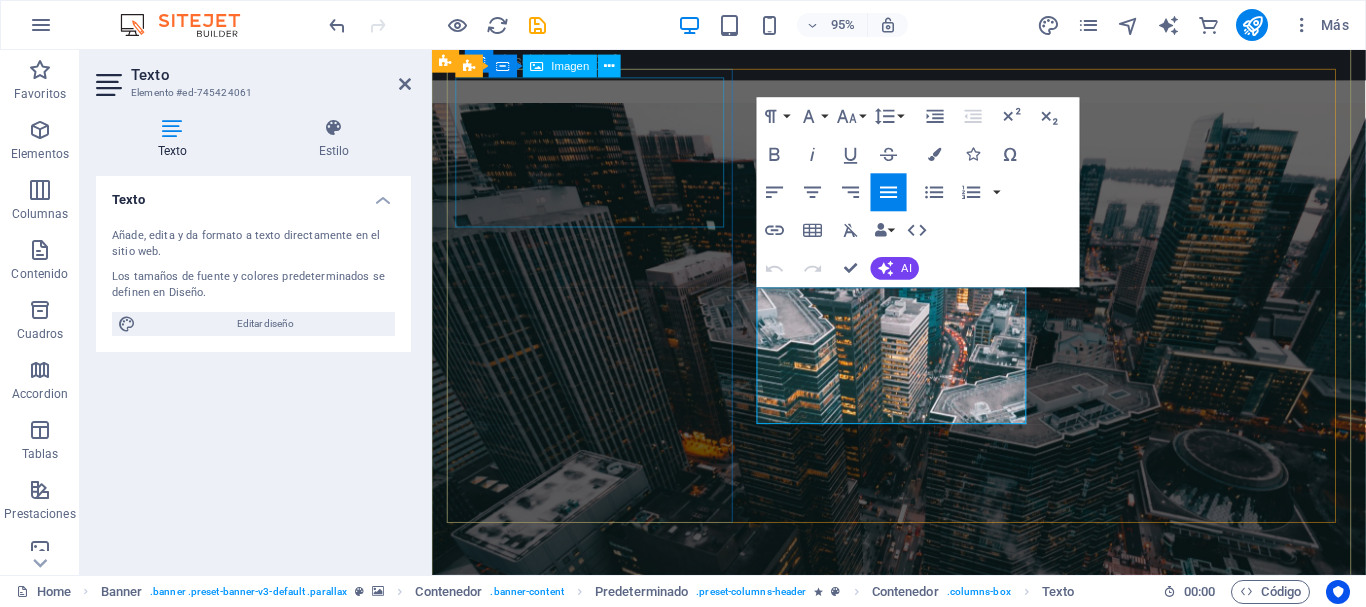 drag, startPoint x: 994, startPoint y: 435, endPoint x: 654, endPoint y: 215, distance: 404.96915 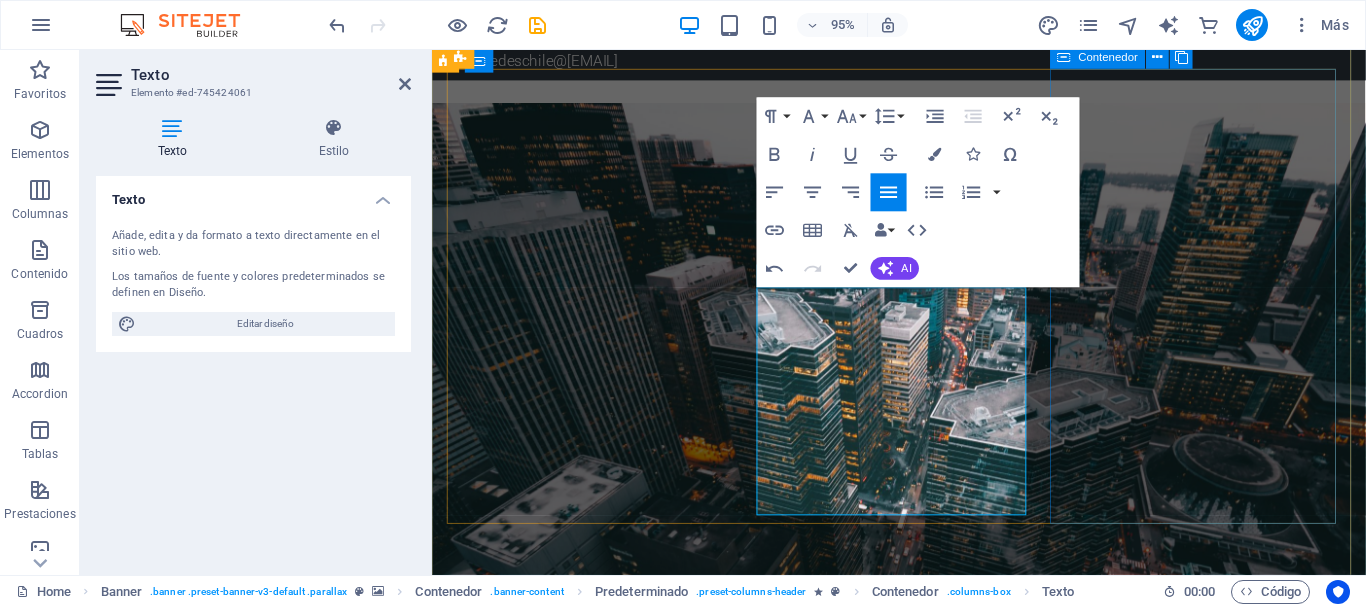 click on "Electricidad Lorem ipsum dolor sit amet, consetetur sadipscing elitr, sed diam nonumy eirmod tempor invidunt ut labore et dolore magna aliquyam erat, sed diam voluptua. At vero eos et accusam et justo duo dolores et ea rebum." at bounding box center [924, 2425] 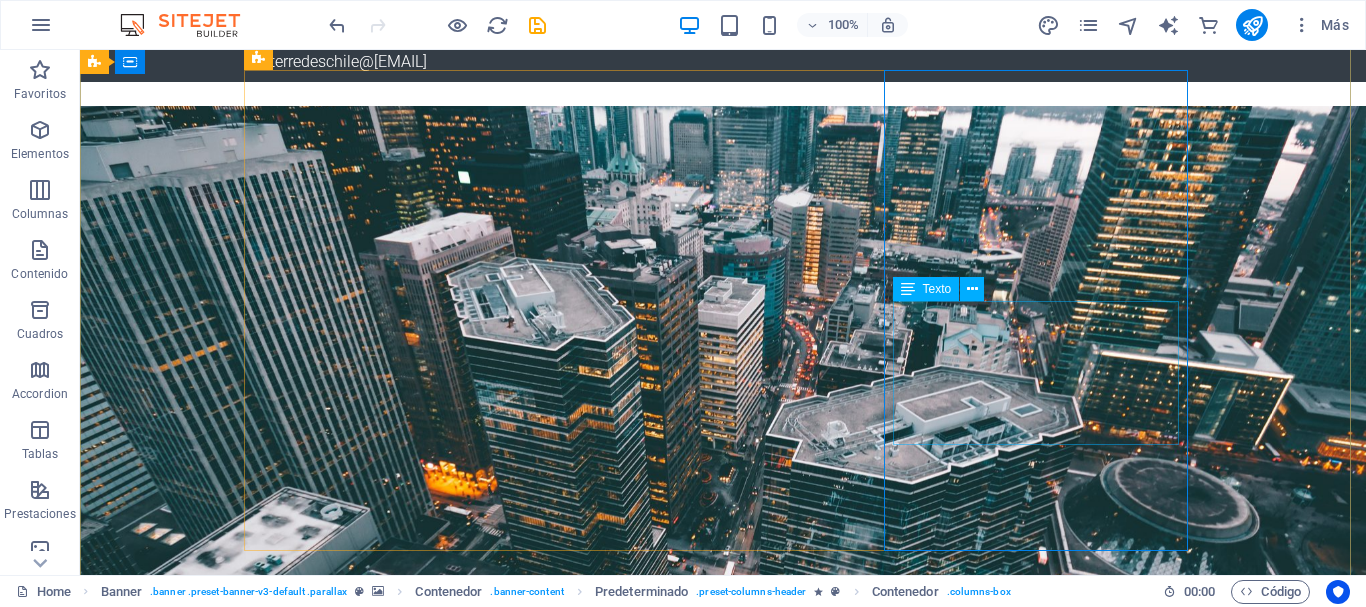click on "Lorem ipsum dolor sit amet, consetetur sadipscing elitr, sed diam nonumy eirmod tempor invidunt ut labore et dolore magna aliquyam erat, sed diam voluptua. At vero eos et accusam et justo duo dolores et ea rebum." at bounding box center (723, 2705) 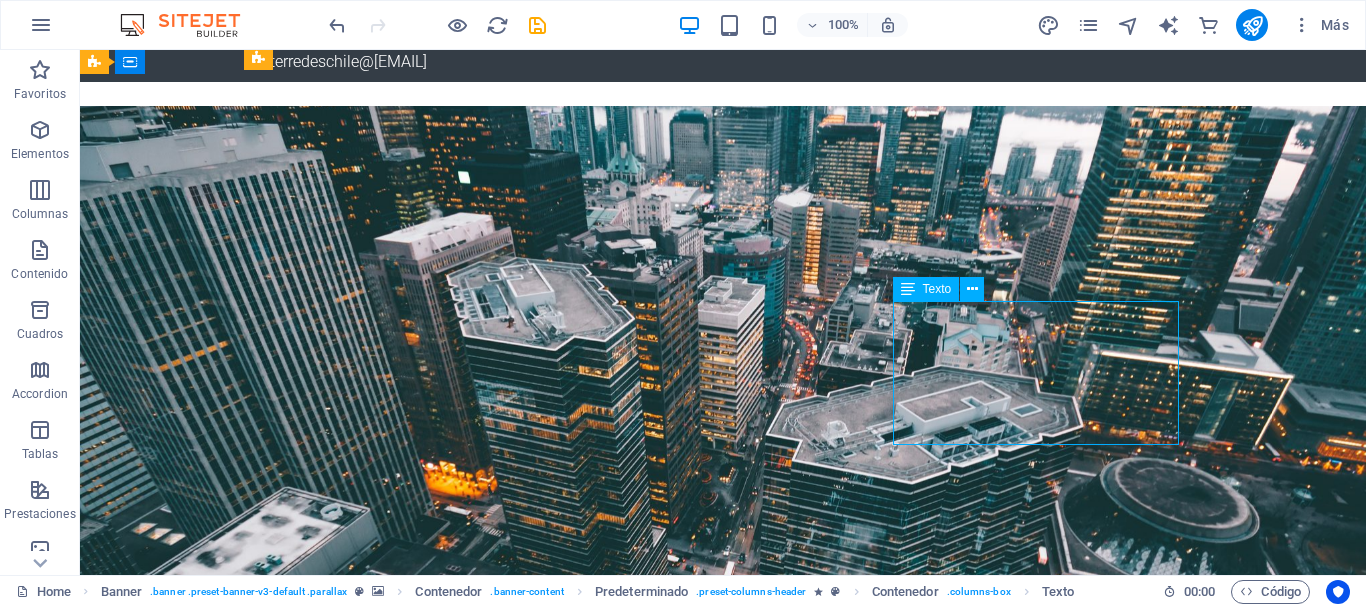 click on "Lorem ipsum dolor sit amet, consetetur sadipscing elitr, sed diam nonumy eirmod tempor invidunt ut labore et dolore magna aliquyam erat, sed diam voluptua. At vero eos et accusam et justo duo dolores et ea rebum." at bounding box center (723, 2705) 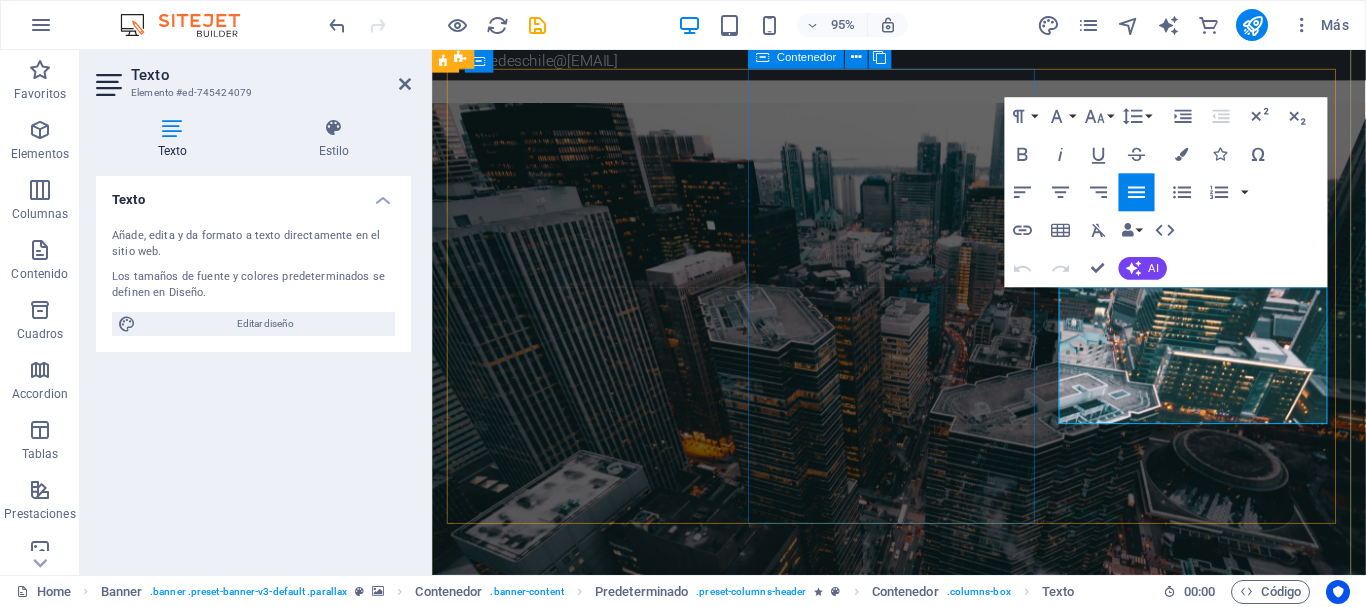 drag, startPoint x: 1328, startPoint y: 434, endPoint x: 1058, endPoint y: 265, distance: 318.52942 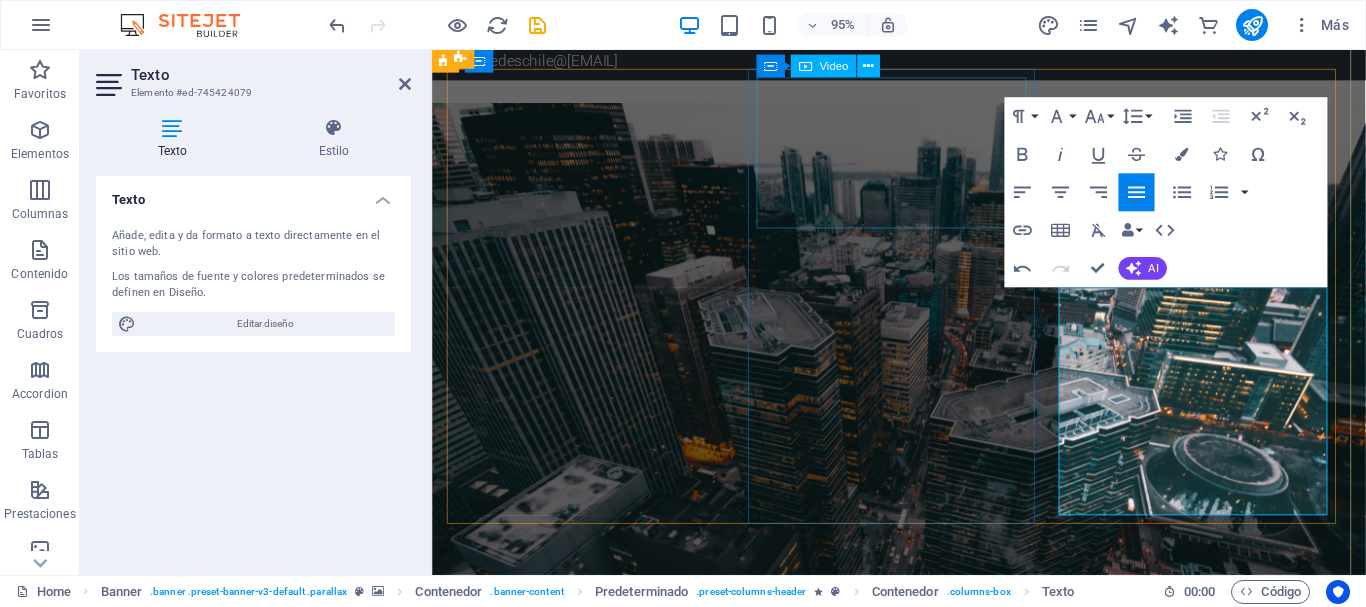click at bounding box center (924, 1719) 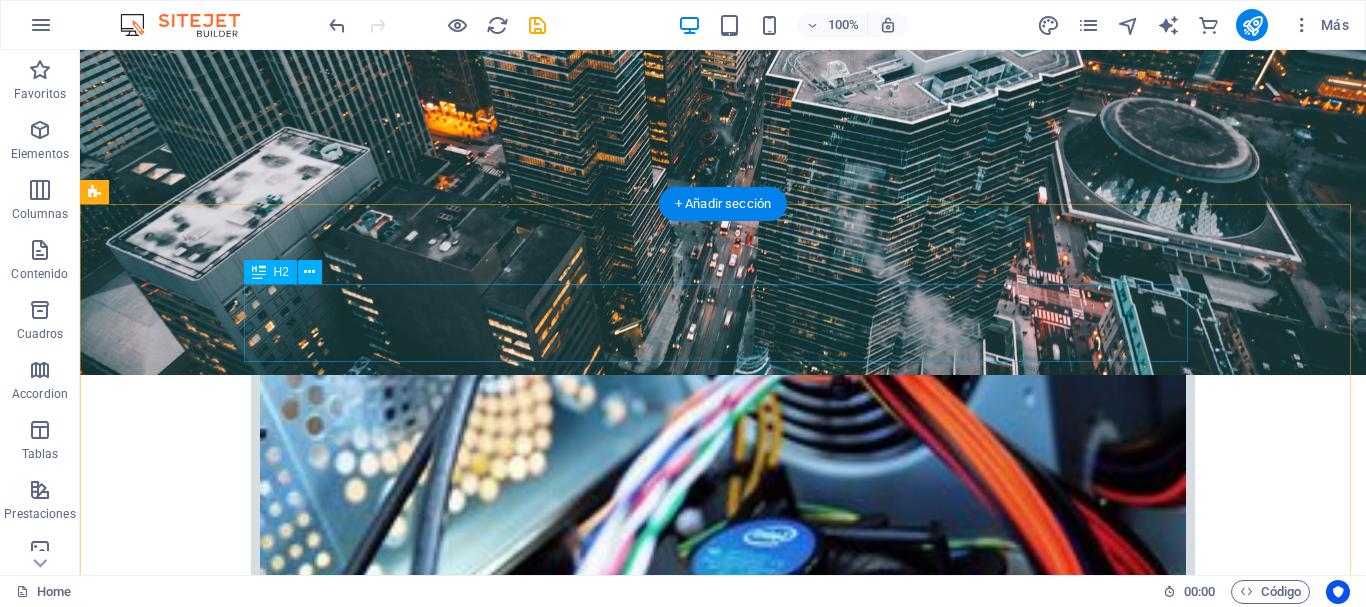scroll, scrollTop: 400, scrollLeft: 0, axis: vertical 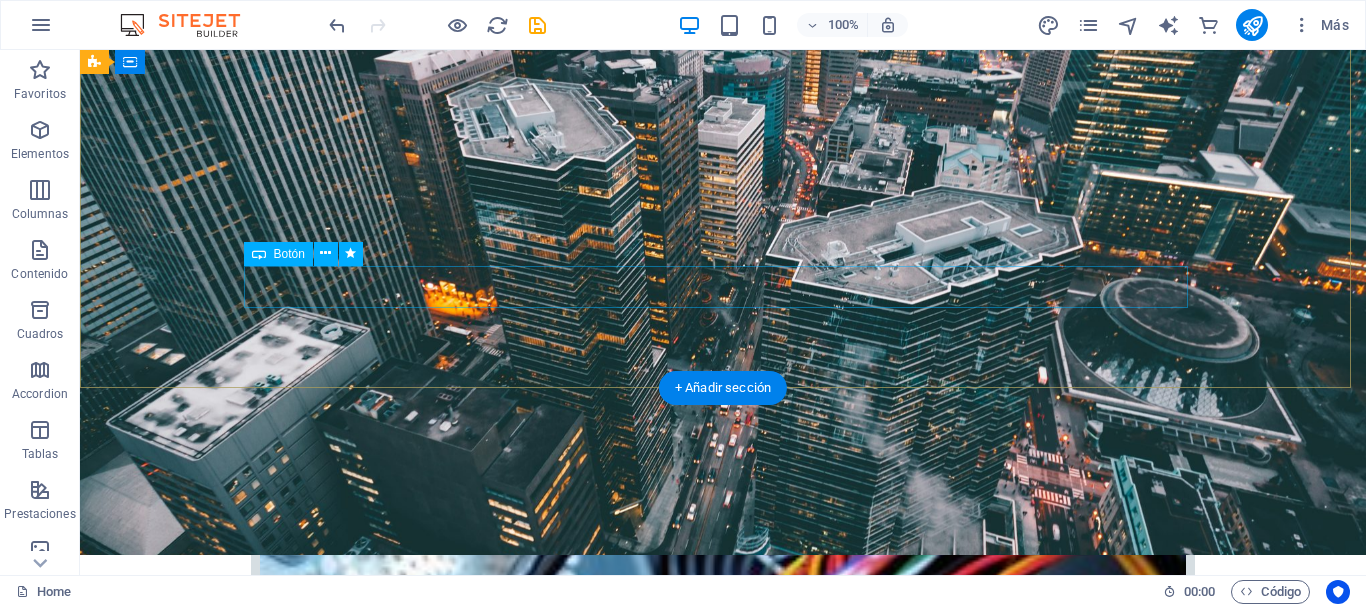 click on "Learn more" at bounding box center [723, 2498] 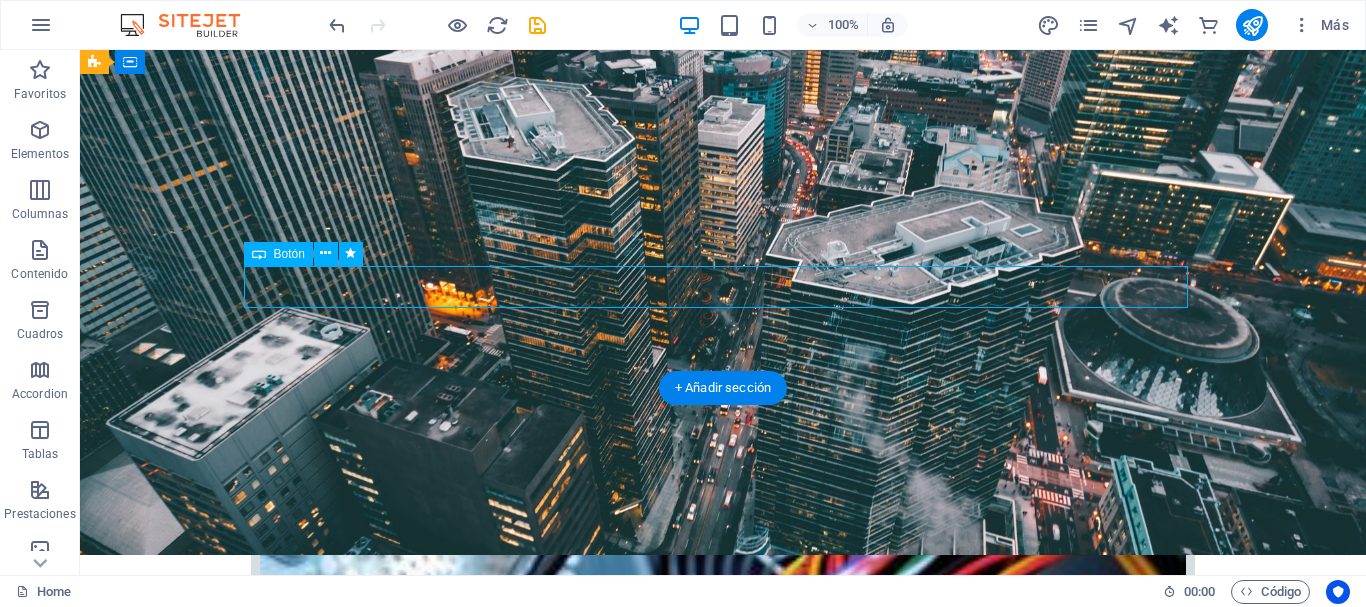 click on "Learn more" at bounding box center [723, 2498] 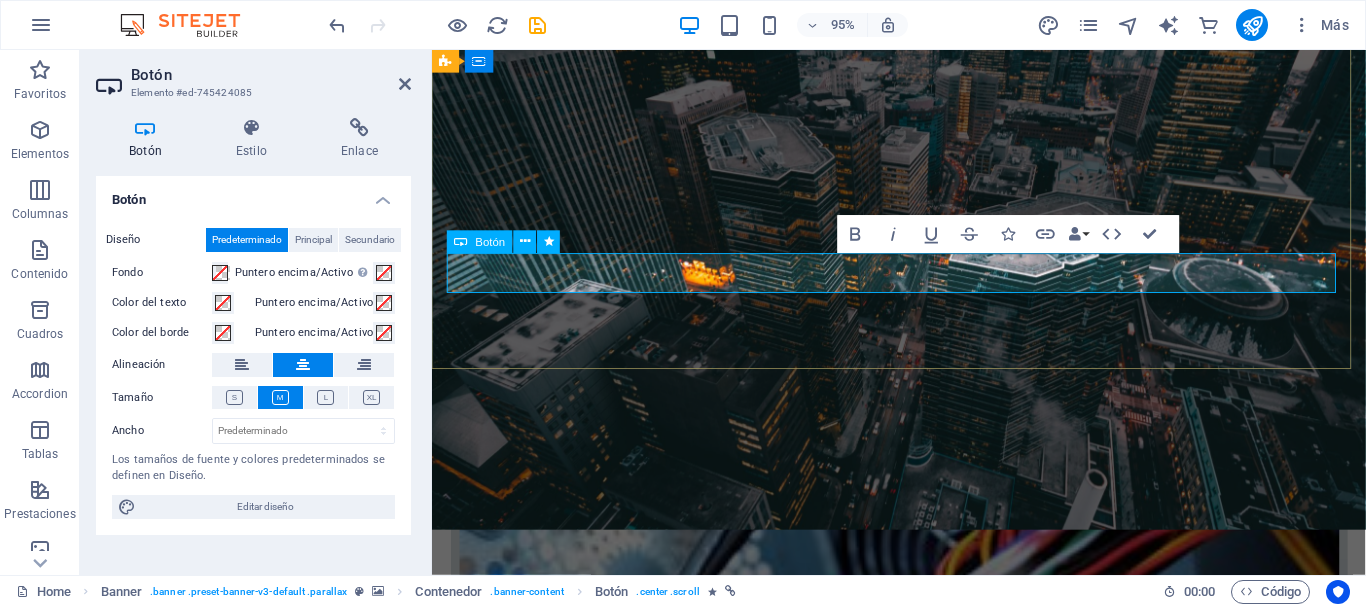 click on "Learn more" at bounding box center (923, 2498) 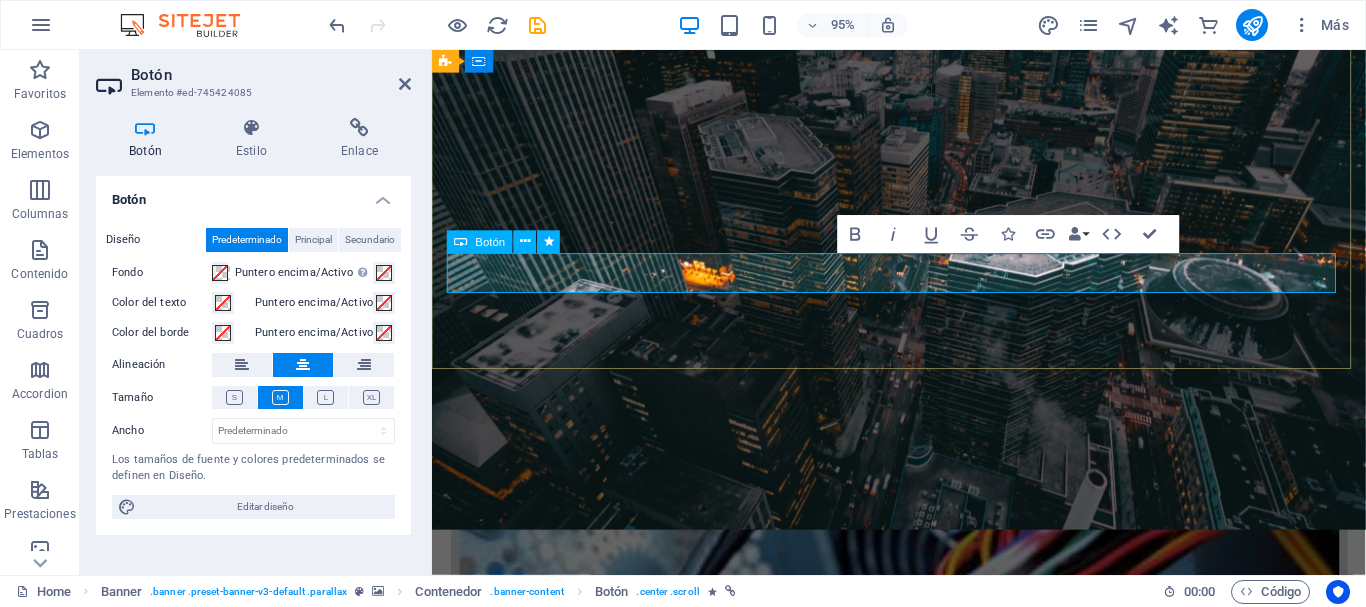 type 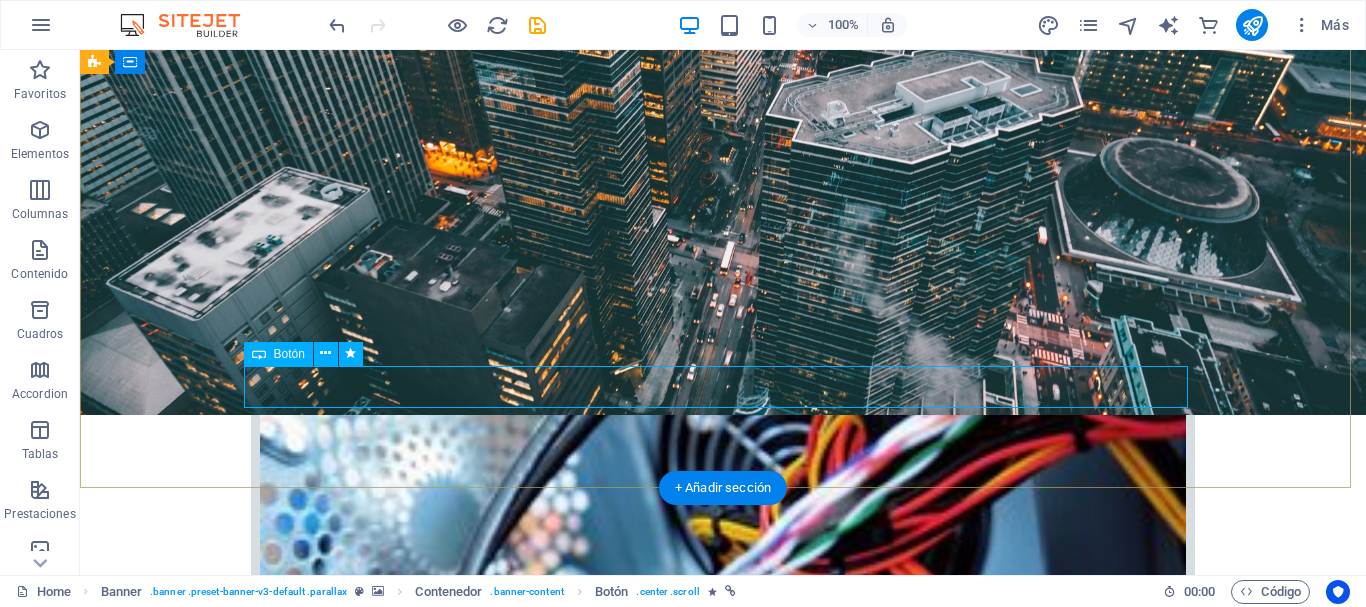 scroll, scrollTop: 0, scrollLeft: 0, axis: both 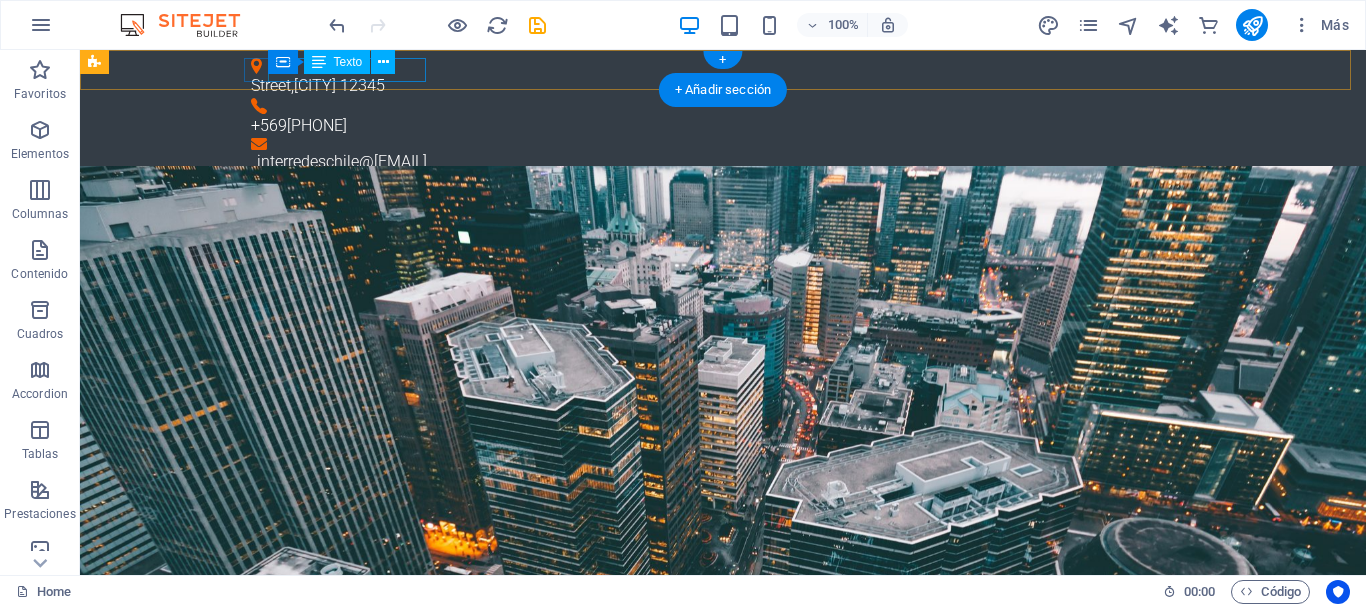 click on "Street ,  Santiago   12345" at bounding box center [715, 86] 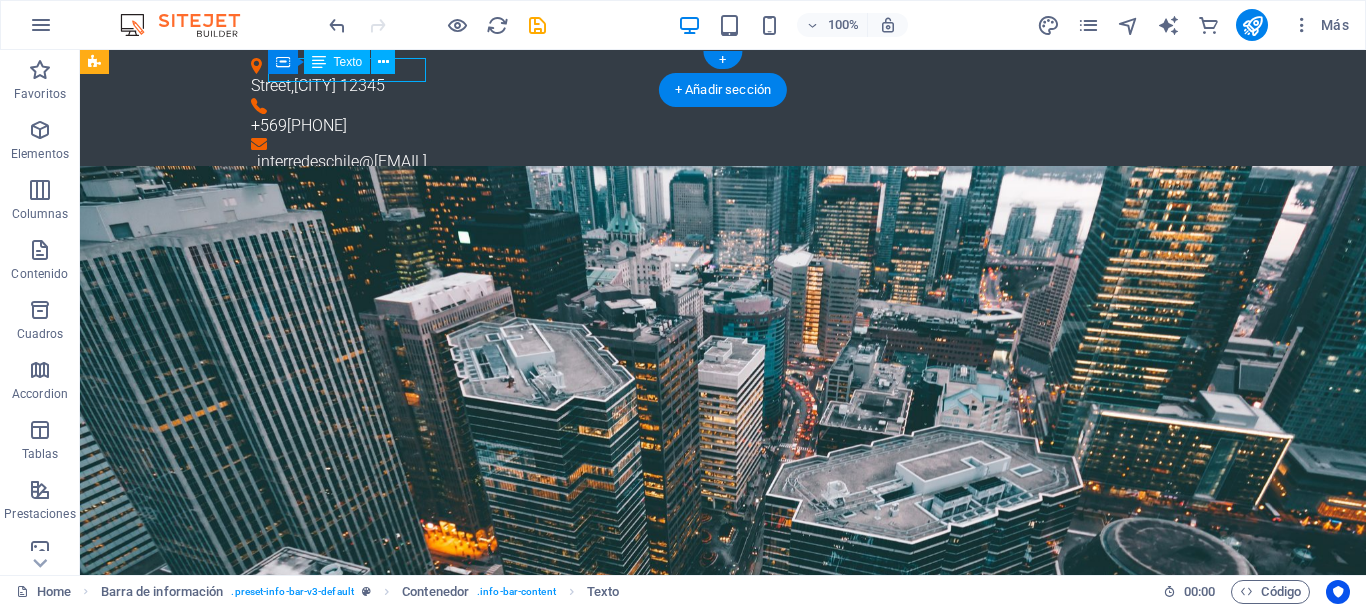 click on "Street ,  Santiago   12345" at bounding box center (715, 86) 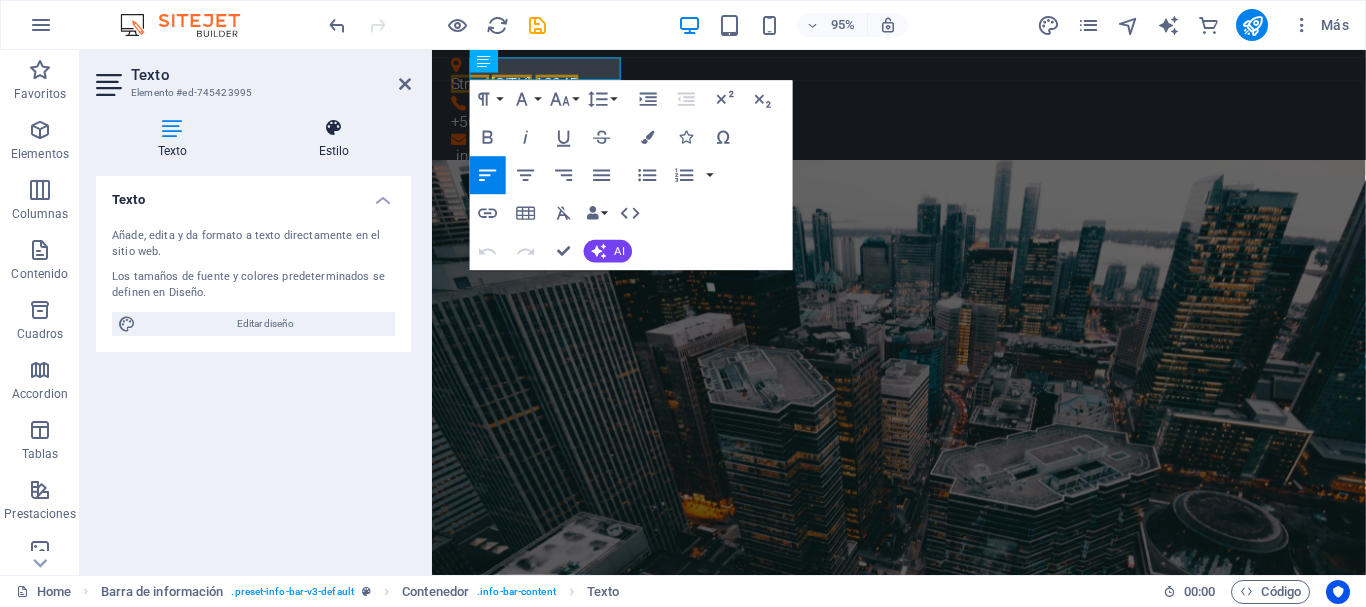 click on "Estilo" at bounding box center [334, 139] 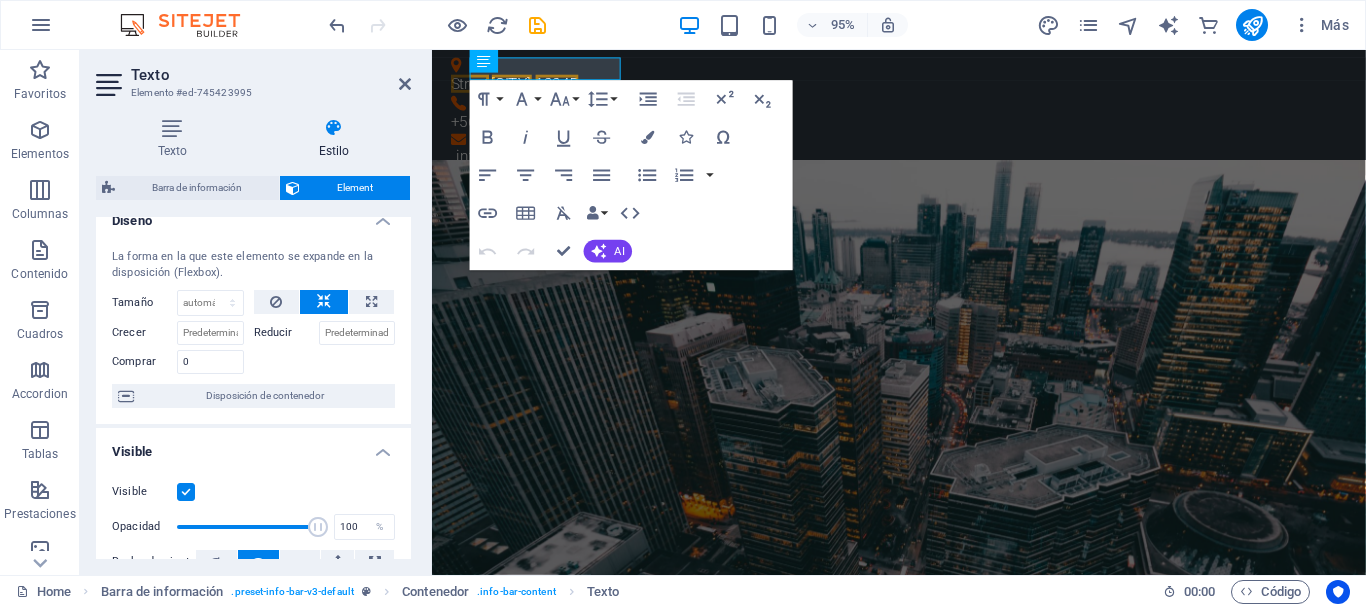 scroll, scrollTop: 0, scrollLeft: 0, axis: both 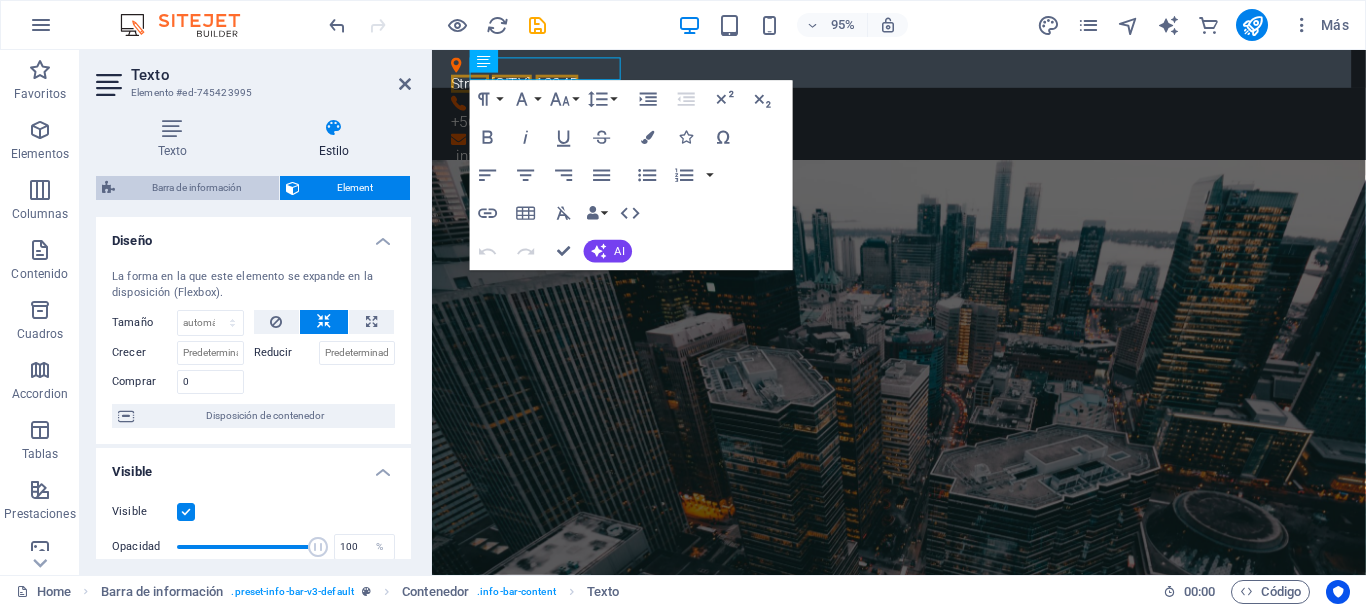 click on "Barra de información" at bounding box center [197, 188] 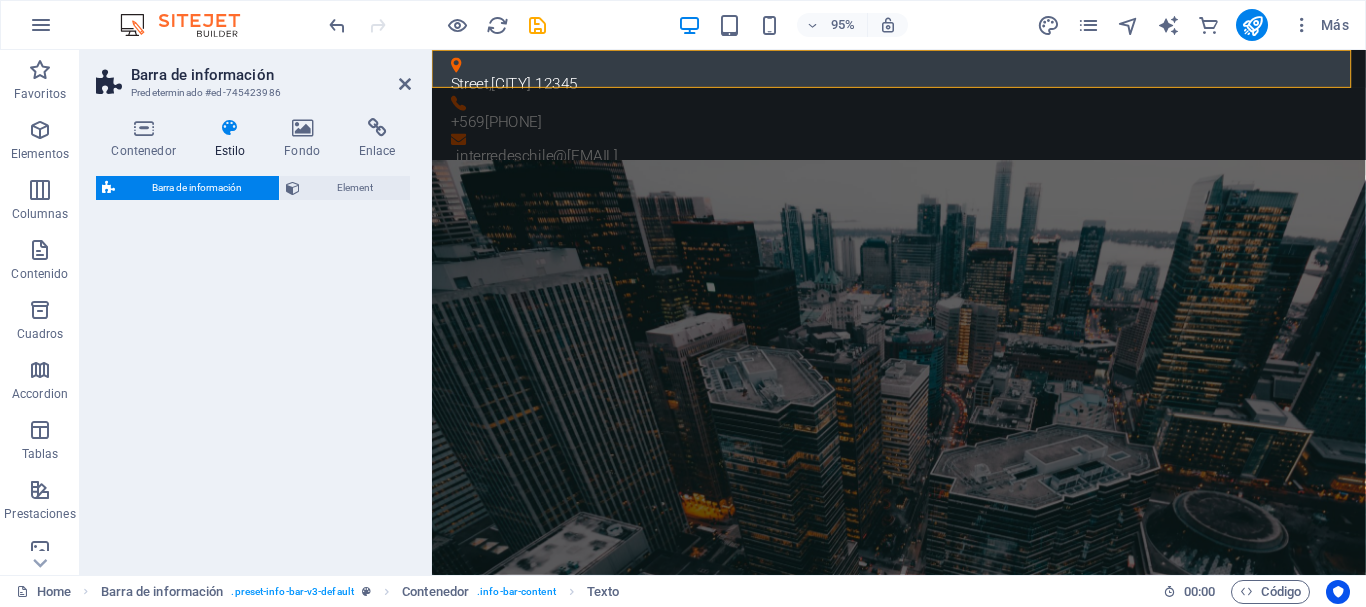 select on "rem" 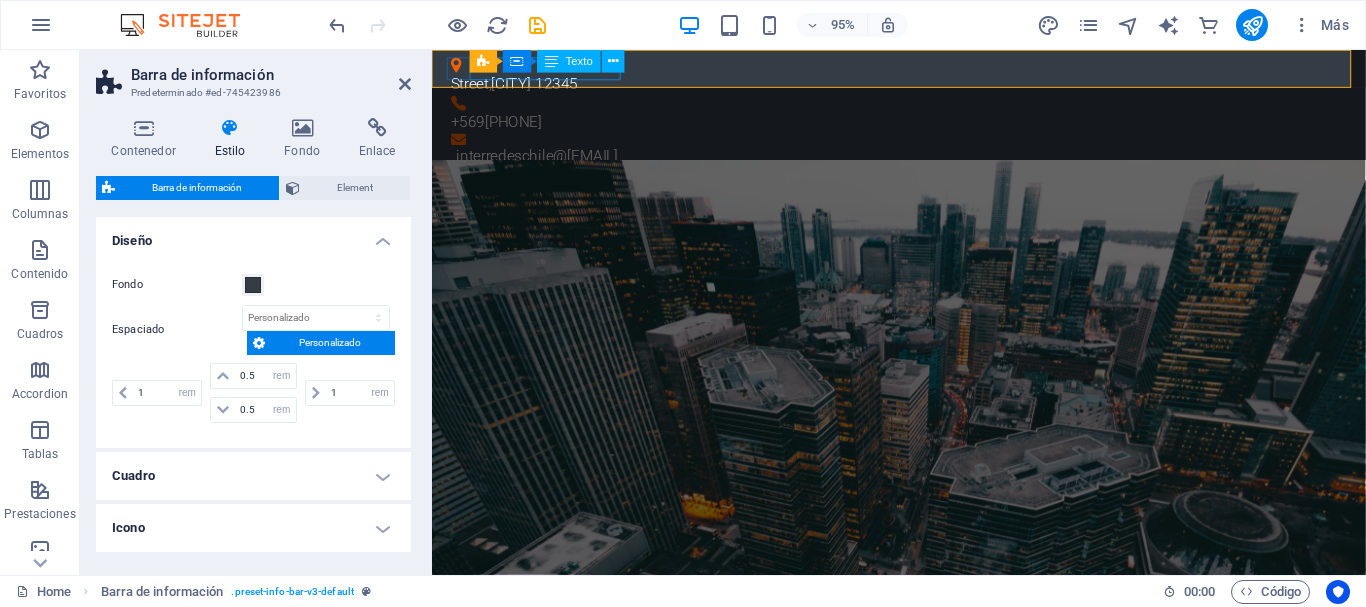 click on "Street ,  Santiago   12345" at bounding box center [916, 86] 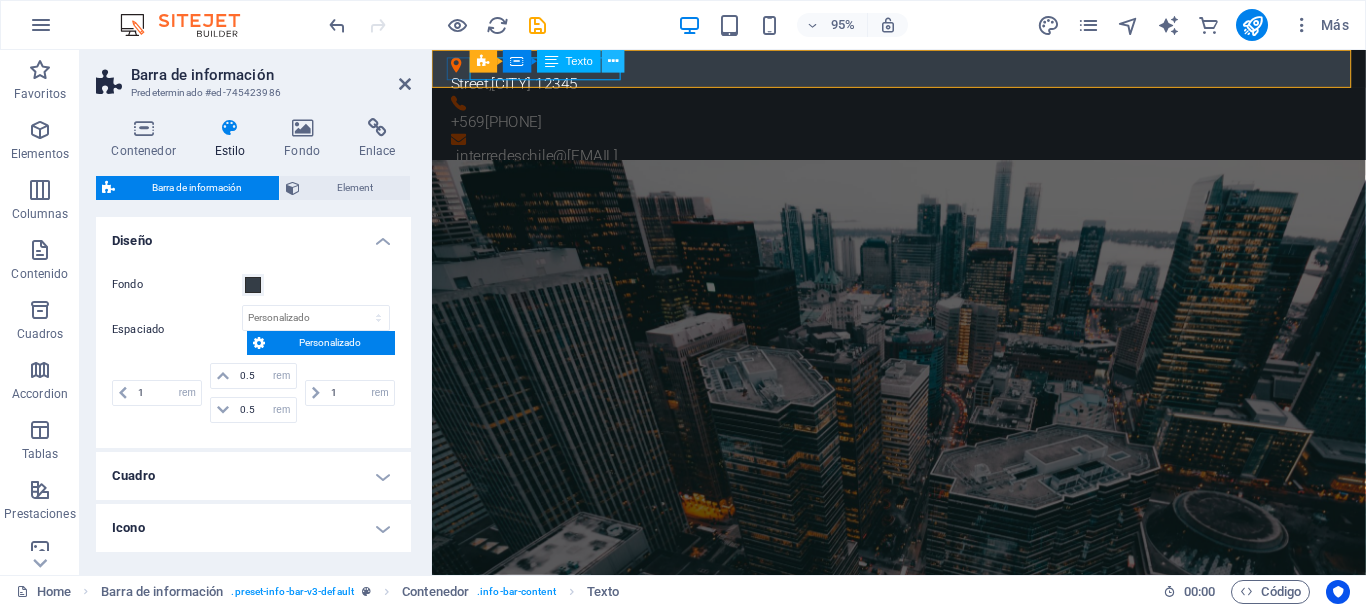 click at bounding box center [613, 61] 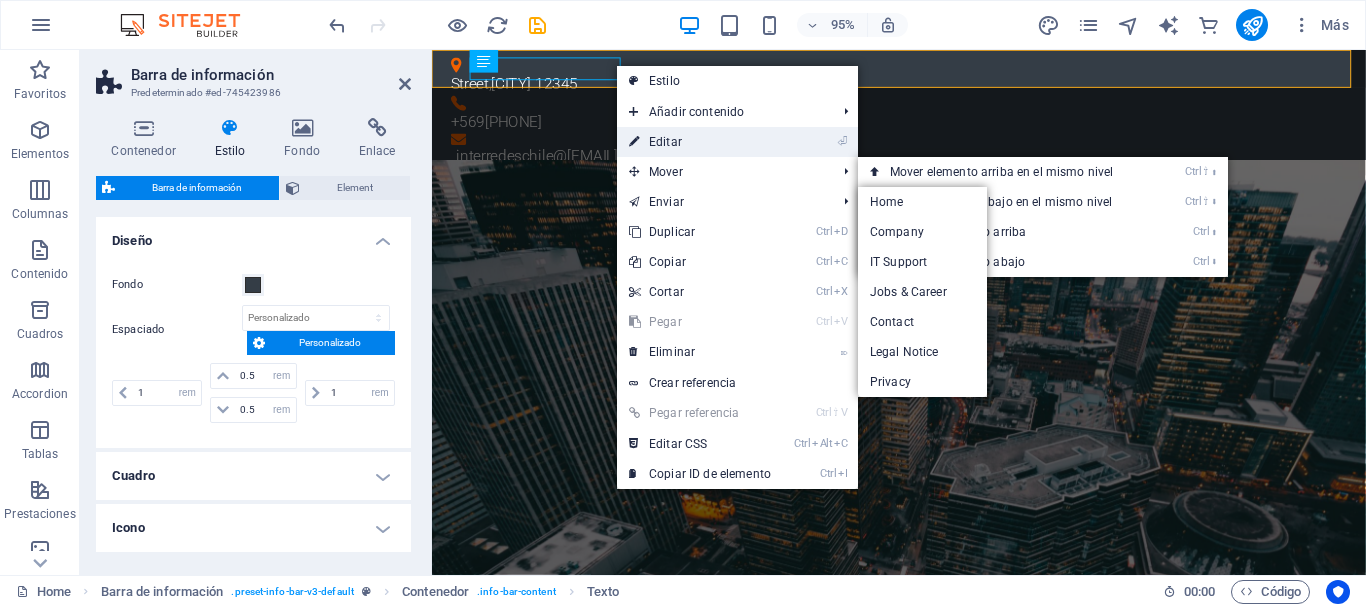 click on "⏎  Editar" at bounding box center (700, 142) 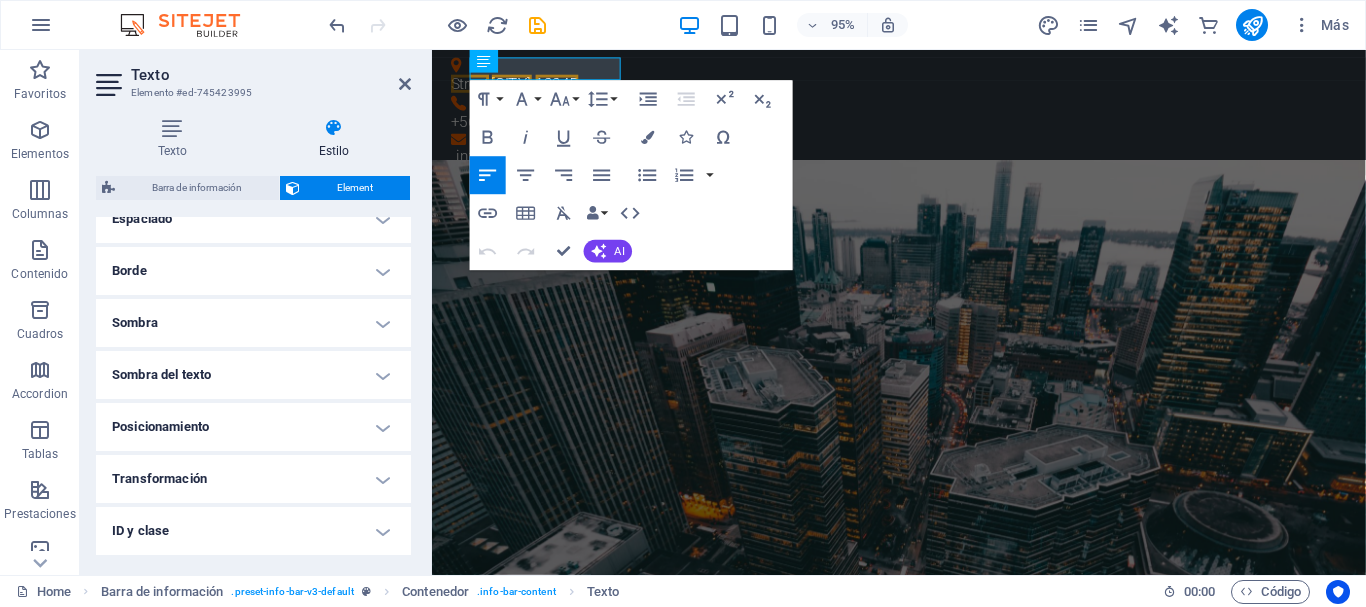 scroll, scrollTop: 520, scrollLeft: 0, axis: vertical 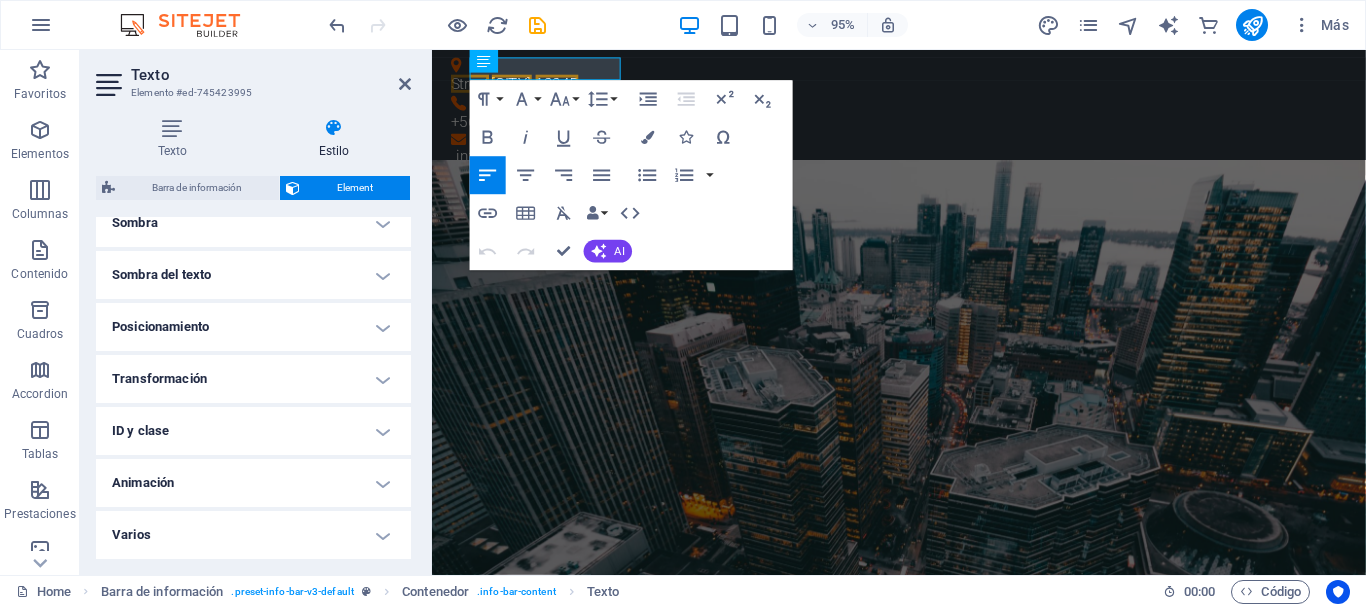 click on "Sombra del texto" at bounding box center [253, 275] 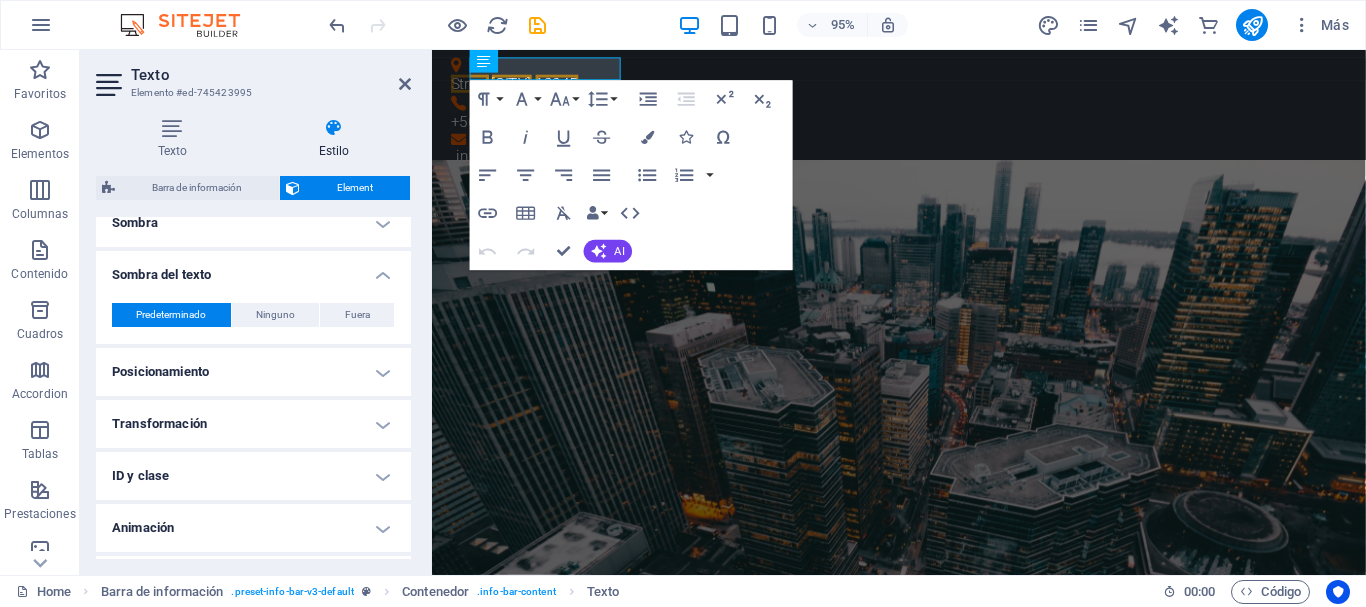 click on "Sombra del texto" at bounding box center [253, 269] 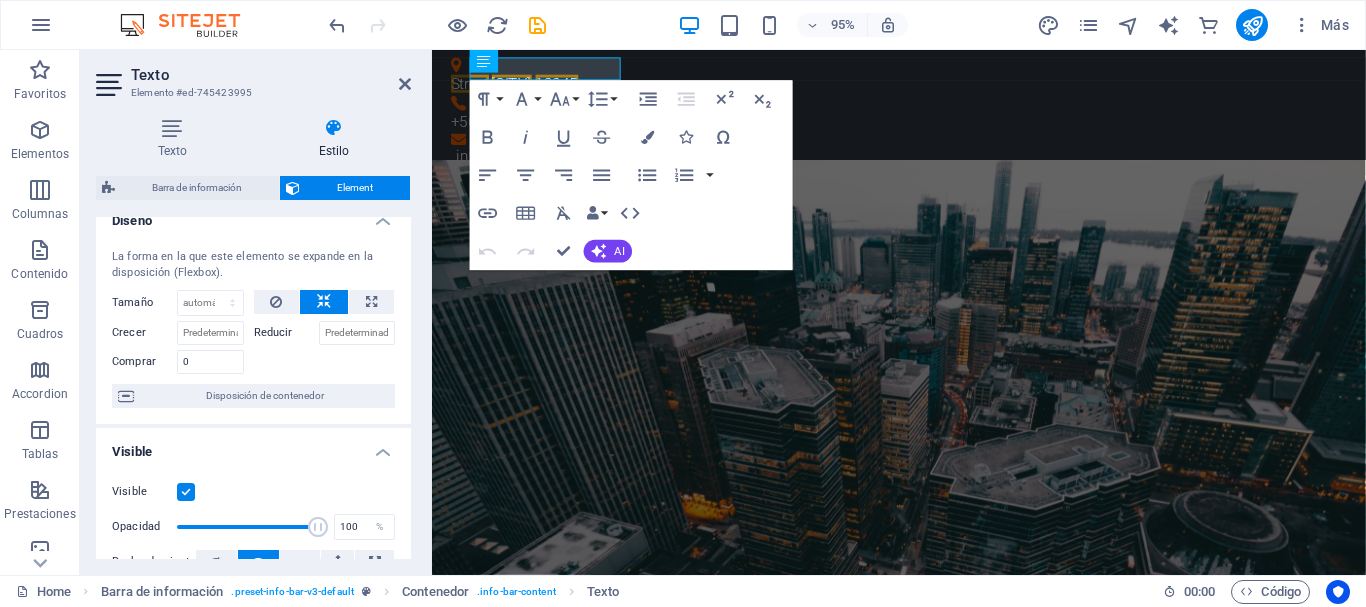 scroll, scrollTop: 0, scrollLeft: 0, axis: both 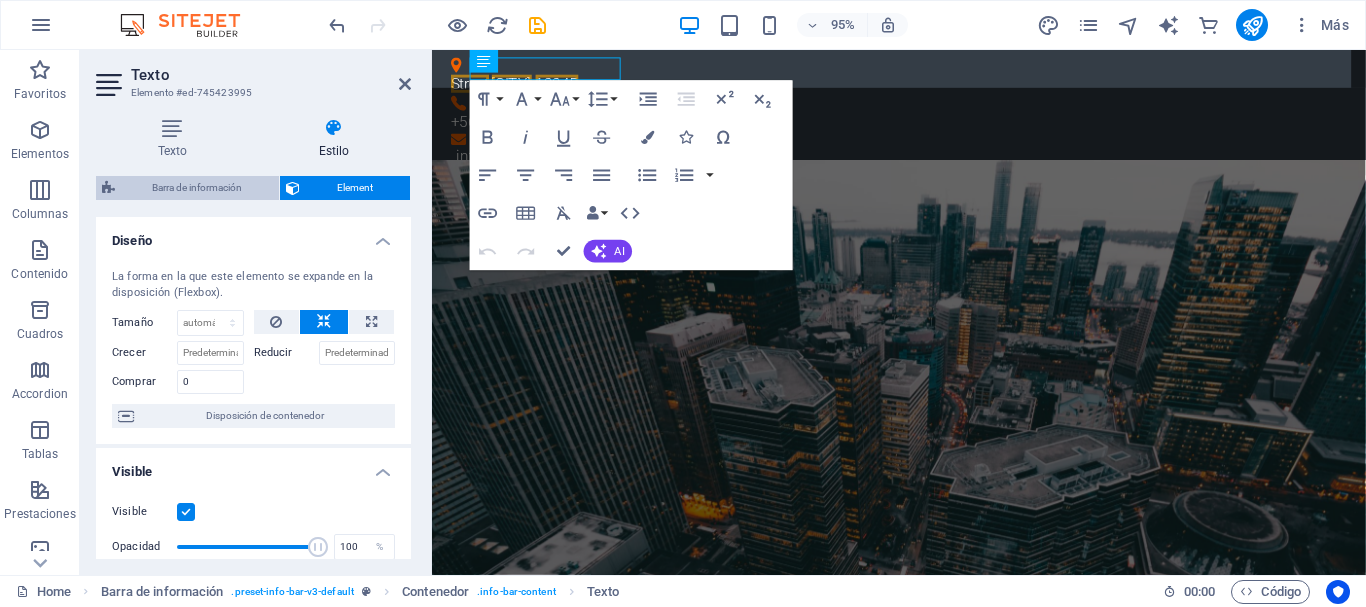 click on "Barra de información" at bounding box center [197, 188] 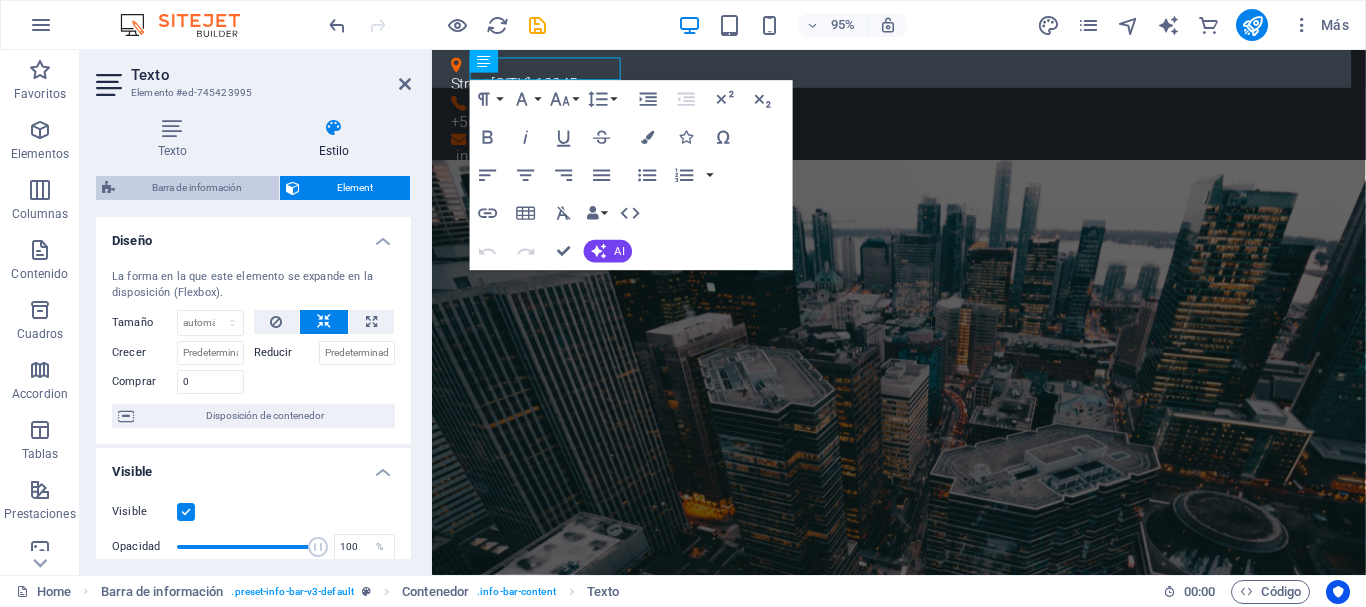 select on "rem" 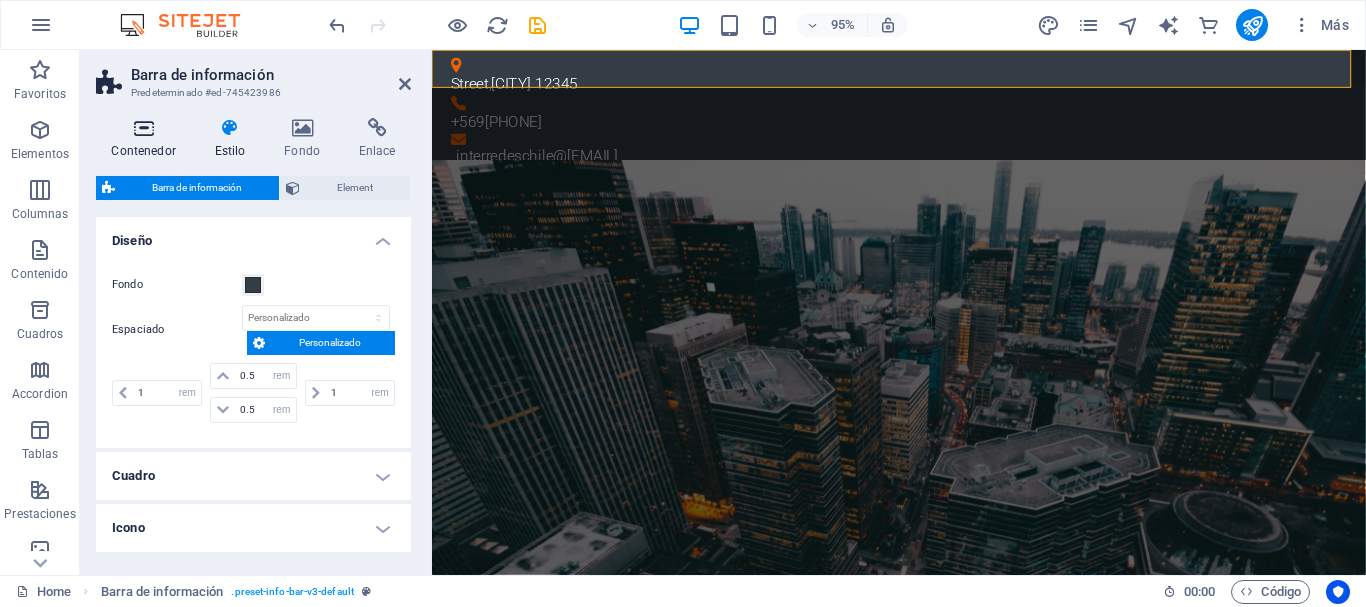 click at bounding box center (143, 128) 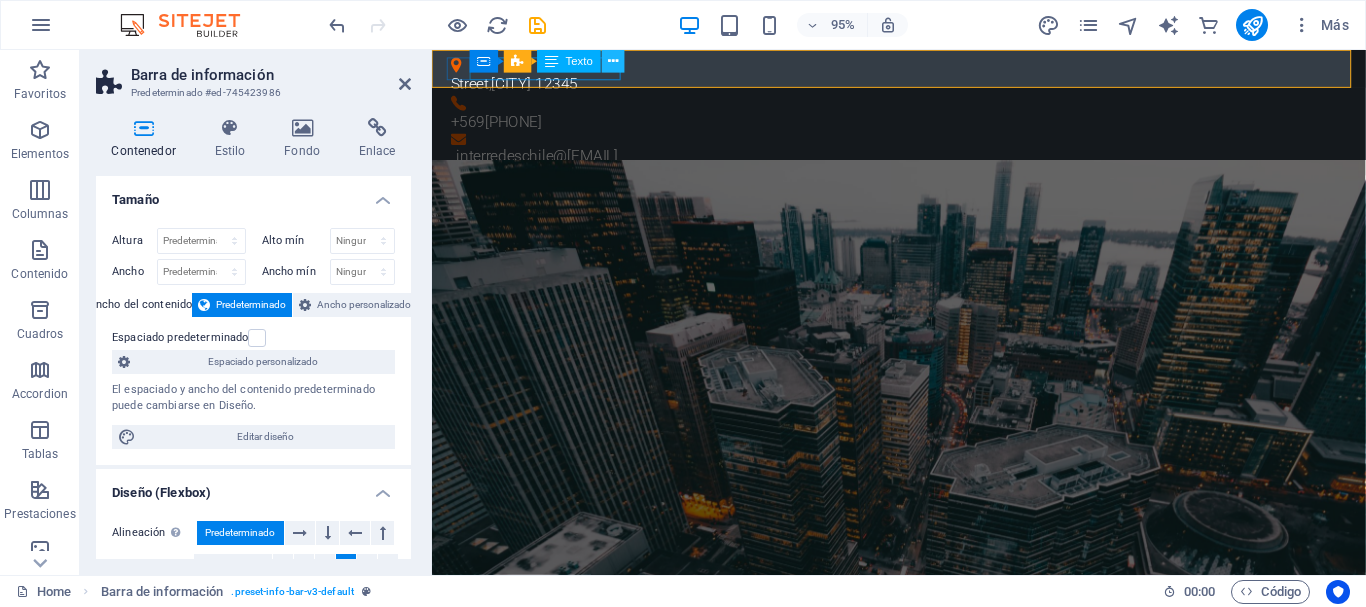 click at bounding box center (613, 61) 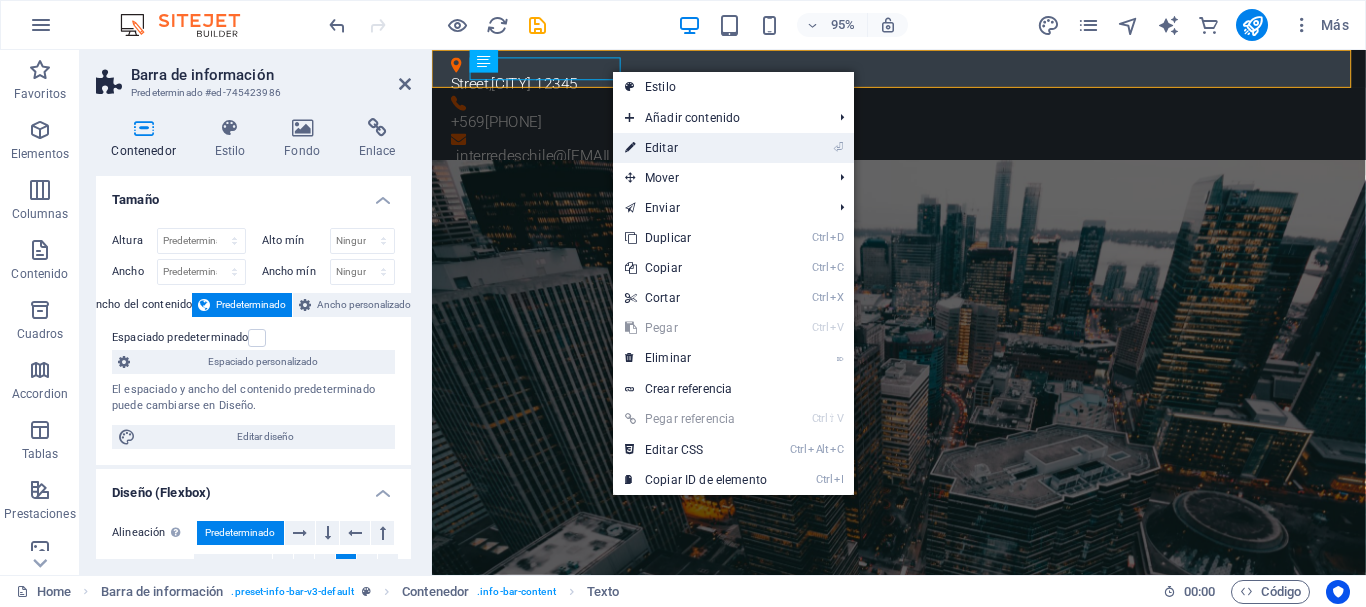 click on "⏎  Editar" at bounding box center (696, 148) 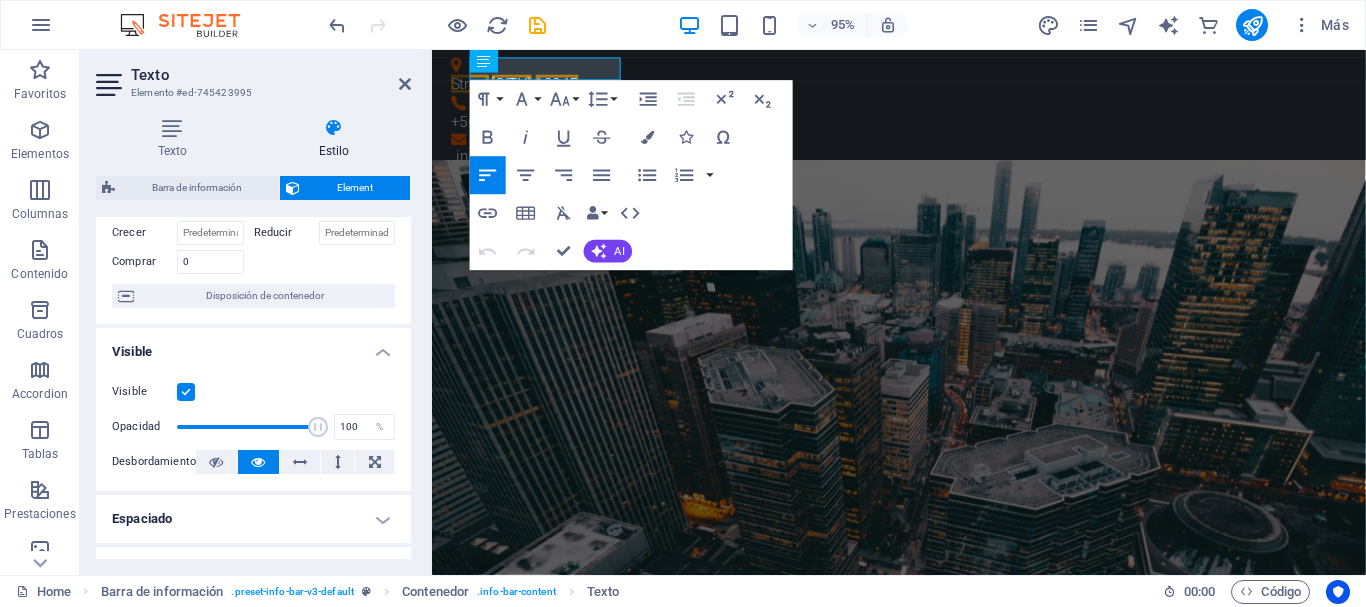 scroll, scrollTop: 0, scrollLeft: 0, axis: both 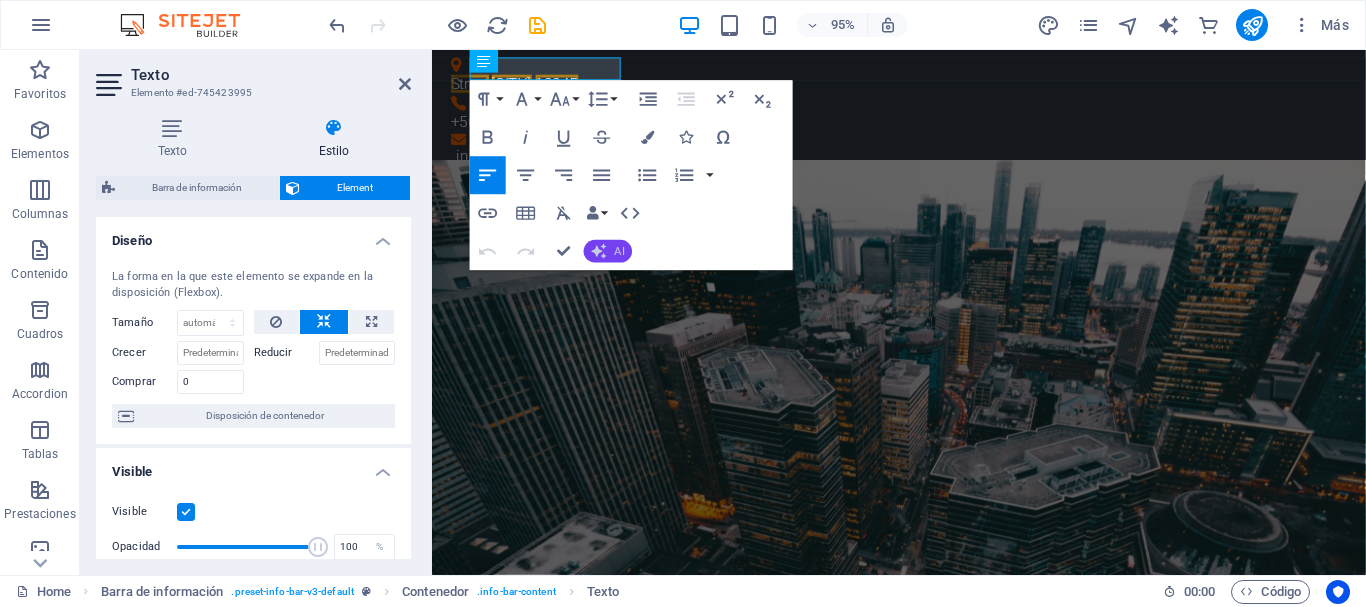 click on "AI" at bounding box center (608, 251) 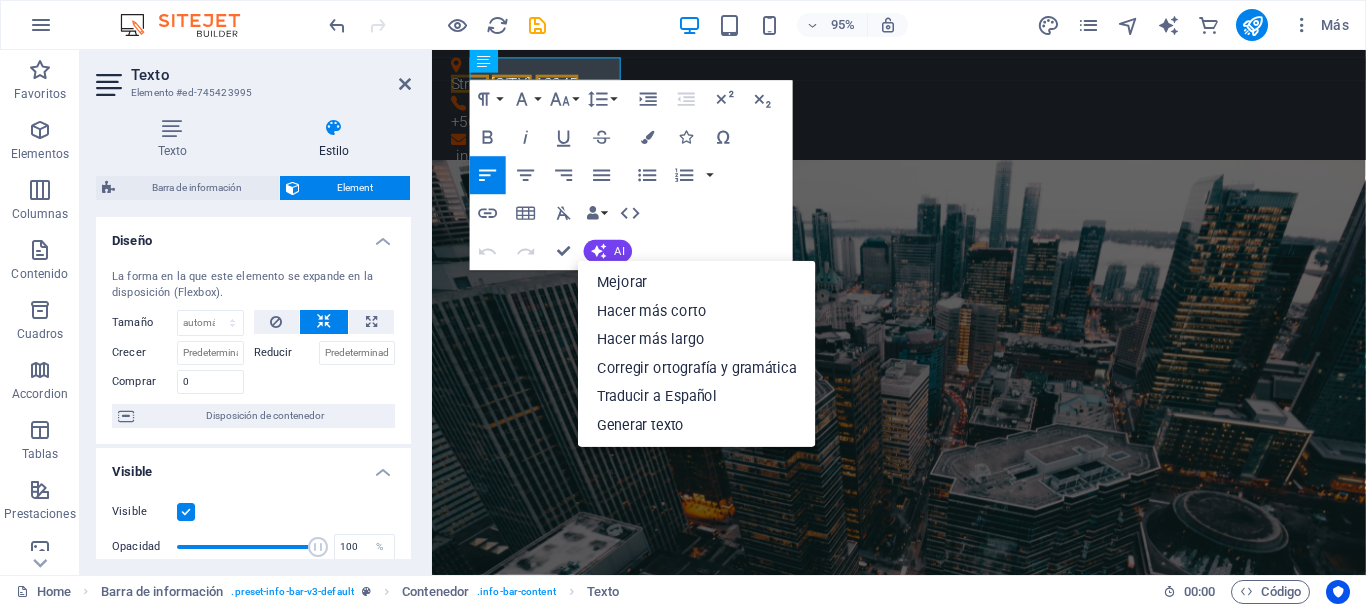 click on "Paragraph Format Normal Heading 1 Heading 2 Heading 3 Heading 4 Heading 5 Heading 6 Code Font Family Arial Georgia Impact Tahoma Times New Roman Verdana Roboto Ubuntu Font Size 8 9 10 11 12 14 18 24 30 36 48 60 72 96 Line Height Default Single 1.15 1.5 Double Increase Indent Decrease Indent Superscript Subscript Bold Italic Underline Strikethrough Colors Icons Special Characters Align Left Align Center Align Right Align Justify Unordered List   Default Circle Disc Square    Ordered List   Default Lower Alpha Lower Greek Lower Roman Upper Alpha Upper Roman    Insert Link Insert Table Clear Formatting Data Bindings Empresa Nombre Apellidos Calle Código postal Ciudad Email Teléfono Móvil Fax Campo personalizado 1 Campo personalizado 2 Campo personalizado 3 Campo personalizado 4 Campo personalizado 5 Campo personalizado 6 HTML Undo Redo Confirm (Ctrl+⏎) AI Mejorar Hacer más corto Hacer más largo Corregir ortografía y gramática Traducir a Español Generar texto" at bounding box center [631, 175] 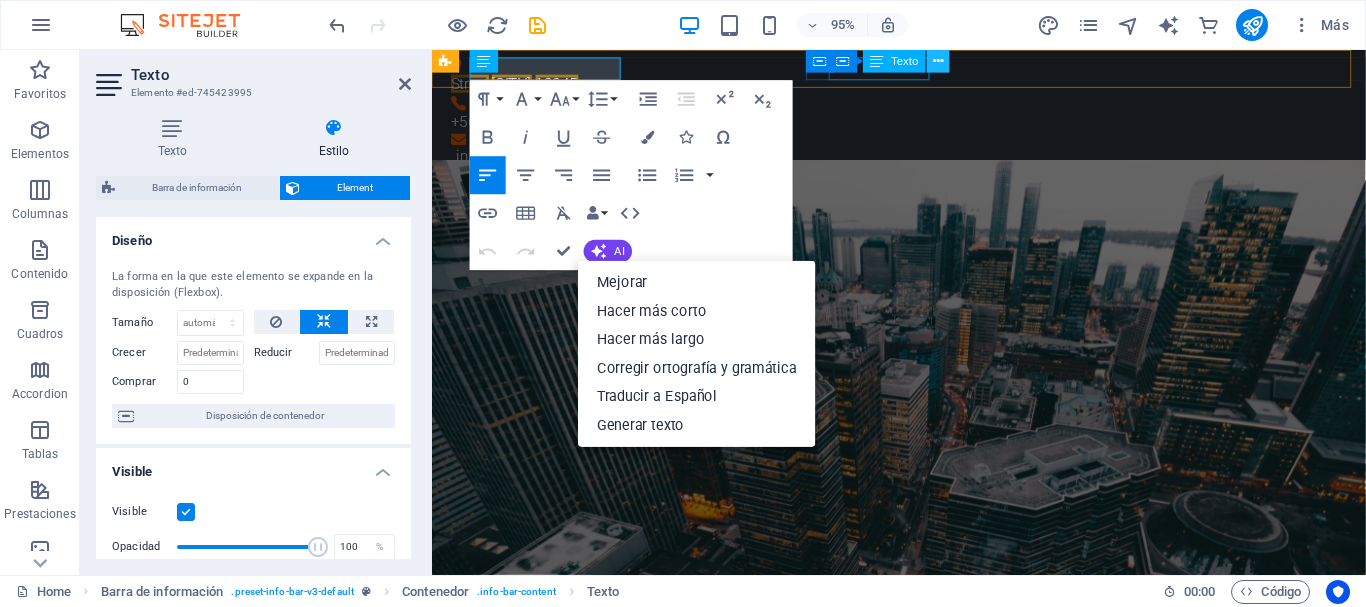 click at bounding box center [938, 61] 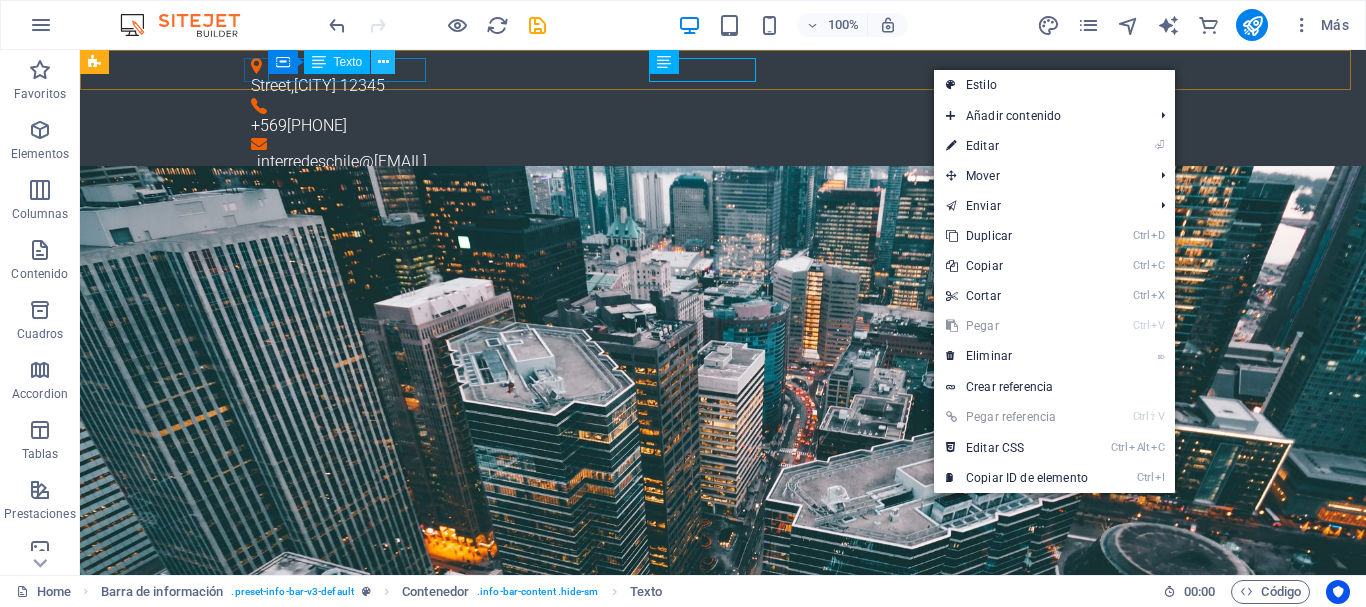 click at bounding box center [383, 62] 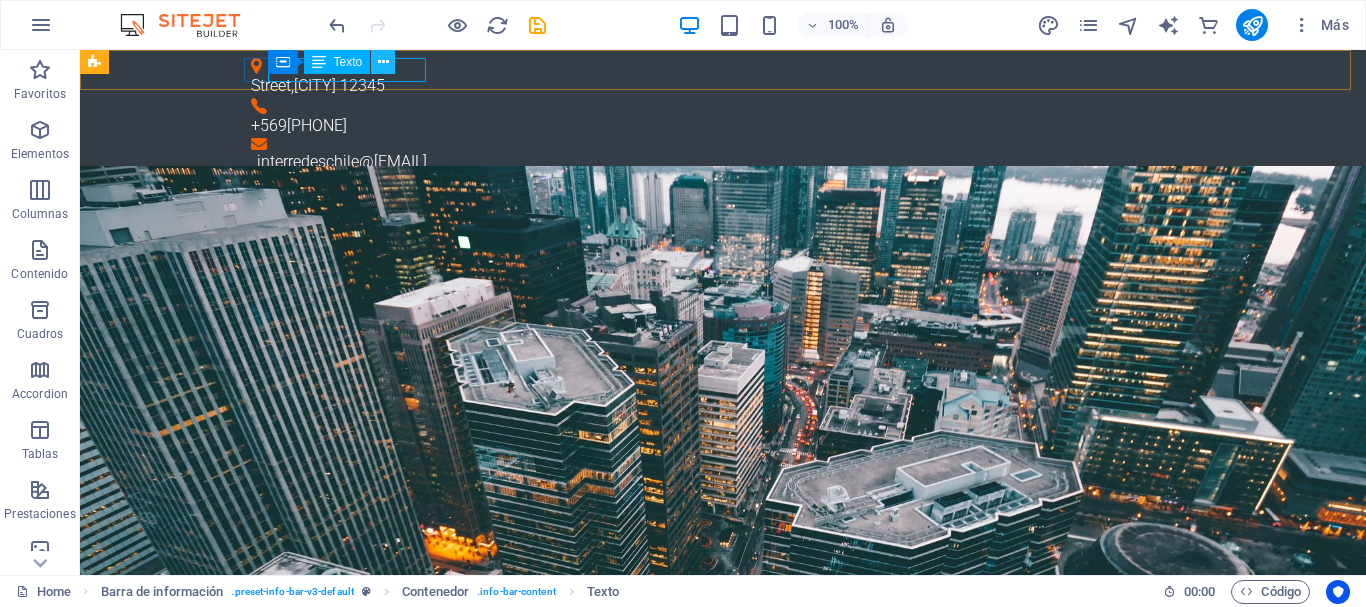 click at bounding box center (383, 62) 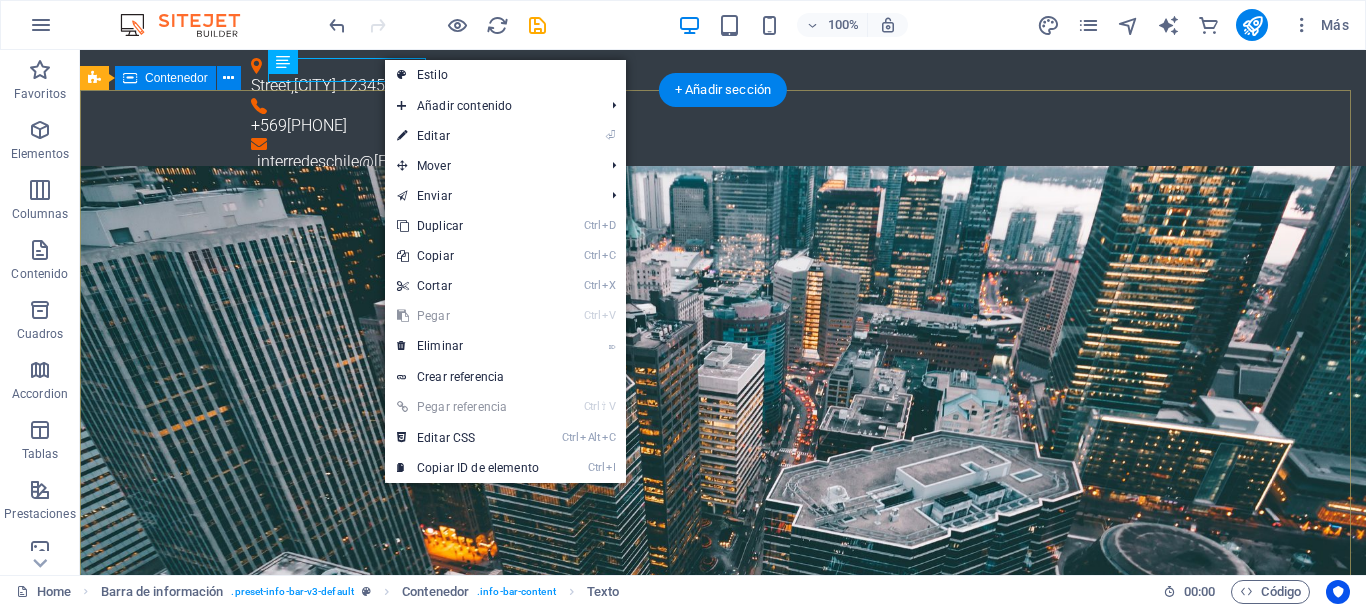 click on "Soporte TI Nuestro servicio de soporte de TI está diseñado para garantizar que la tecnología de tu empresa funcione sin problemas, de manera segura y eficiente, permitiendo que tu equipo se concentre en lo que mejor sabe hacer. Ofrecemos soluciones integrales que abarcan desde la asistencia diaria a los usuarios hasta la gestión proactiva de toda la infraestructura tecnológica. Redes de datos Ofrecemos soluciones integrales de redes de datos para tu empresa, garantizando una  conectividad fiable, segura y de alto rendimiento . Desde el diseño y la implementación inicial hasta el mantenimiento continuo y la optimización, nos aseguramos de que tu infraestructura de red sea la base sólida que tu negocio necesita para operar sin interrupciones. Electricidad Ofrecemos servicios eléctricos confiables y seguros para  hogares y empresas Leer Mas" at bounding box center [723, 1915] 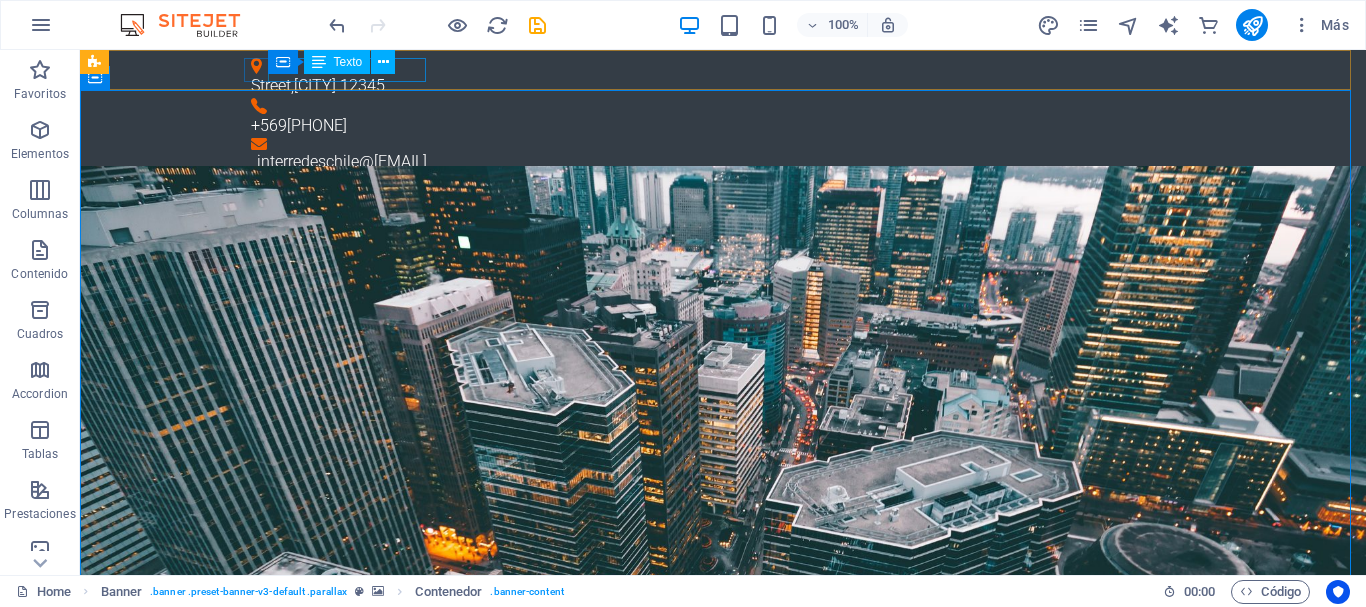 click on "Texto" at bounding box center (348, 62) 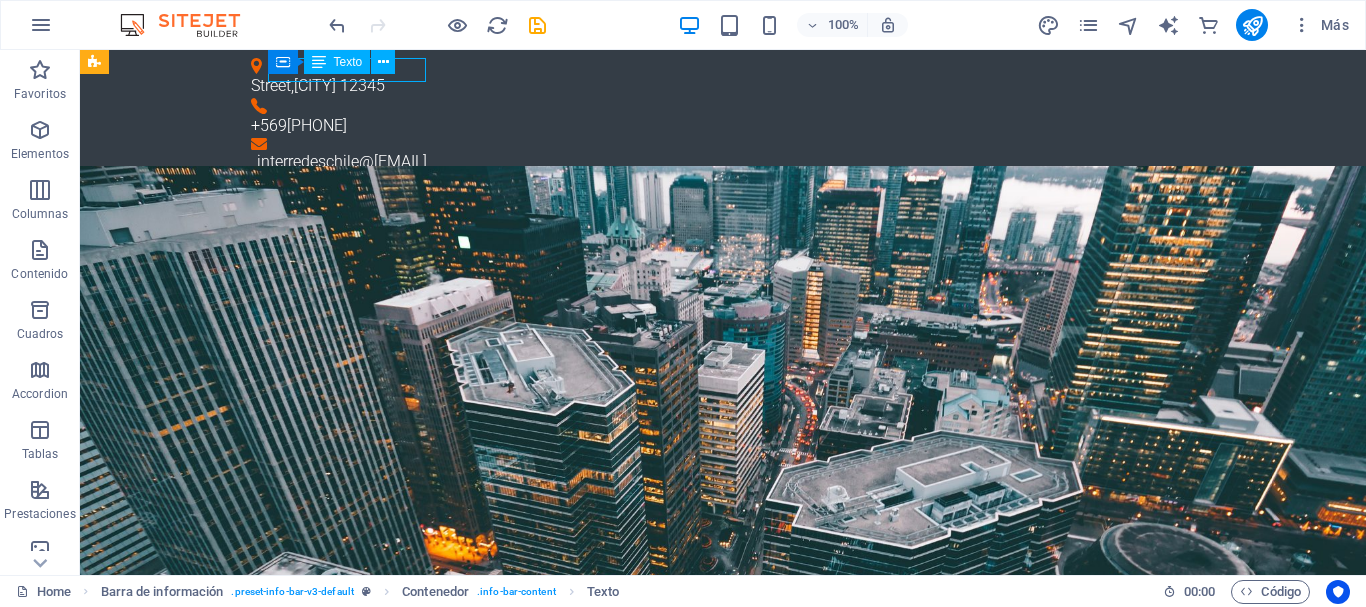 click on "Texto" at bounding box center (337, 62) 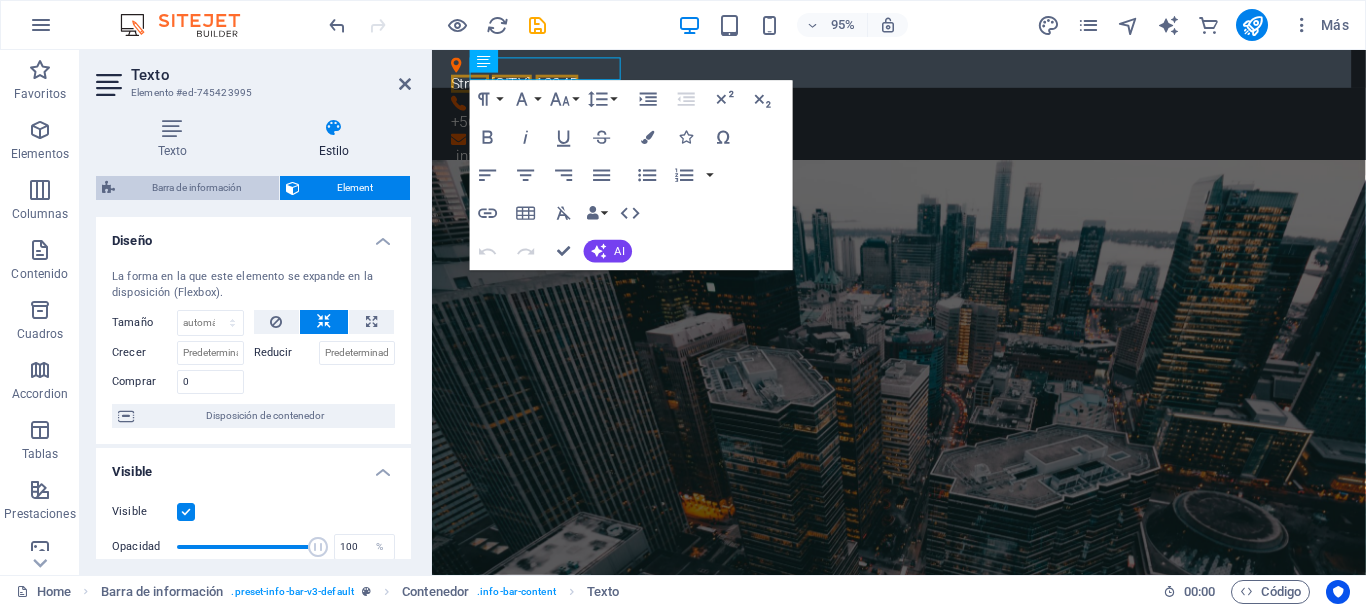 click on "Barra de información" at bounding box center (197, 188) 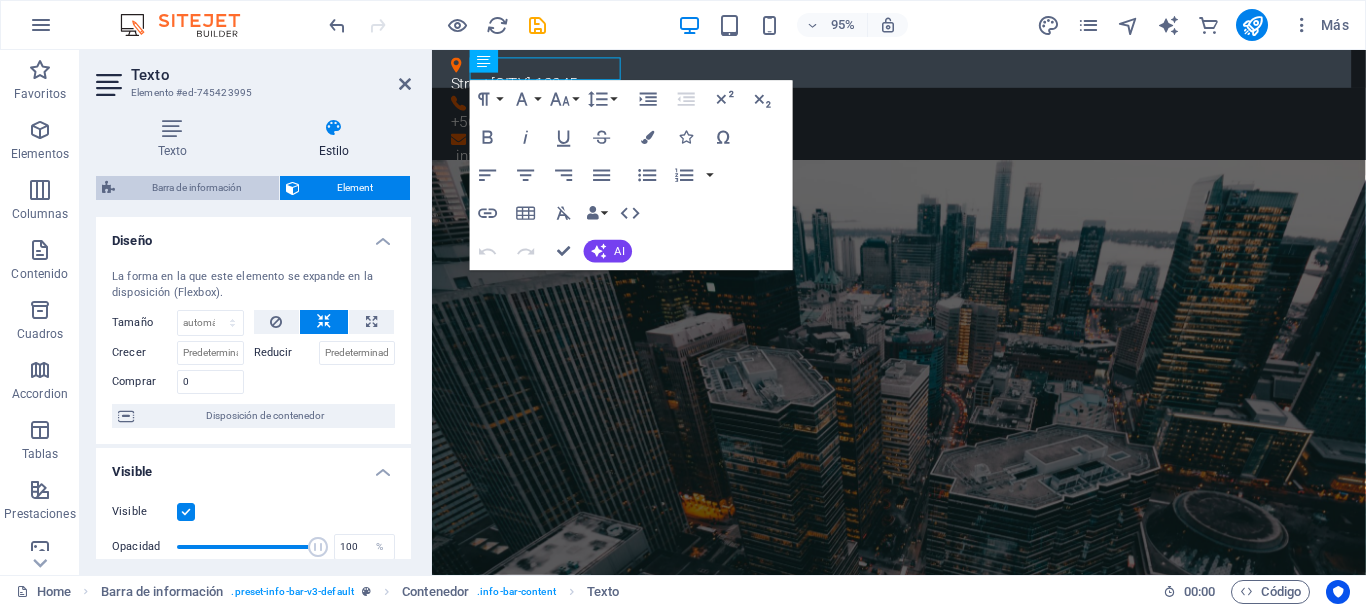 select on "rem" 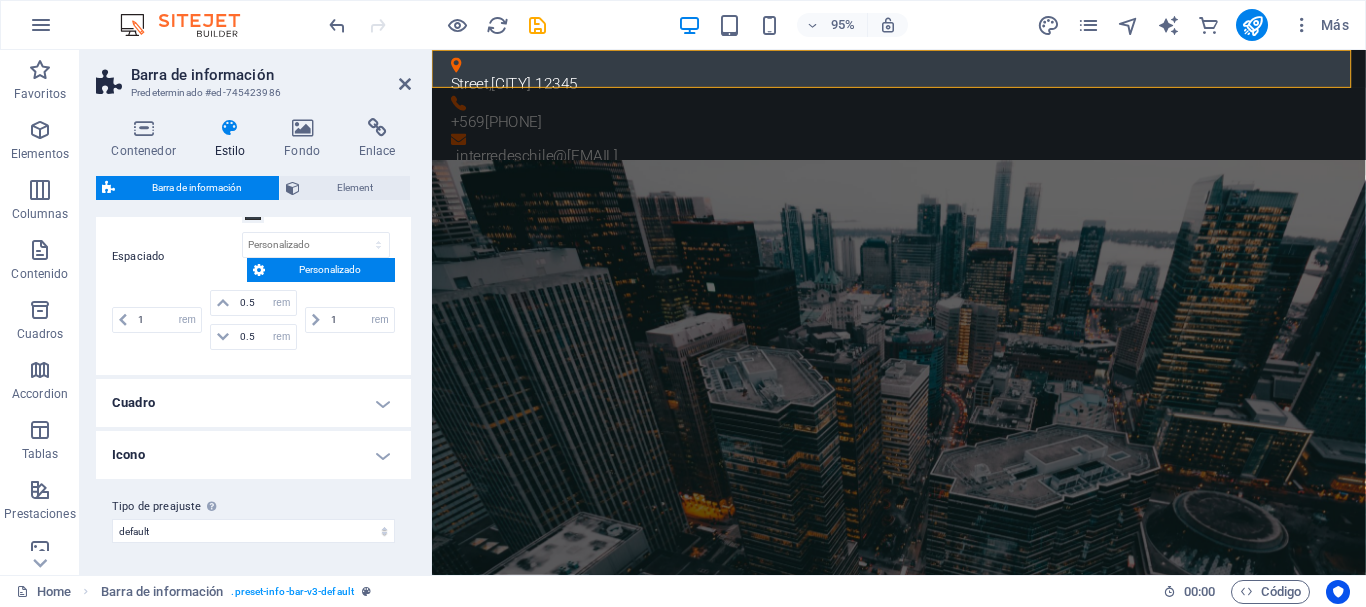 scroll, scrollTop: 0, scrollLeft: 0, axis: both 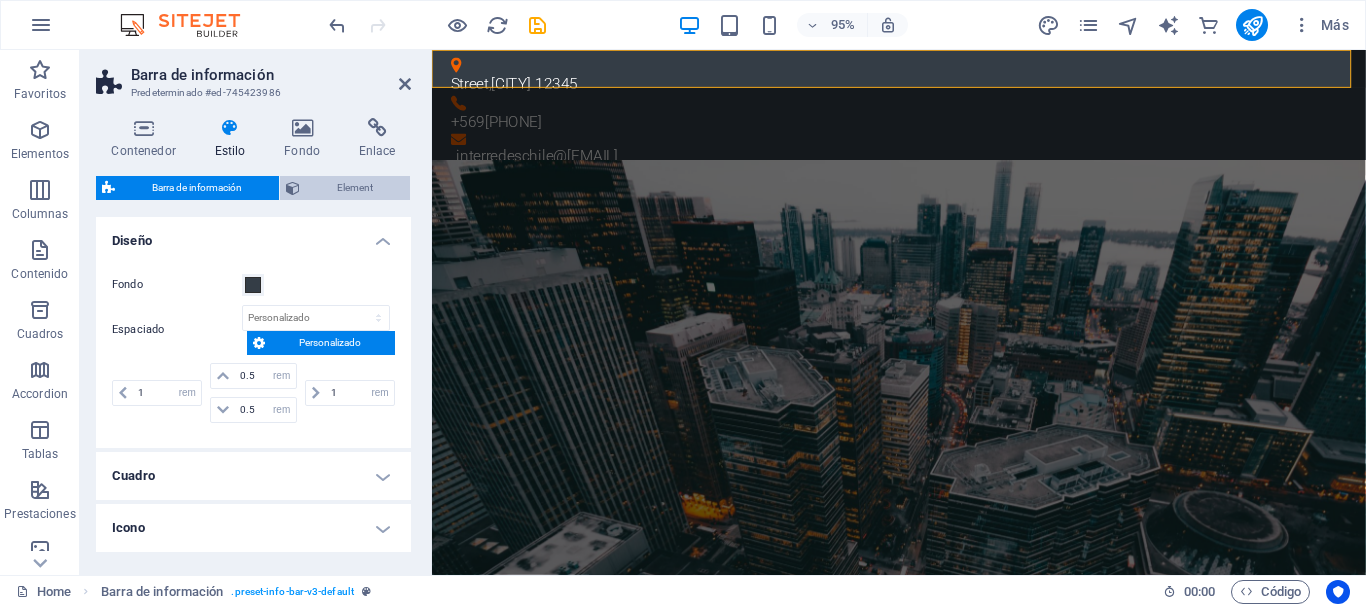 click on "Element" at bounding box center [355, 188] 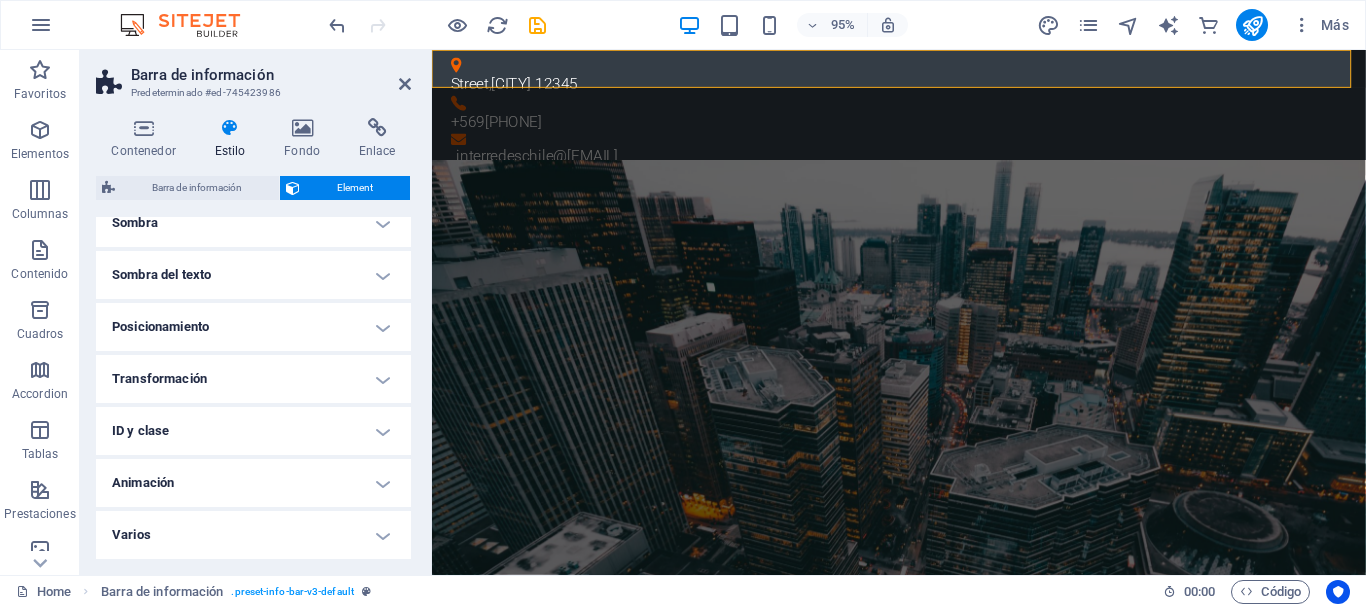 scroll, scrollTop: 0, scrollLeft: 0, axis: both 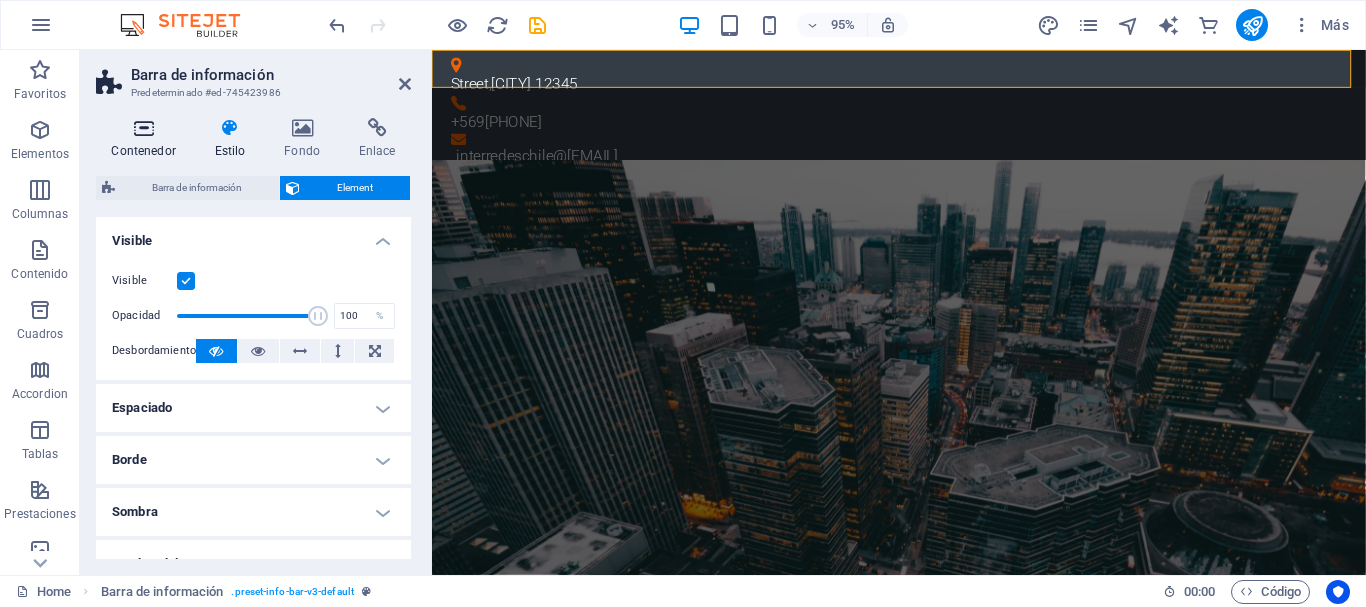click on "Contenedor" at bounding box center (147, 139) 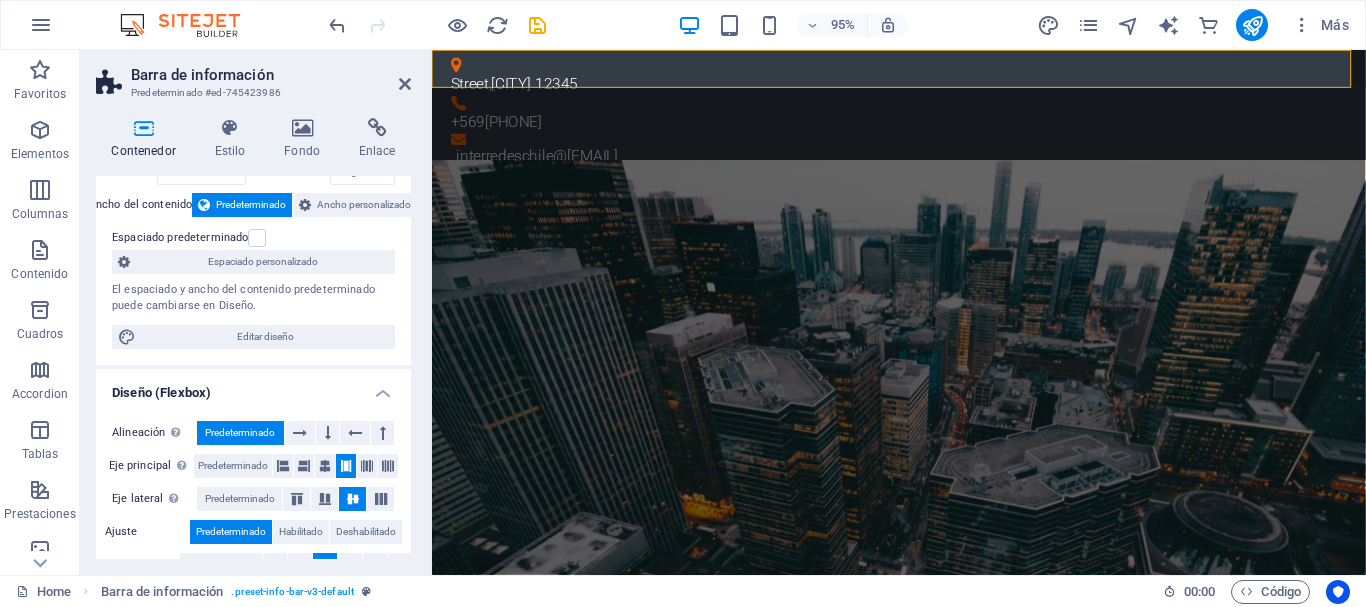 scroll, scrollTop: 416, scrollLeft: 0, axis: vertical 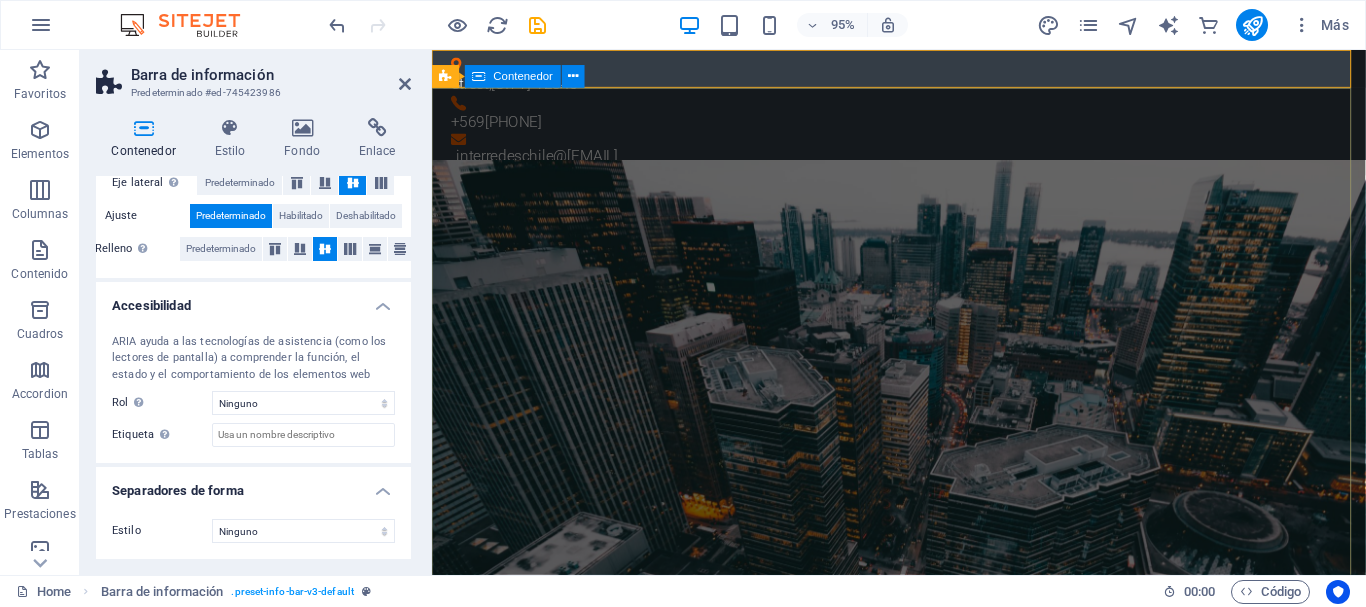 click on "Soporte TI Nuestro servicio de soporte de TI está diseñado para garantizar que la tecnología de tu empresa funcione sin problemas, de manera segura y eficiente, permitiendo que tu equipo se concentre en lo que mejor sabe hacer. Ofrecemos soluciones integrales que abarcan desde la asistencia diaria a los usuarios hasta la gestión proactiva de toda la infraestructura tecnológica. Redes de datos Ofrecemos soluciones integrales de redes de datos para tu empresa, garantizando una  conectividad fiable, segura y de alto rendimiento . Desde el diseño y la implementación inicial hasta el mantenimiento continuo y la optimización, nos aseguramos de que tu infraestructura de red sea la base sólida que tu negocio necesita para operar sin interrupciones. Electricidad Ofrecemos servicios eléctricos confiables y seguros para  hogares y empresas Leer Mas" at bounding box center (923, 1915) 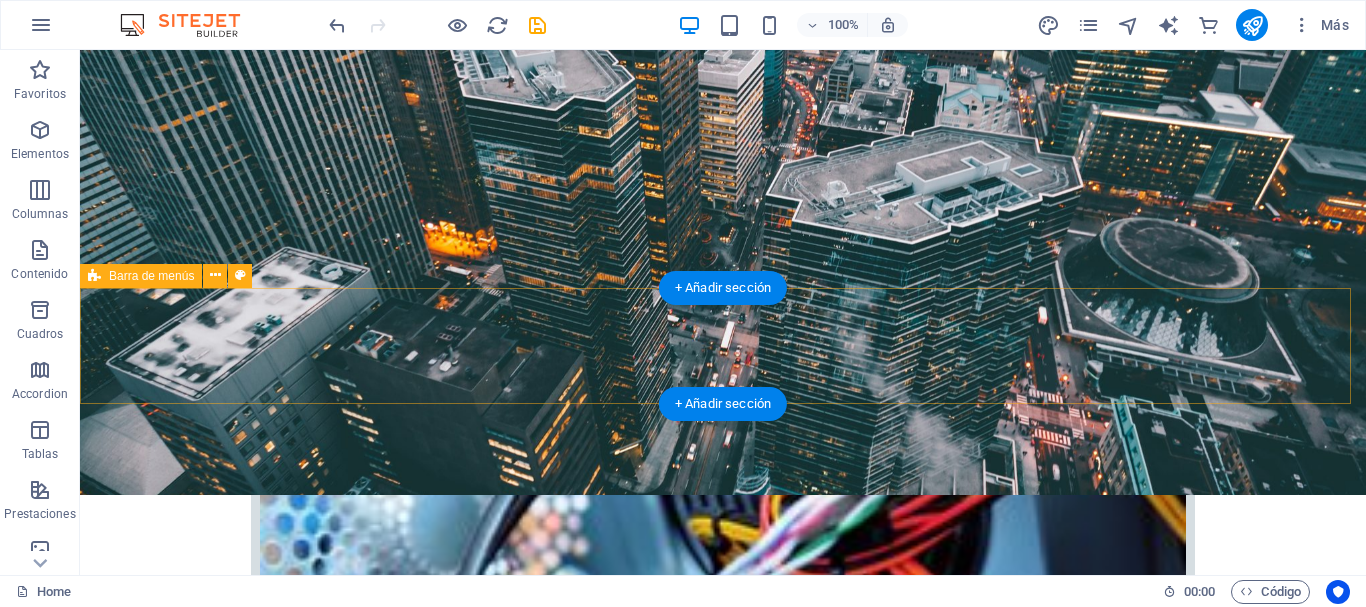 scroll, scrollTop: 0, scrollLeft: 0, axis: both 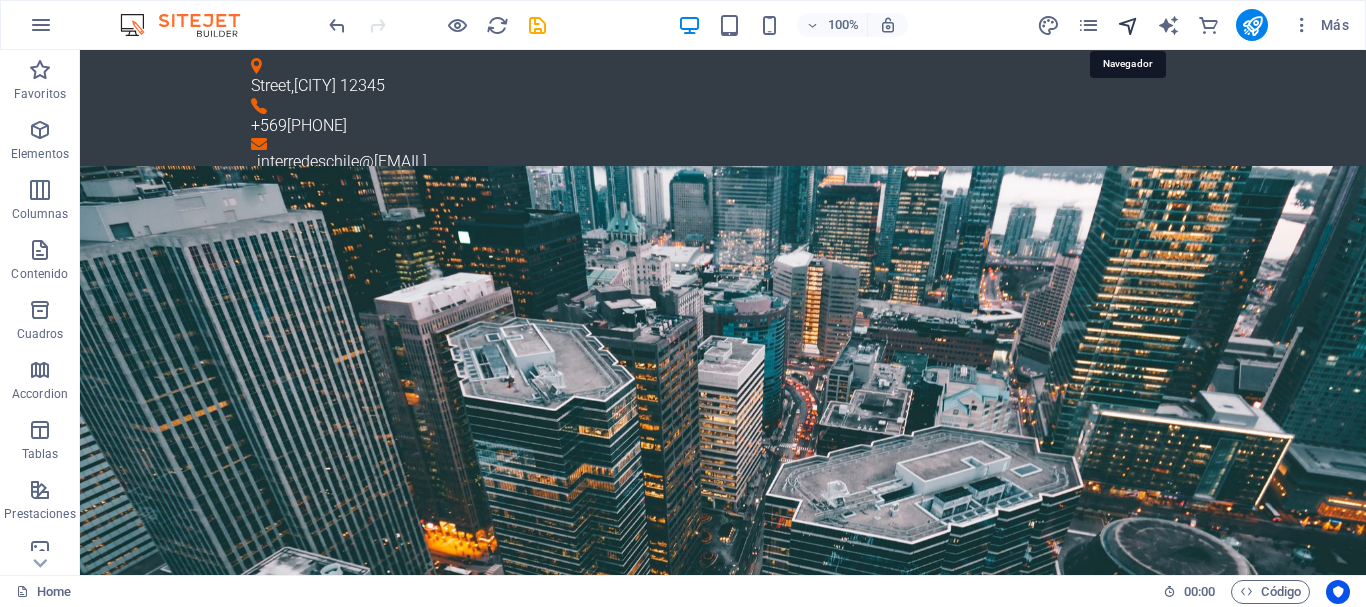 click at bounding box center (1128, 25) 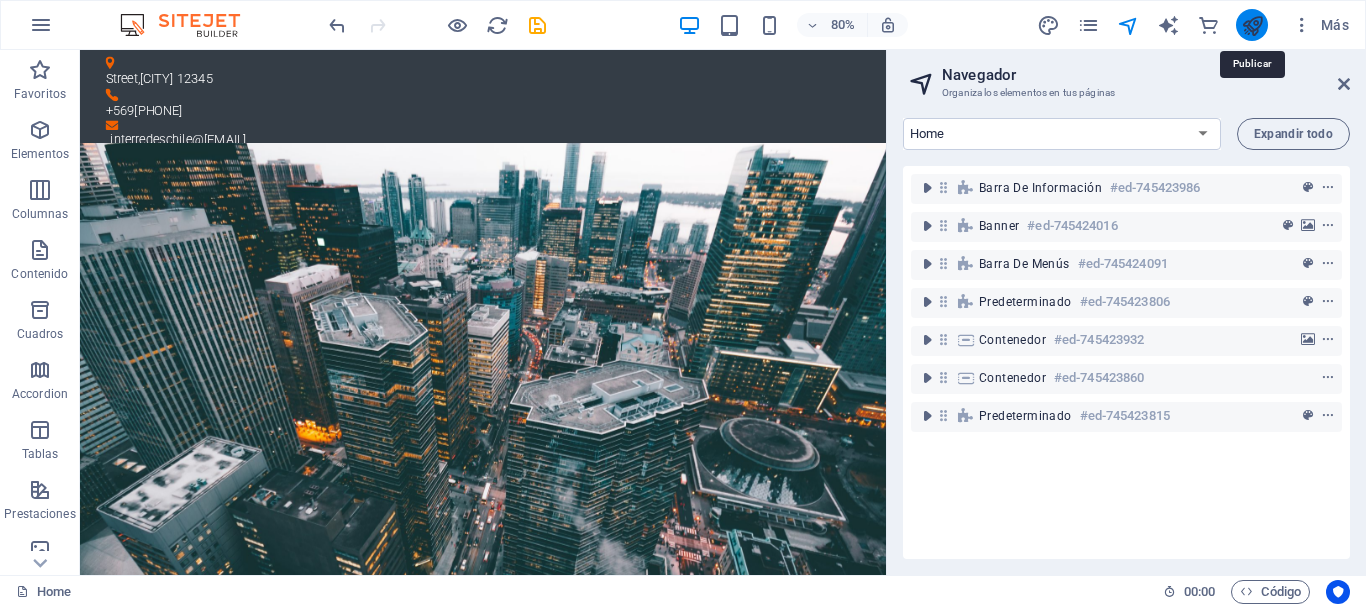 click at bounding box center (1252, 25) 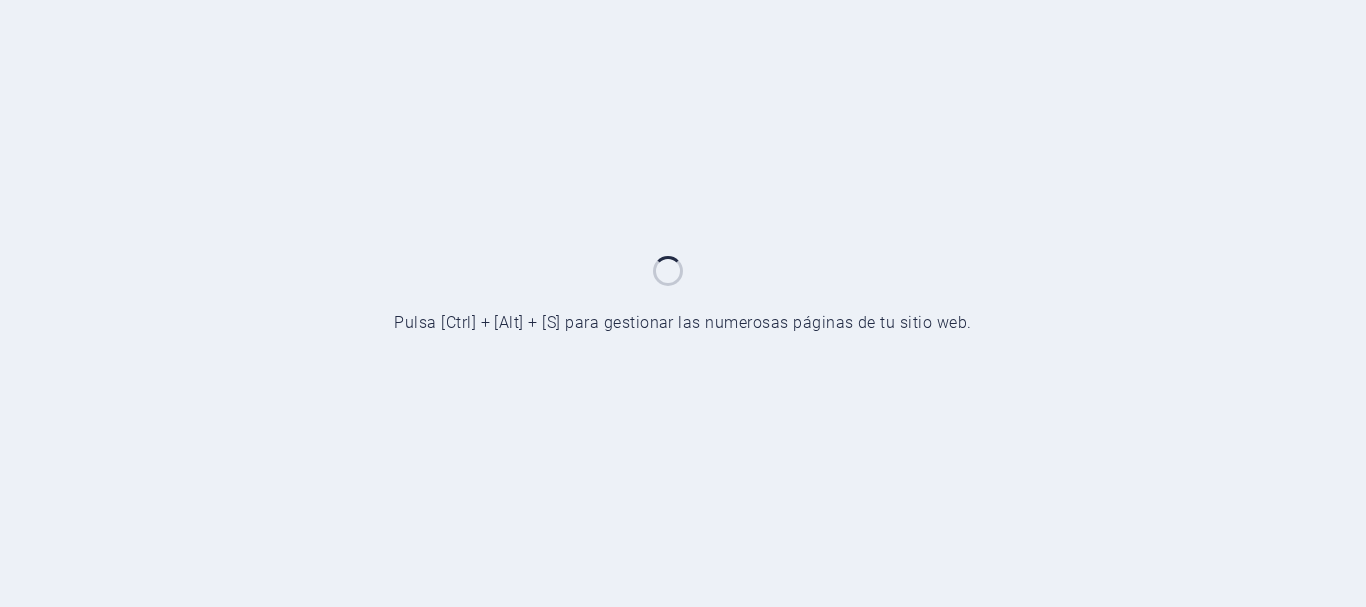 scroll, scrollTop: 0, scrollLeft: 0, axis: both 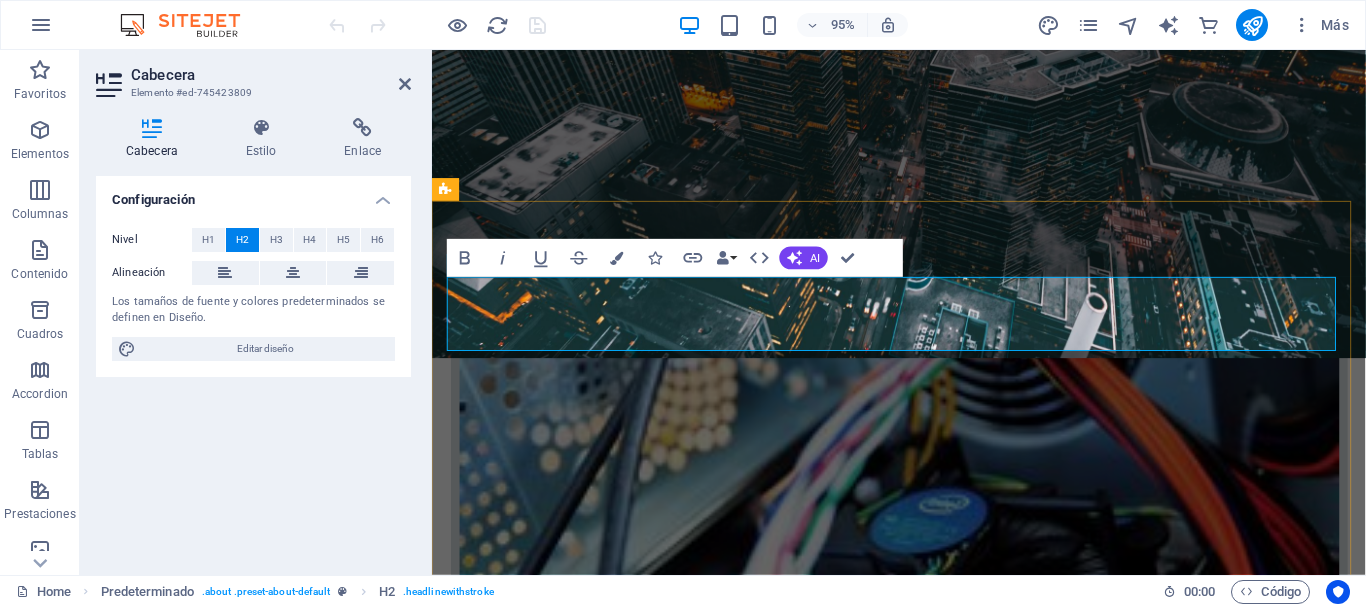 type 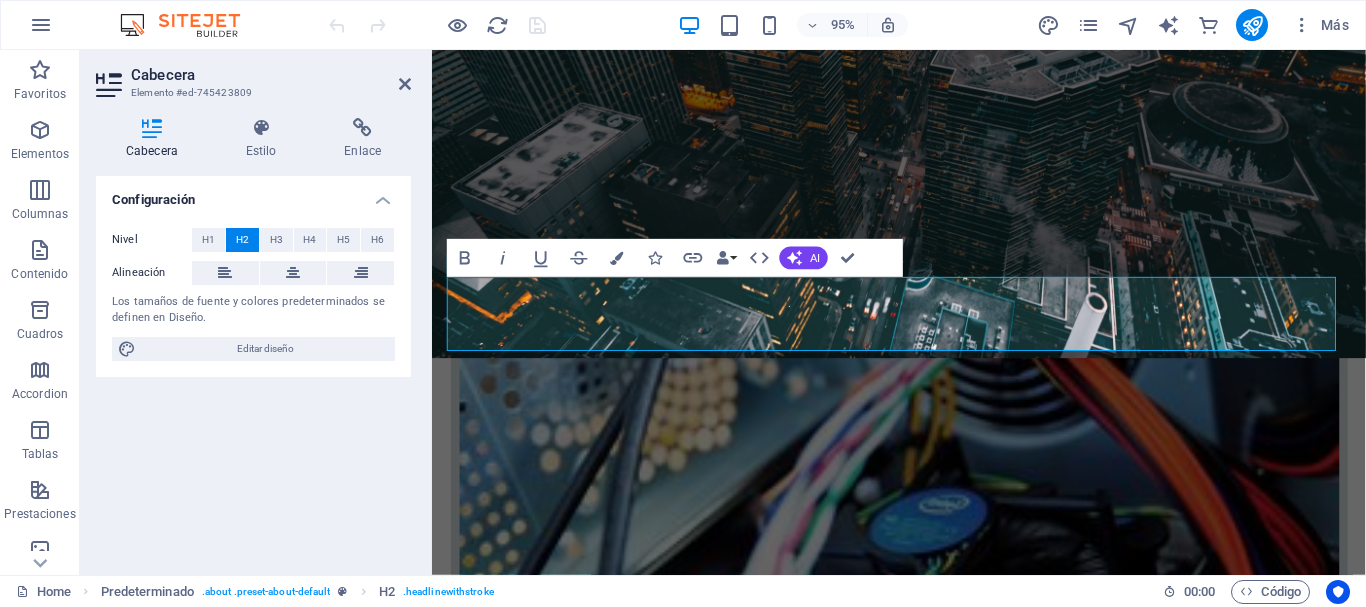 click on "Configuración Nivel H1 H2 H3 H4 H5 H6 Alineación Los tamaños de fuente y colores predeterminados se definen en Diseño. Editar diseño" at bounding box center (253, 367) 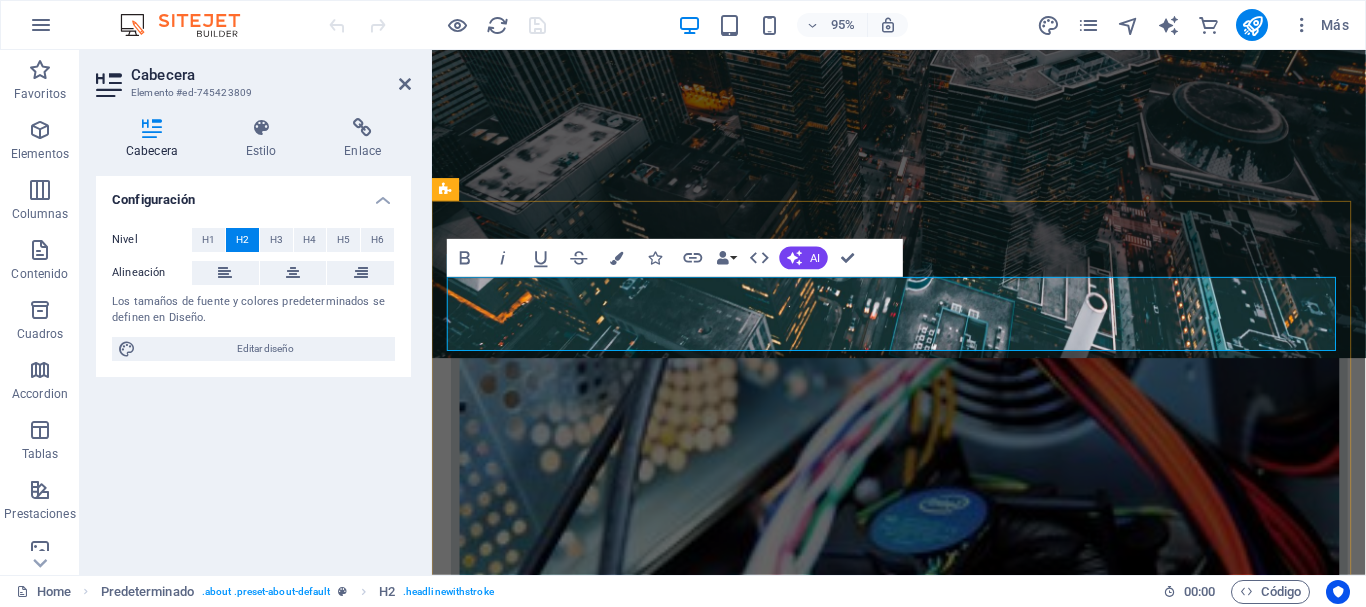click on "Acerca de Noso" at bounding box center [924, 2542] 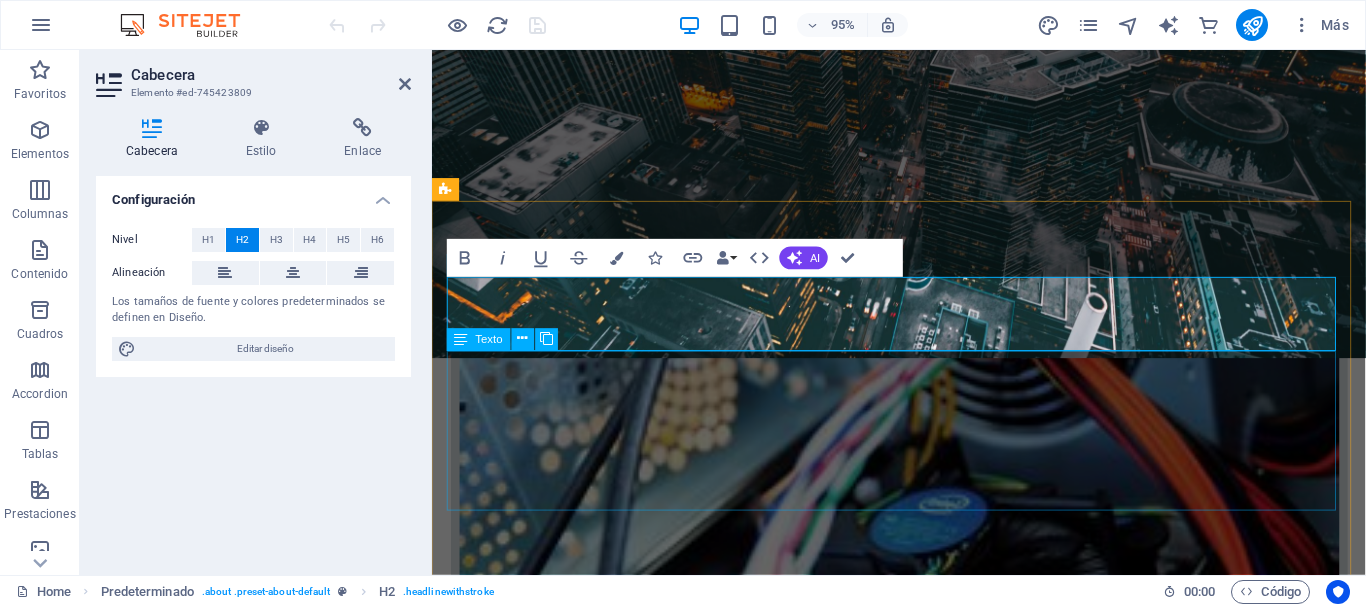 click on "Lorem ipsum dolor sit amet, consectetur adipisicing elit. Libero, assumenda, dolore, cum vel modi asperiores consequatur suscipit quidem ducimus eveniet iure expedita consectetur odio voluptatum similique fugit voluptates rem accusamus quae quas dolorem tenetur facere tempora maiores adipisci reiciendis accusantium voluptatibus id voluptate tempore dolor harum nisi amet! Nobis, eaque.Lorem ipsum dolor sit amet, consectetur adipisicing elit. Libero, assumenda, dolore, cum vel modi asperiores consequatur suscipit quidem ducimus eveniet iure expedita consectetur odio voluptatum similique fugit voluptates rem accusamus quae quas dolorem tenetur facere tempora maiores adipisci reiciendis accusantium voluptatibus id voluptate tempore dolor harum nisi amet! Nobis, eaque." at bounding box center [924, 2673] 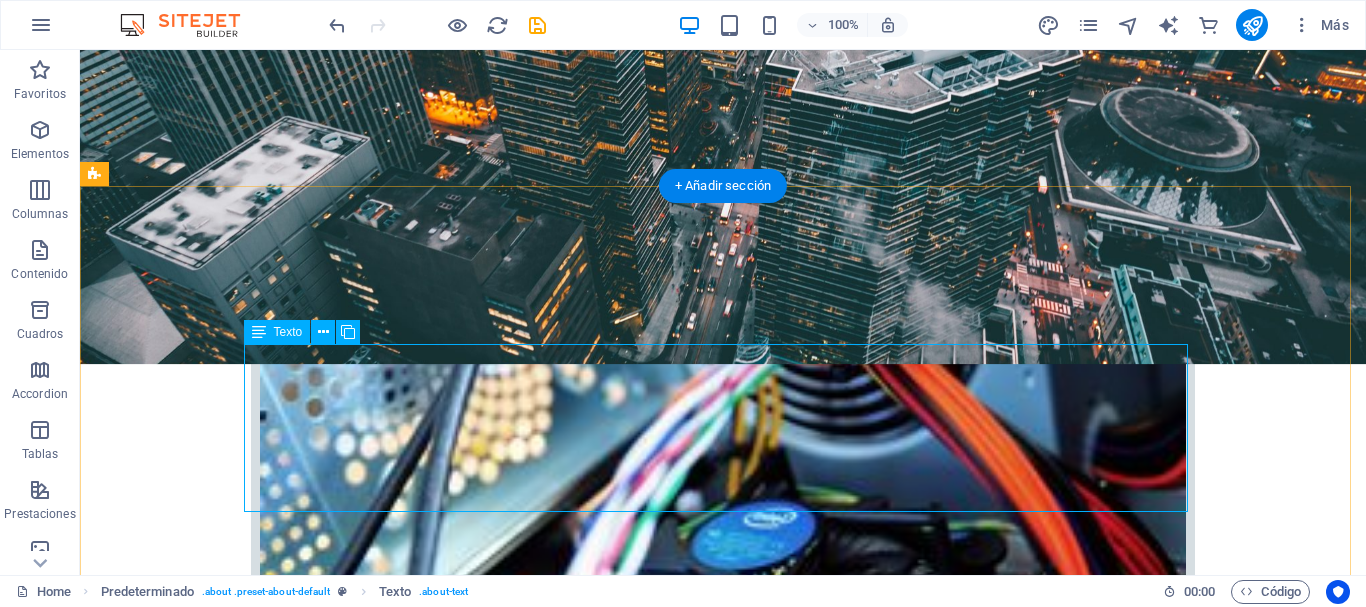 drag, startPoint x: 352, startPoint y: 501, endPoint x: 507, endPoint y: 392, distance: 189.48878 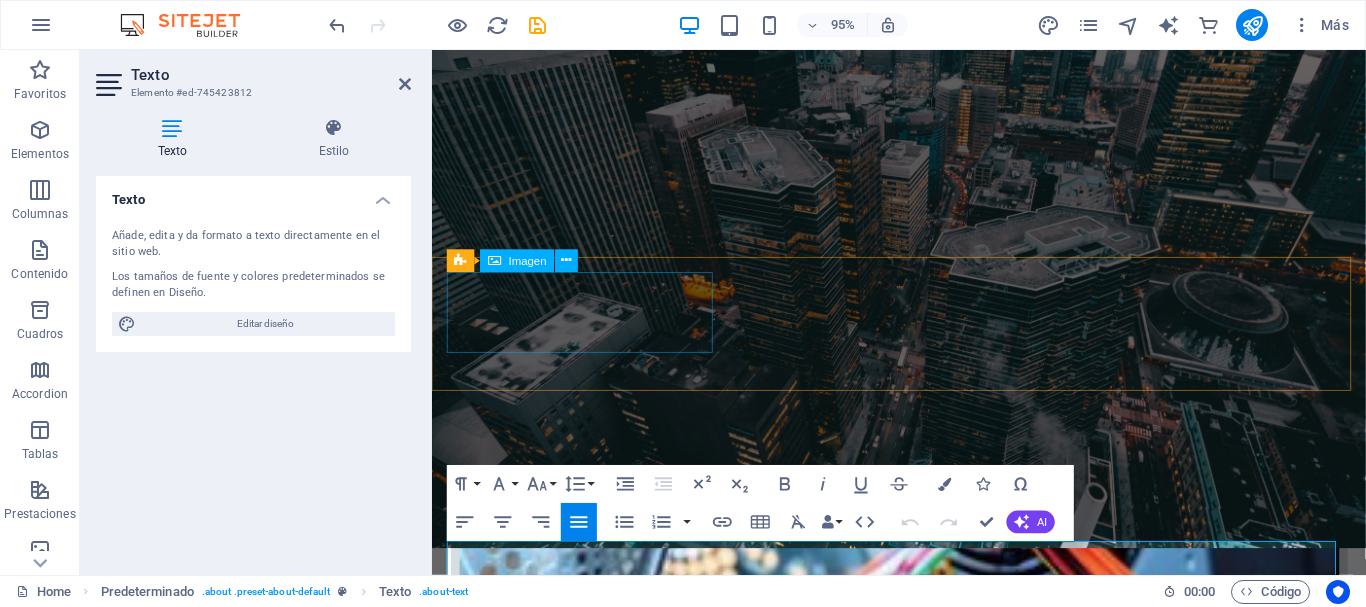 scroll, scrollTop: 718, scrollLeft: 0, axis: vertical 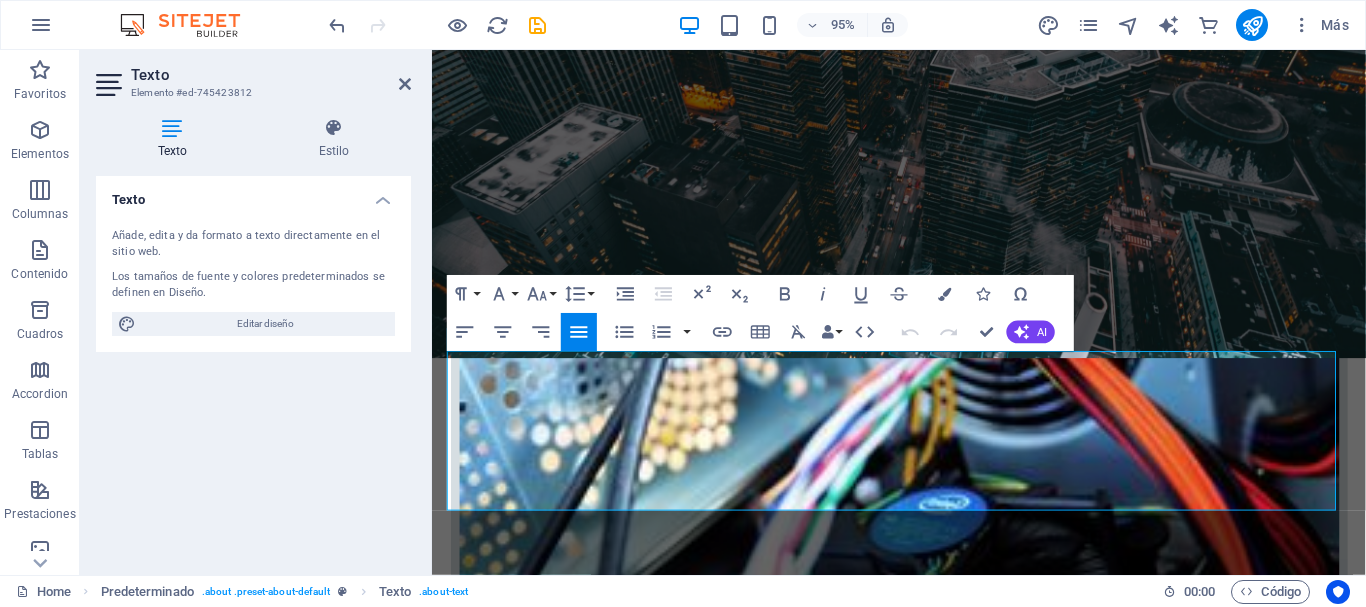 drag, startPoint x: 548, startPoint y: 521, endPoint x: 826, endPoint y: 394, distance: 305.6354 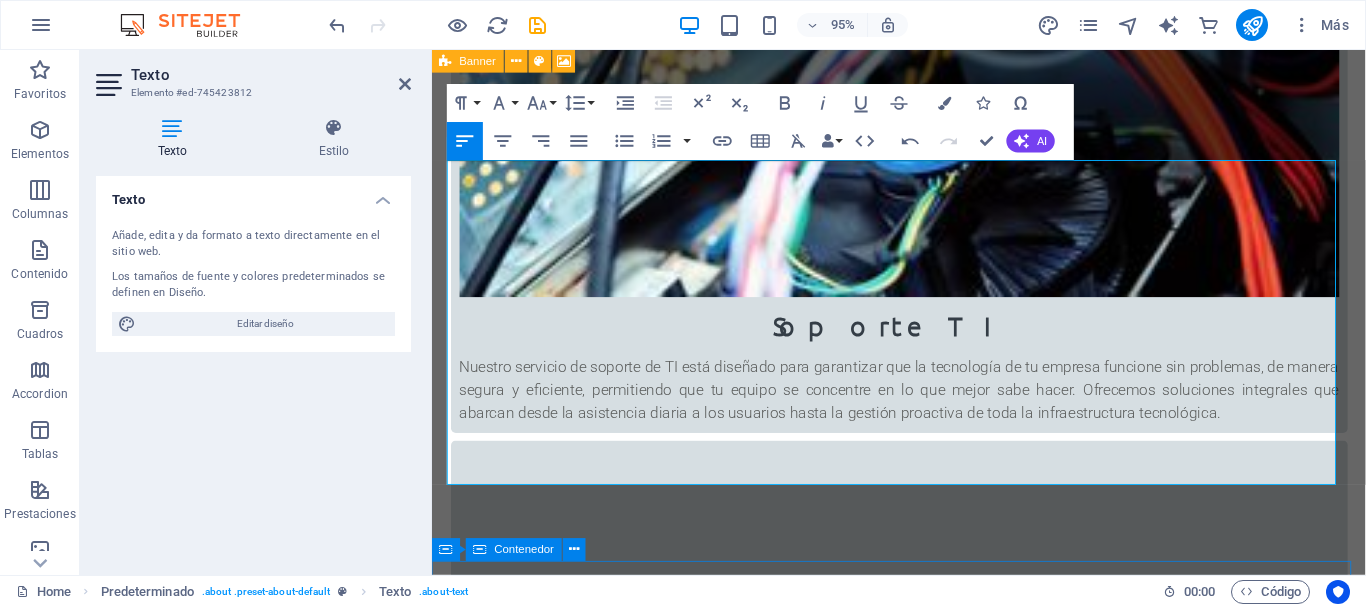 scroll, scrollTop: 818, scrollLeft: 0, axis: vertical 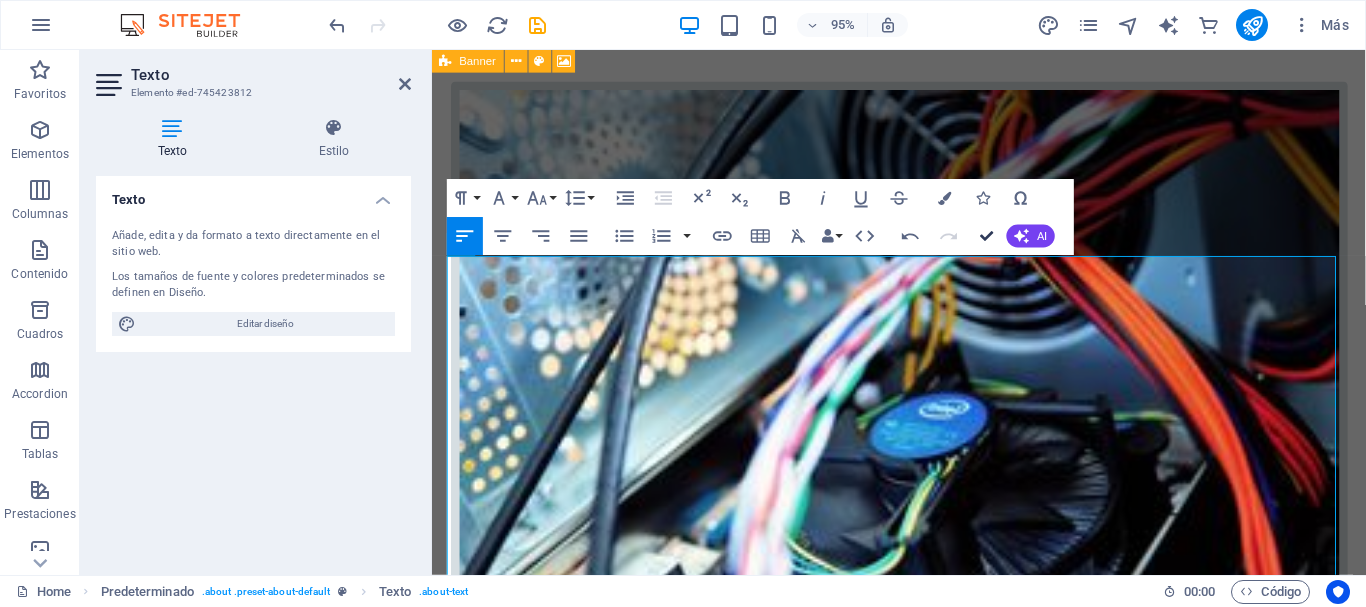 drag, startPoint x: 987, startPoint y: 230, endPoint x: 907, endPoint y: 181, distance: 93.813644 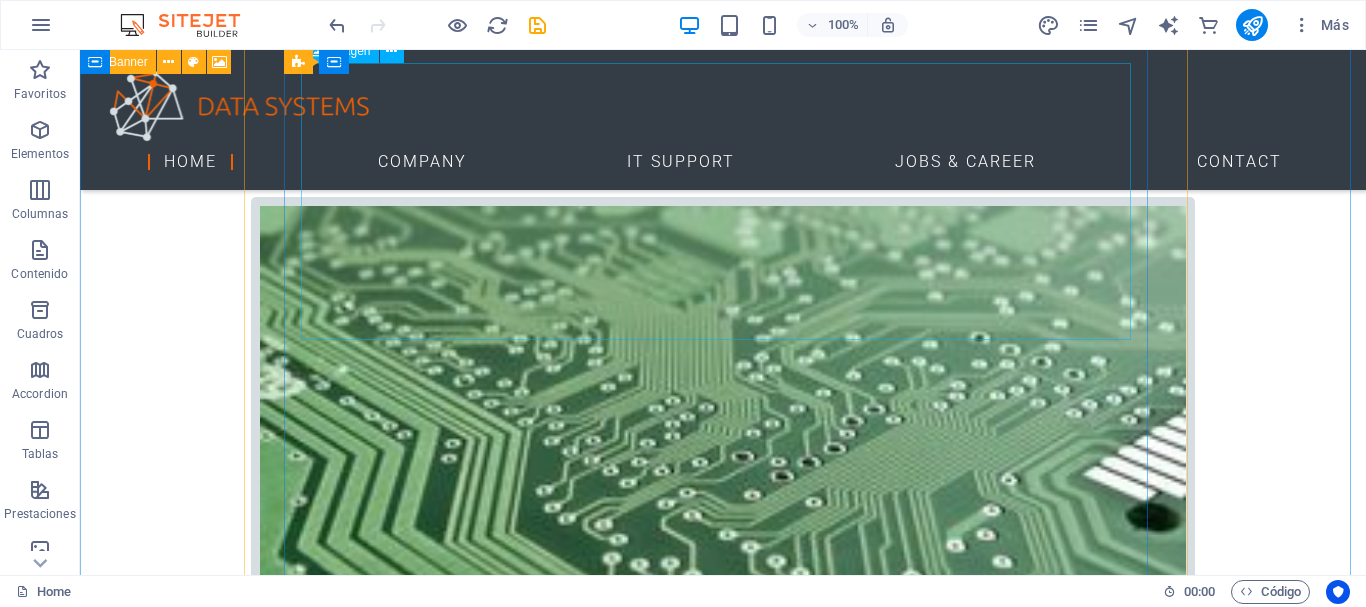 scroll, scrollTop: 1595, scrollLeft: 0, axis: vertical 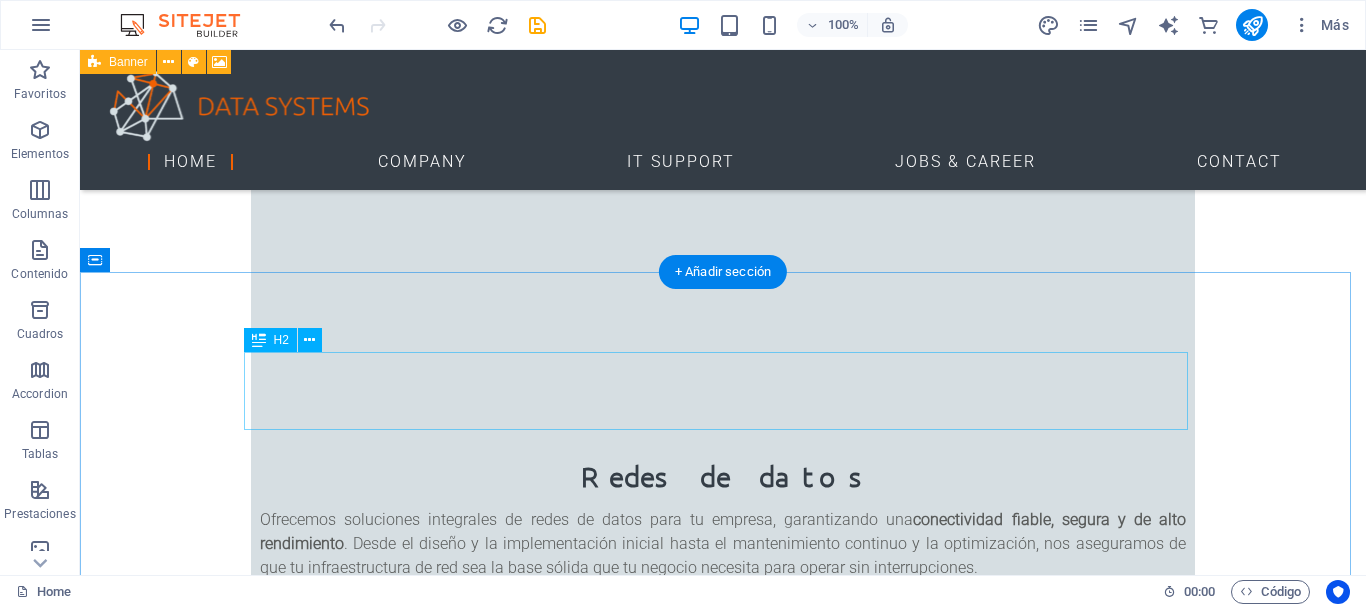 click on "Did you already know..." at bounding box center [723, 3504] 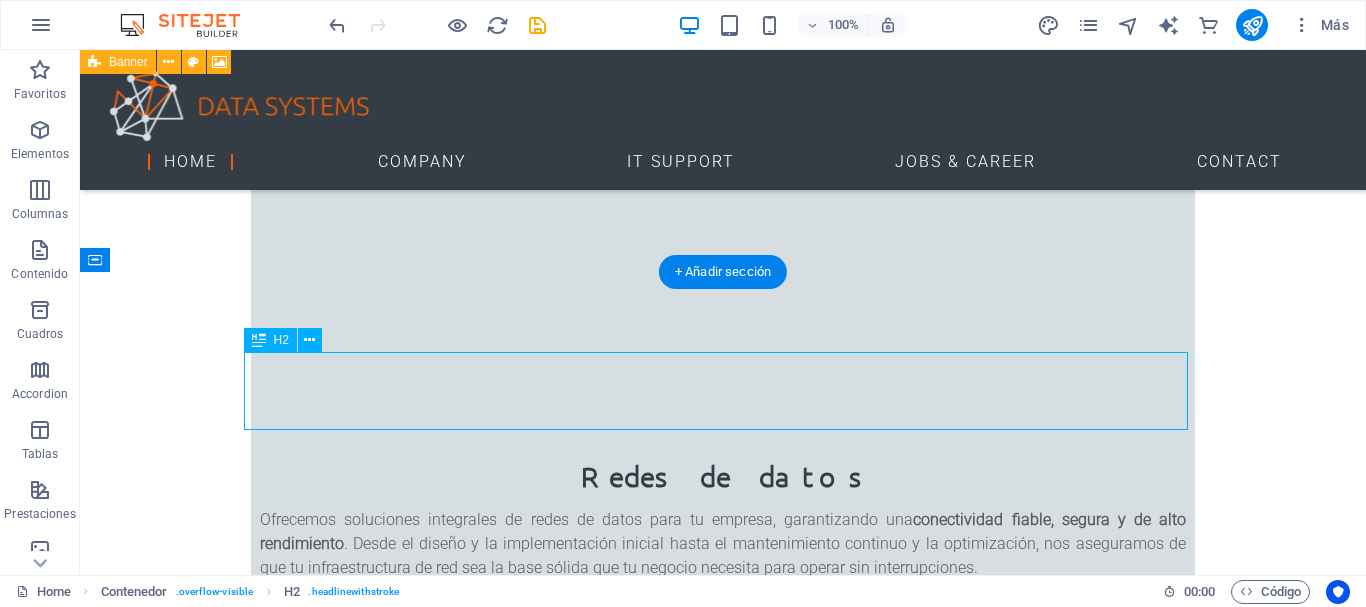 click on "Did you already know..." at bounding box center [723, 3504] 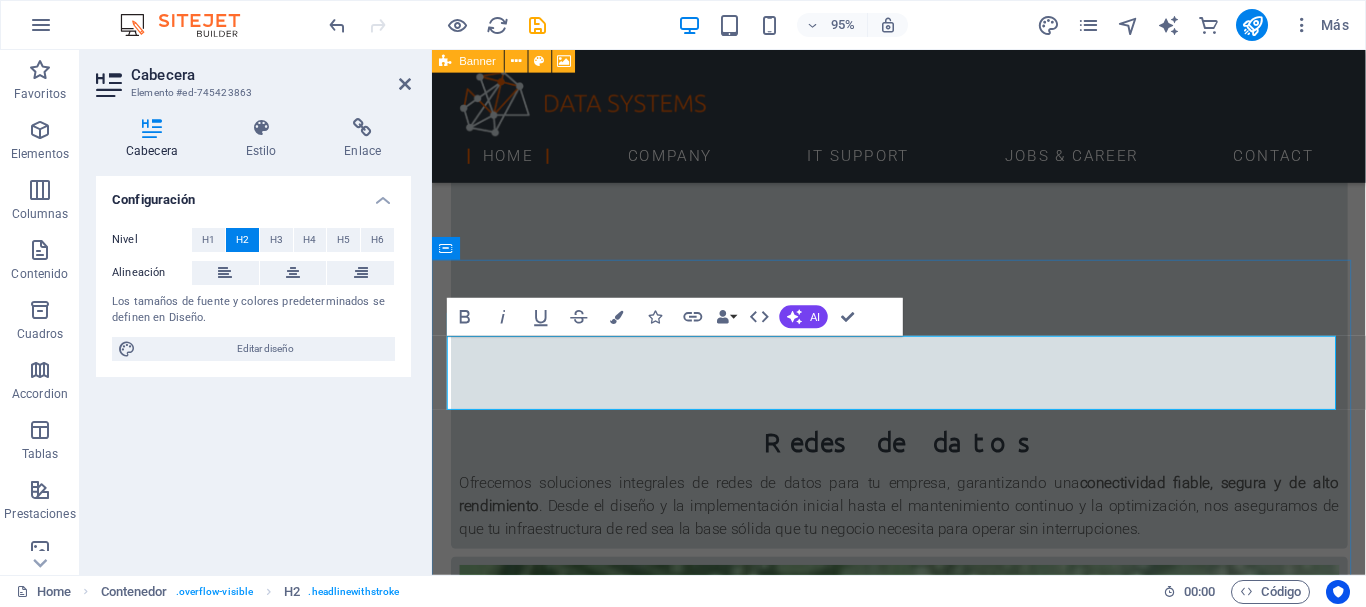 click on "Did you already know..." at bounding box center (924, 3528) 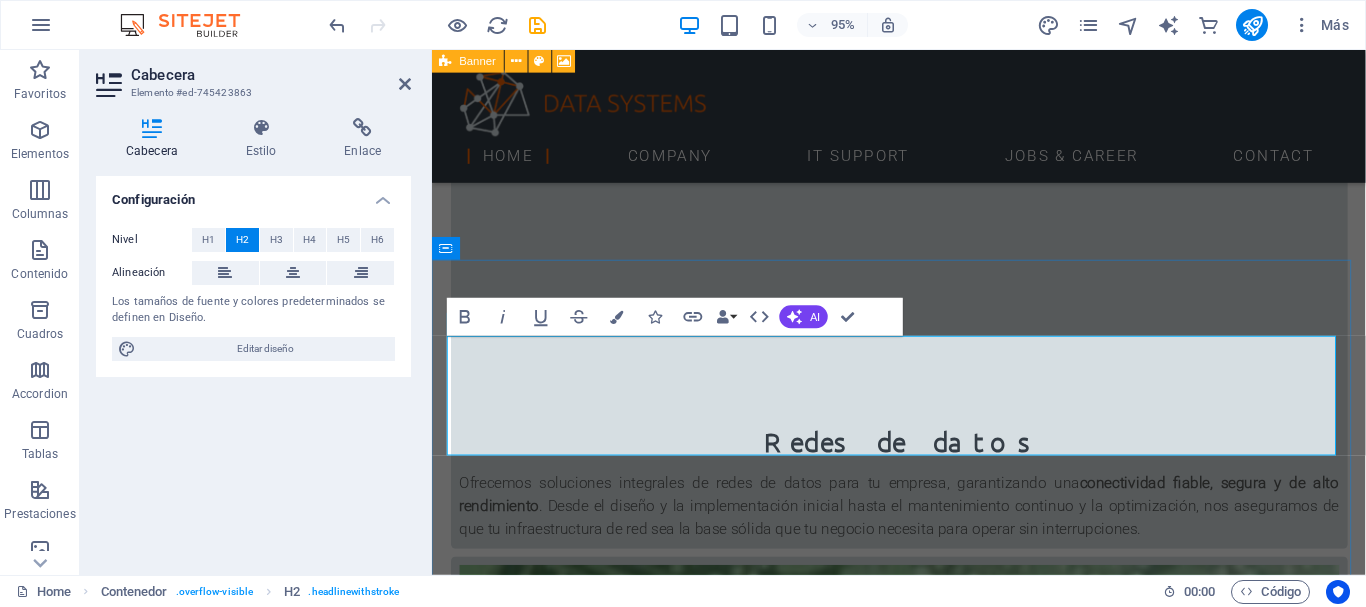 click on "¿Ya Lo Sabias?" at bounding box center [924, 3552] 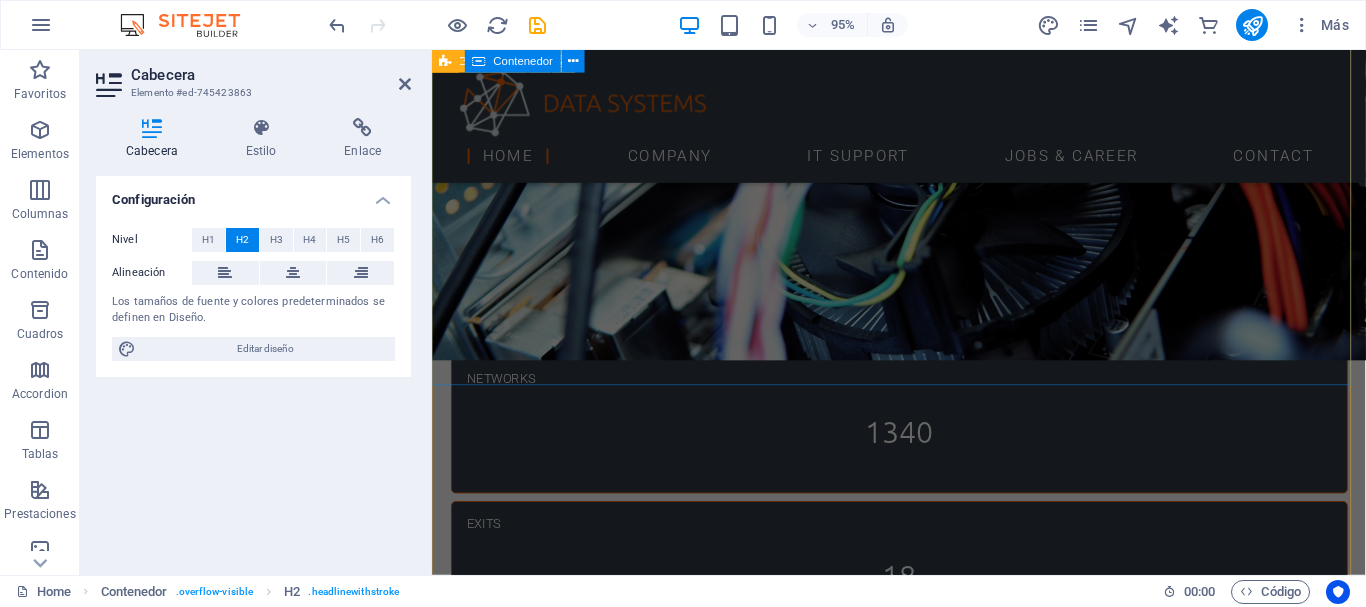 scroll, scrollTop: 4305, scrollLeft: 0, axis: vertical 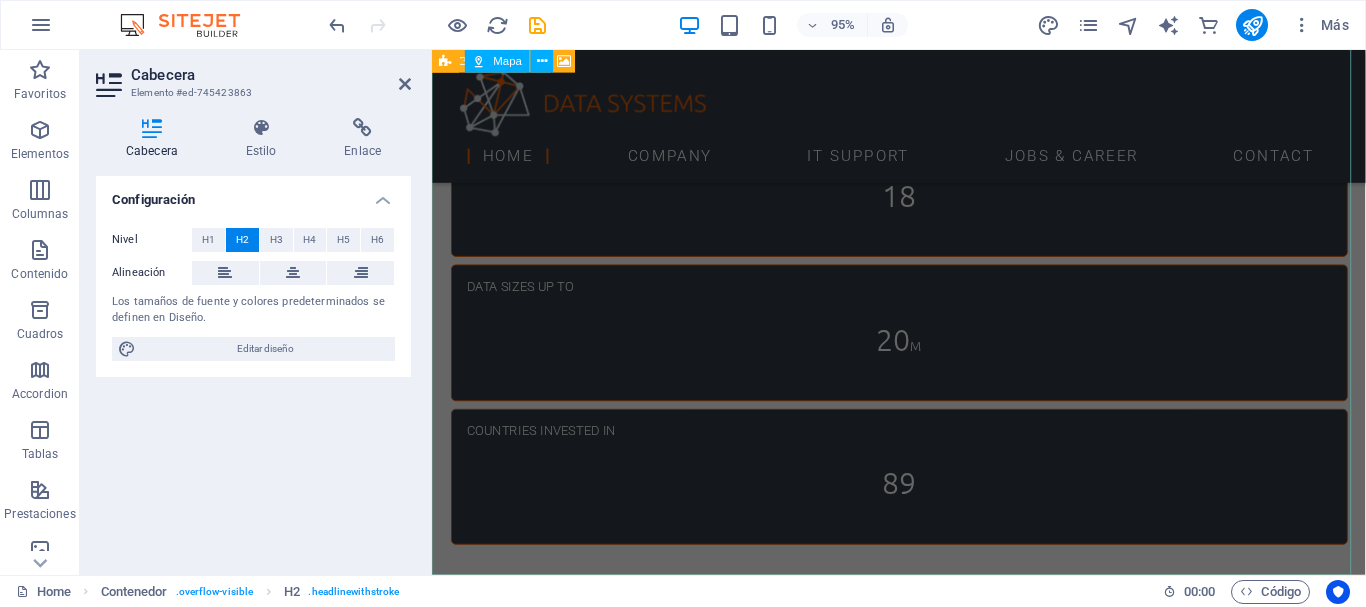 click at bounding box center [923, 3856] 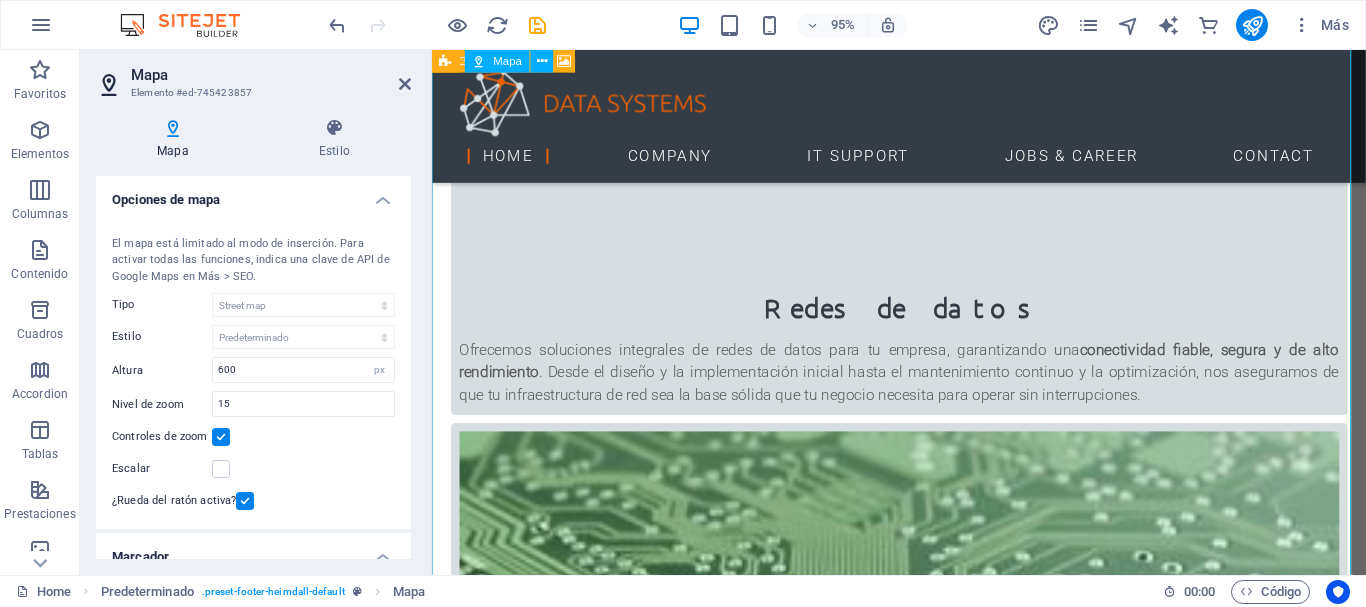 scroll, scrollTop: 4234, scrollLeft: 0, axis: vertical 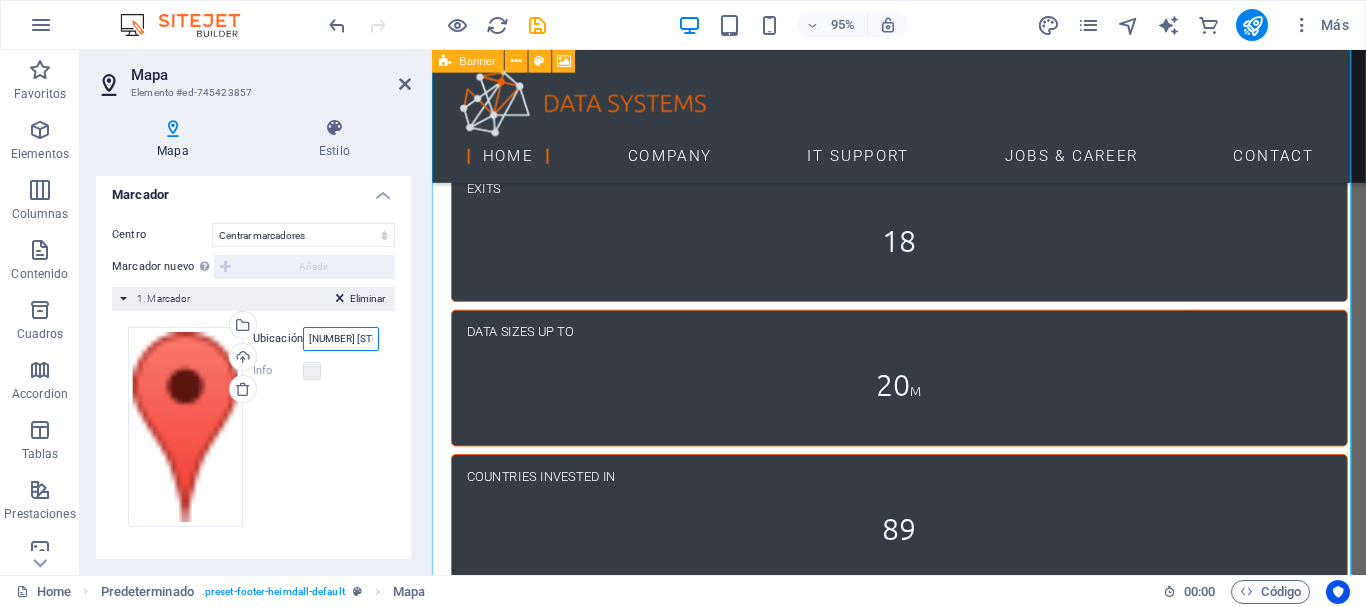 click on "[NUMBER] [STREET]  [CITY], [STATE] [POSTAL_CODE]" at bounding box center (341, 339) 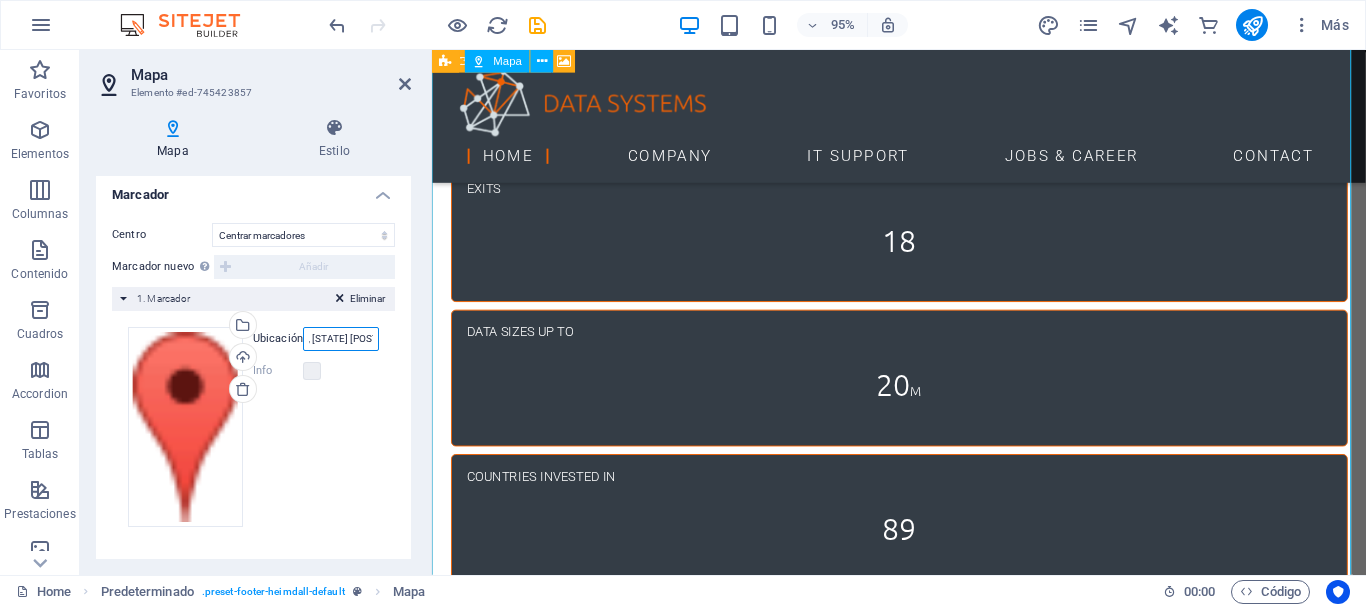 drag, startPoint x: 739, startPoint y: 388, endPoint x: 799, endPoint y: 424, distance: 69.97142 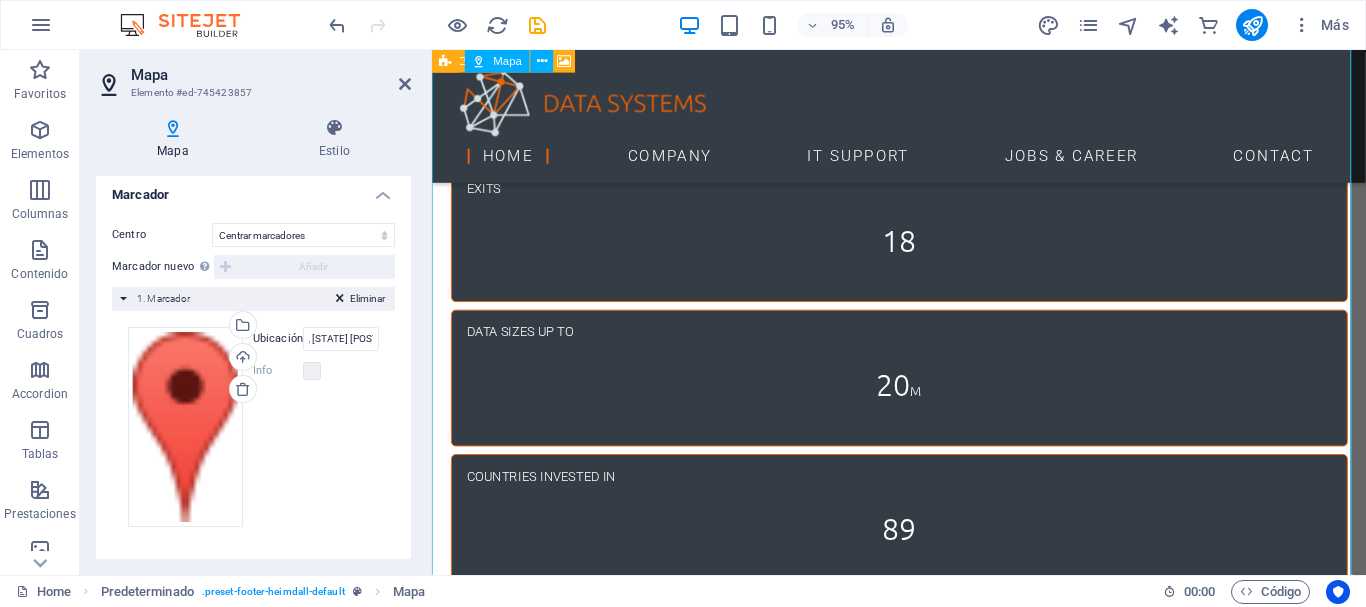 scroll, scrollTop: 0, scrollLeft: 0, axis: both 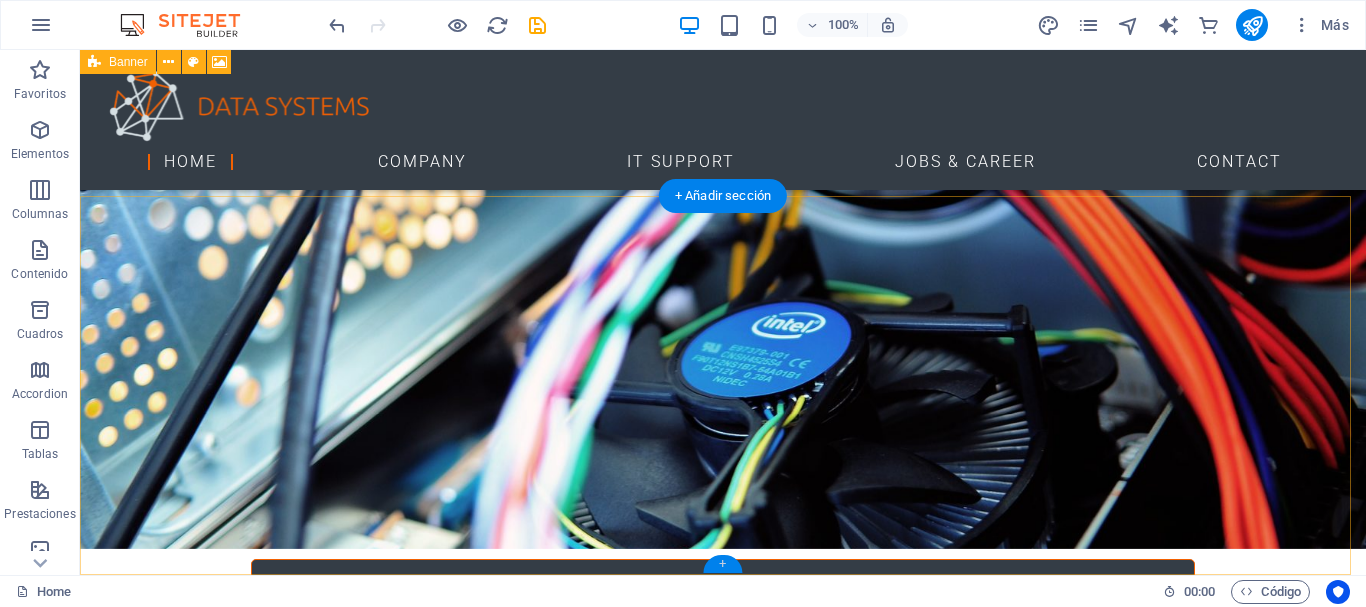 click on "+" at bounding box center (722, 564) 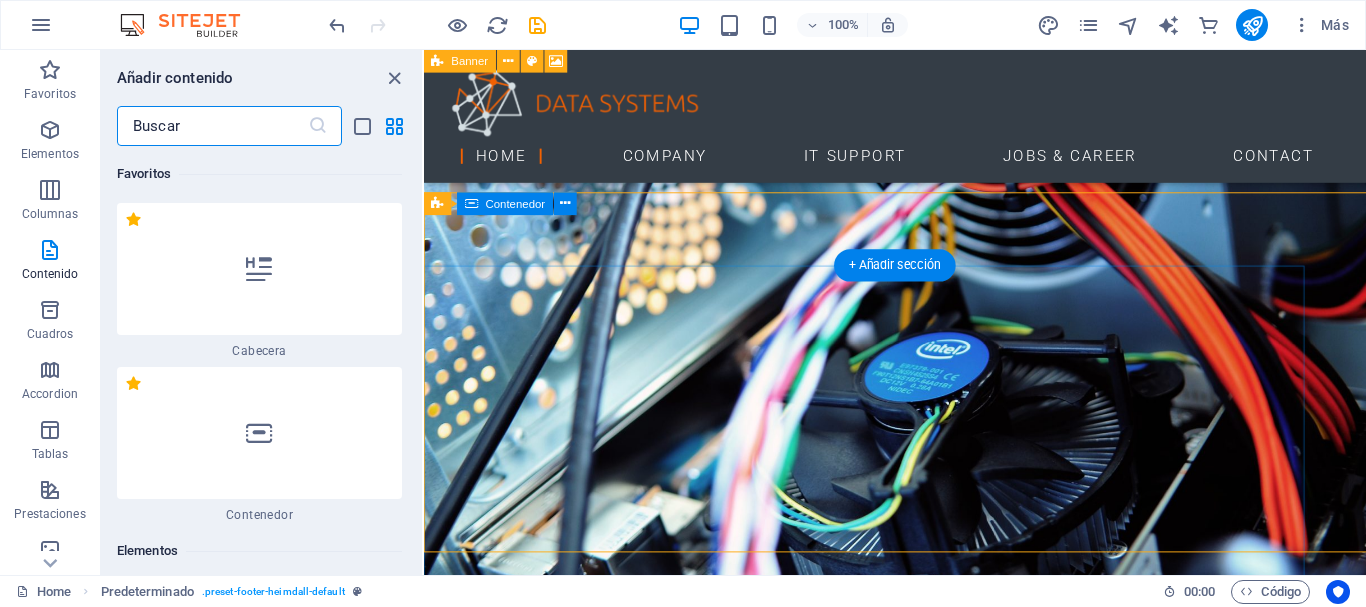 scroll, scrollTop: 3667, scrollLeft: 0, axis: vertical 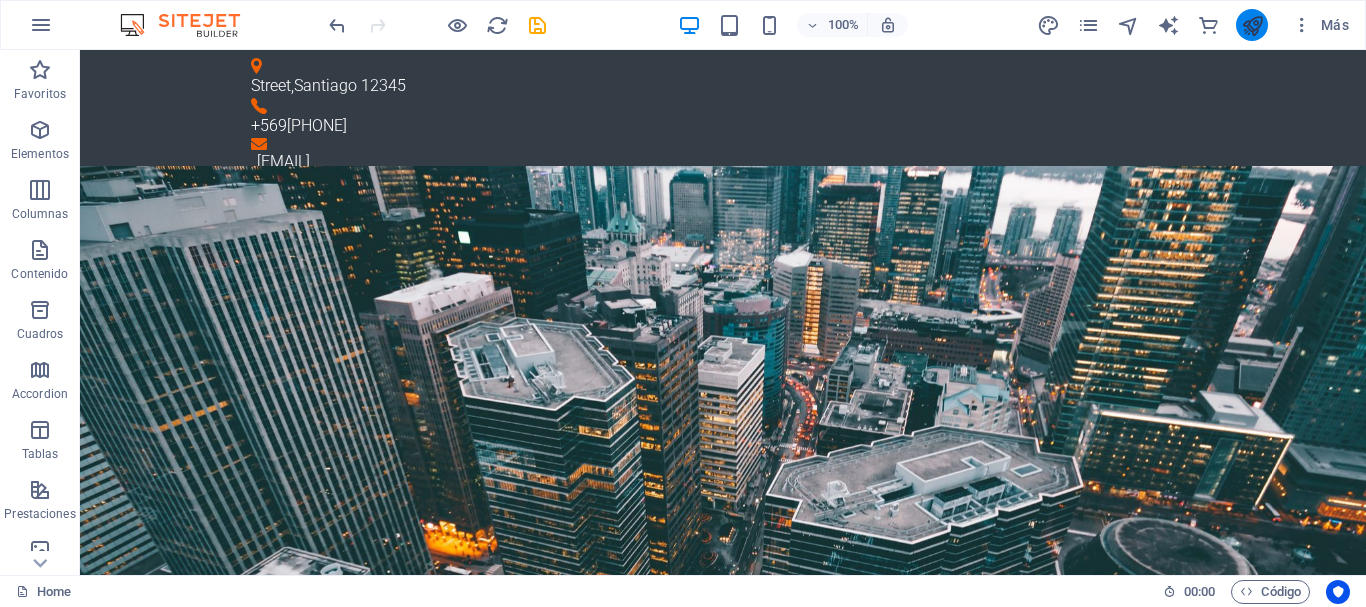click at bounding box center [1252, 25] 